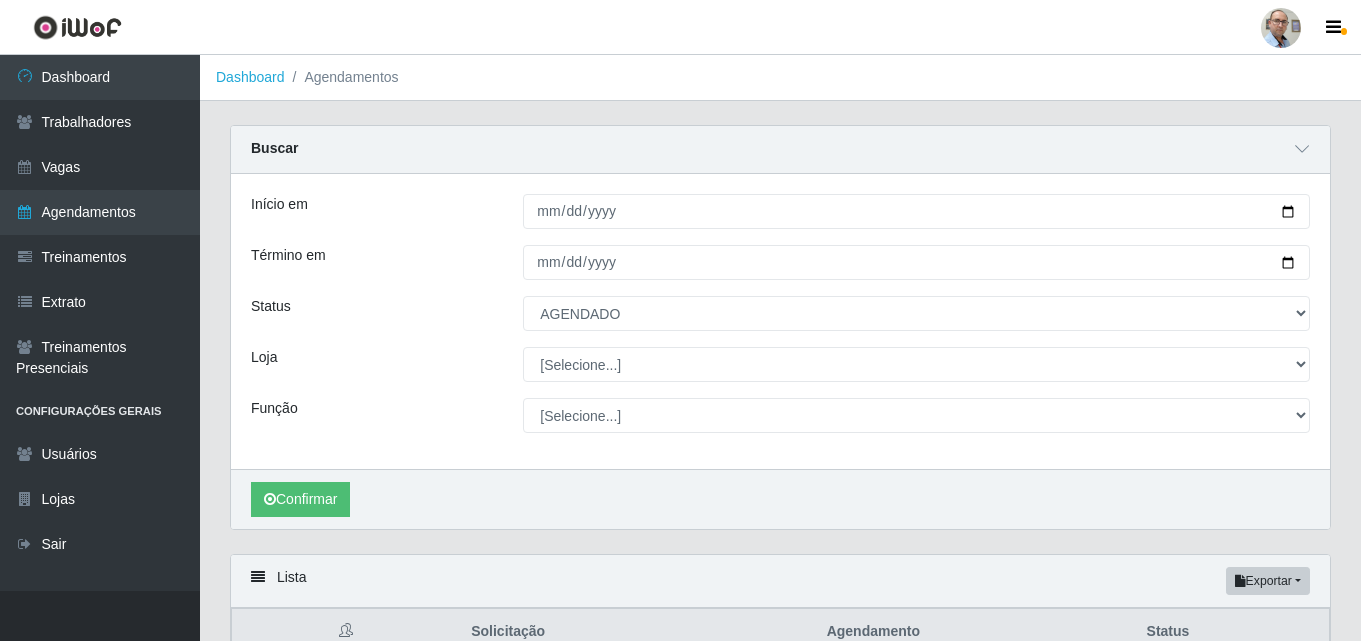 select on "AGENDADO" 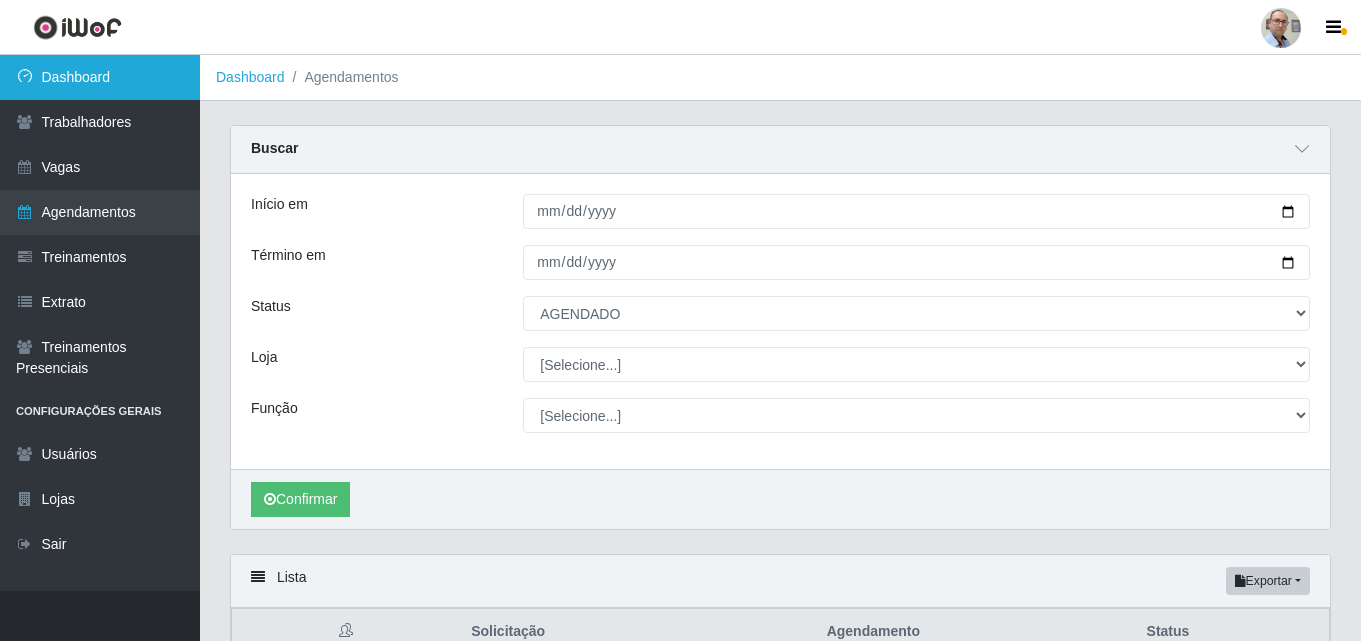 scroll, scrollTop: 502, scrollLeft: 0, axis: vertical 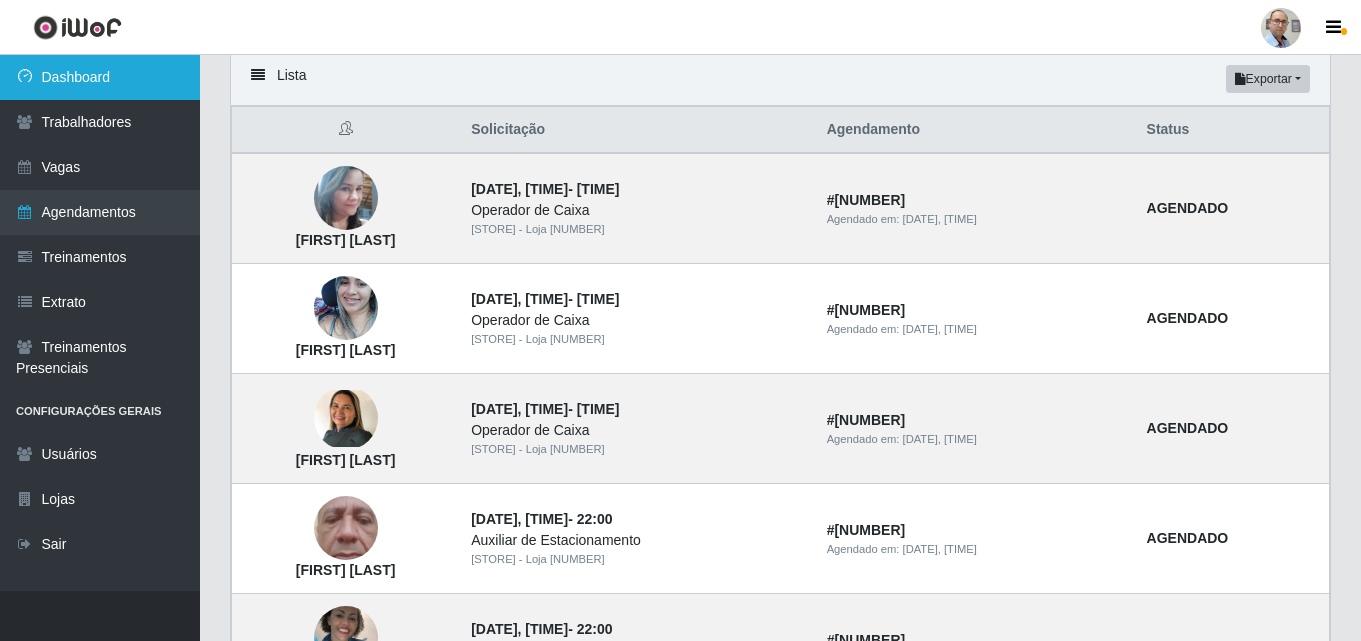 click on "Dashboard" at bounding box center [100, 77] 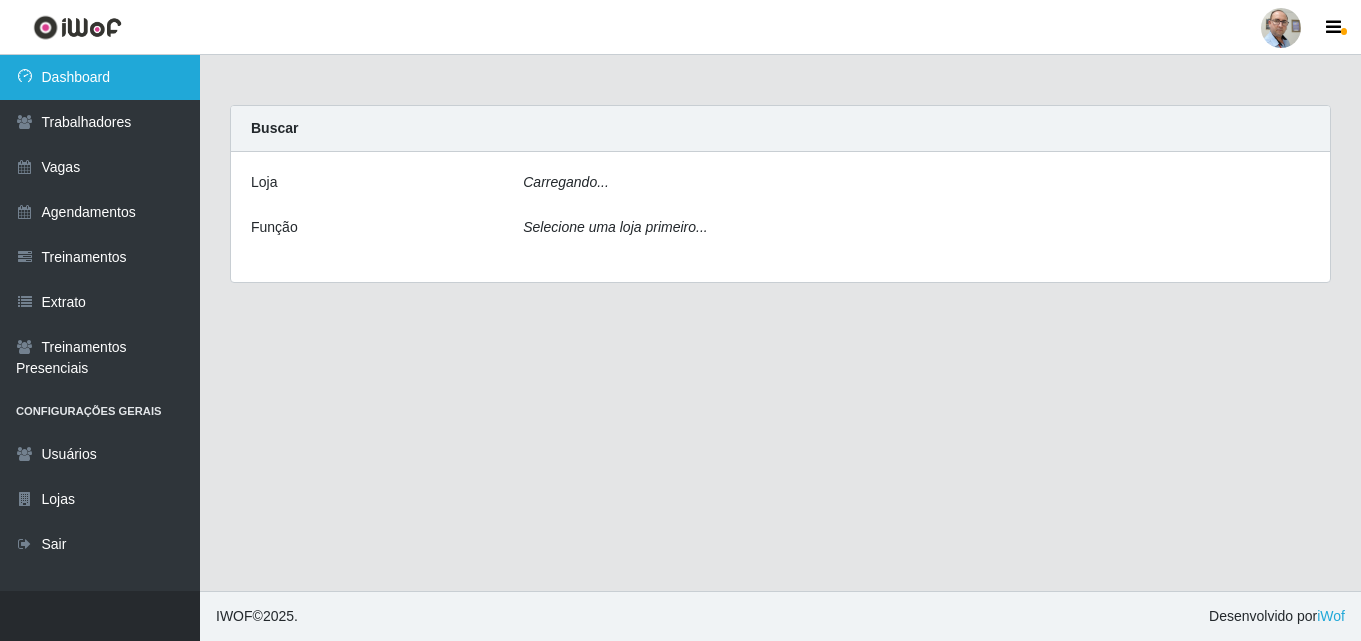 scroll, scrollTop: 0, scrollLeft: 0, axis: both 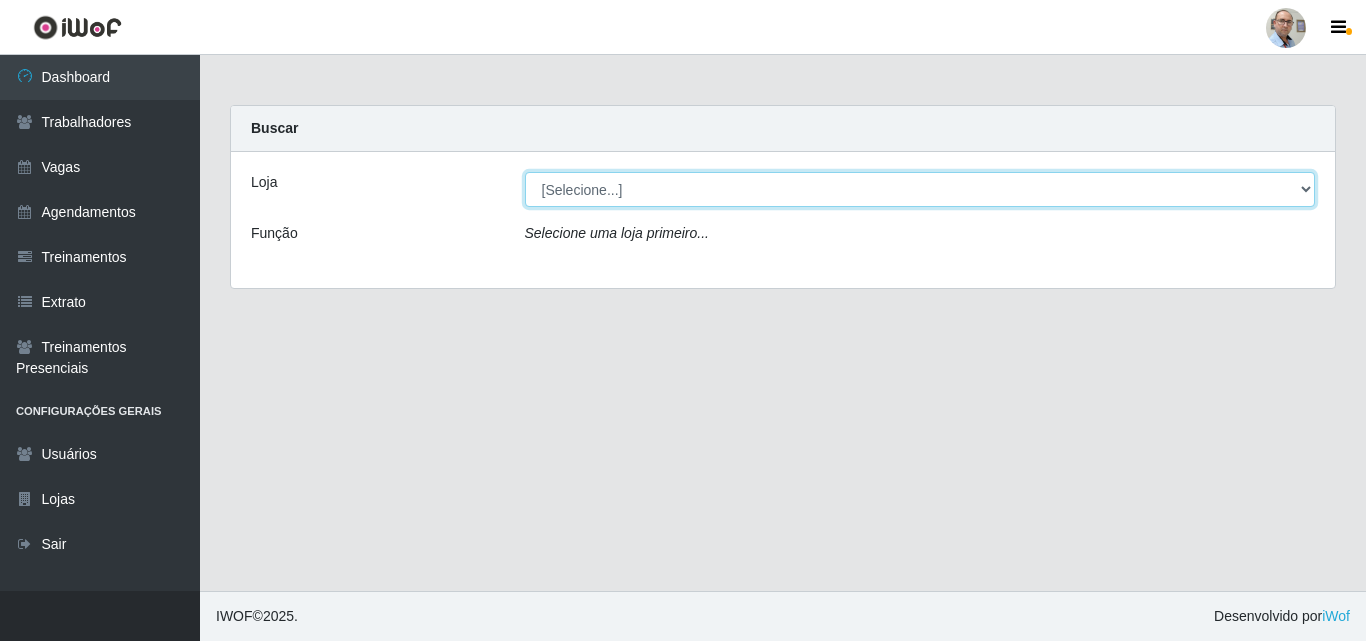 click on "[STORE] - Loja [NUMBER]" at bounding box center (920, 189) 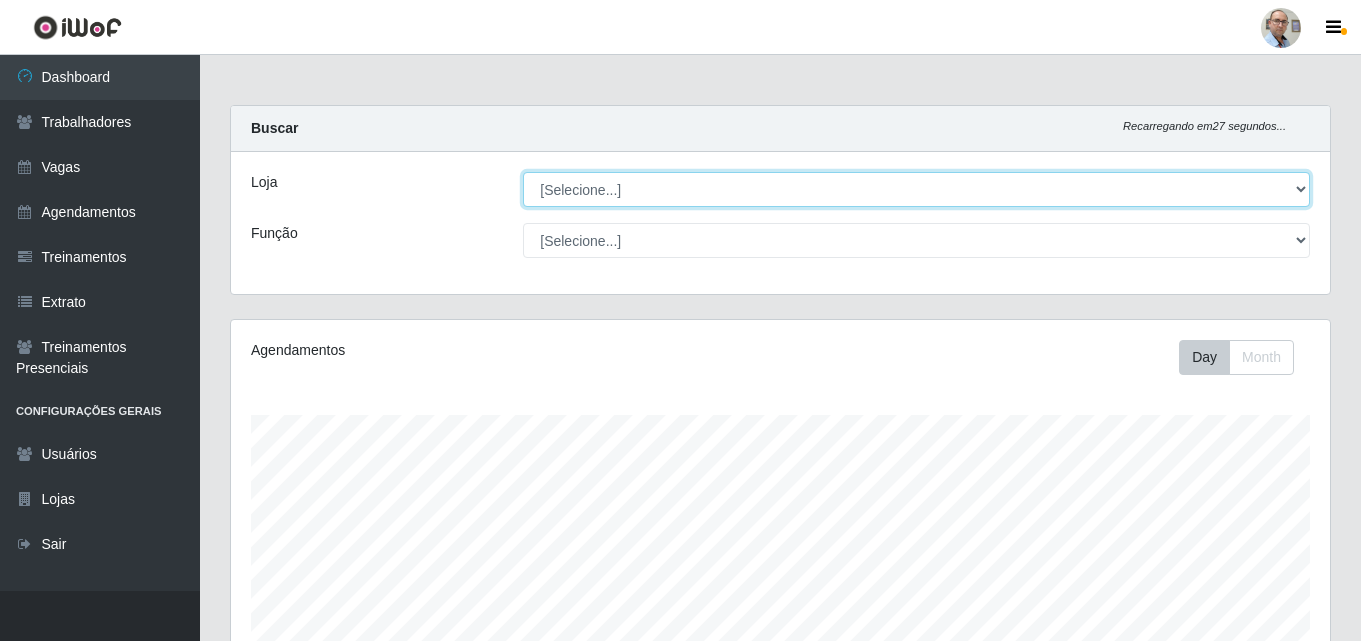 scroll, scrollTop: 999585, scrollLeft: 998901, axis: both 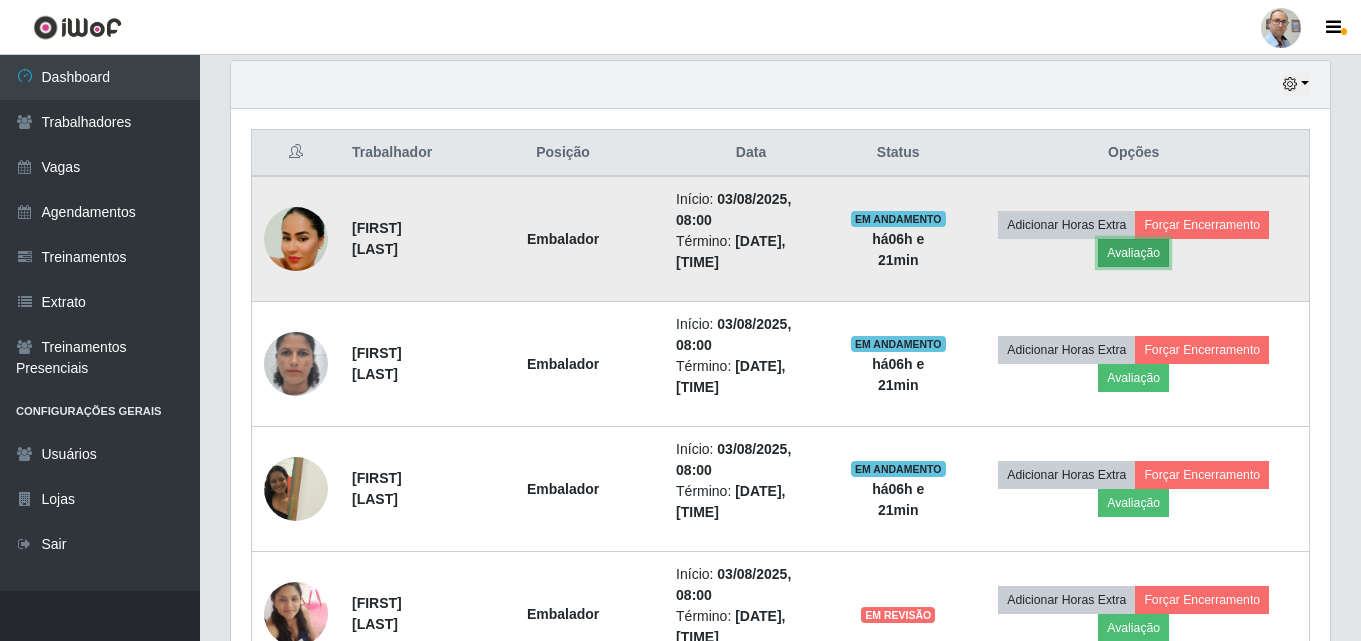 click on "Avaliação" at bounding box center [1133, 253] 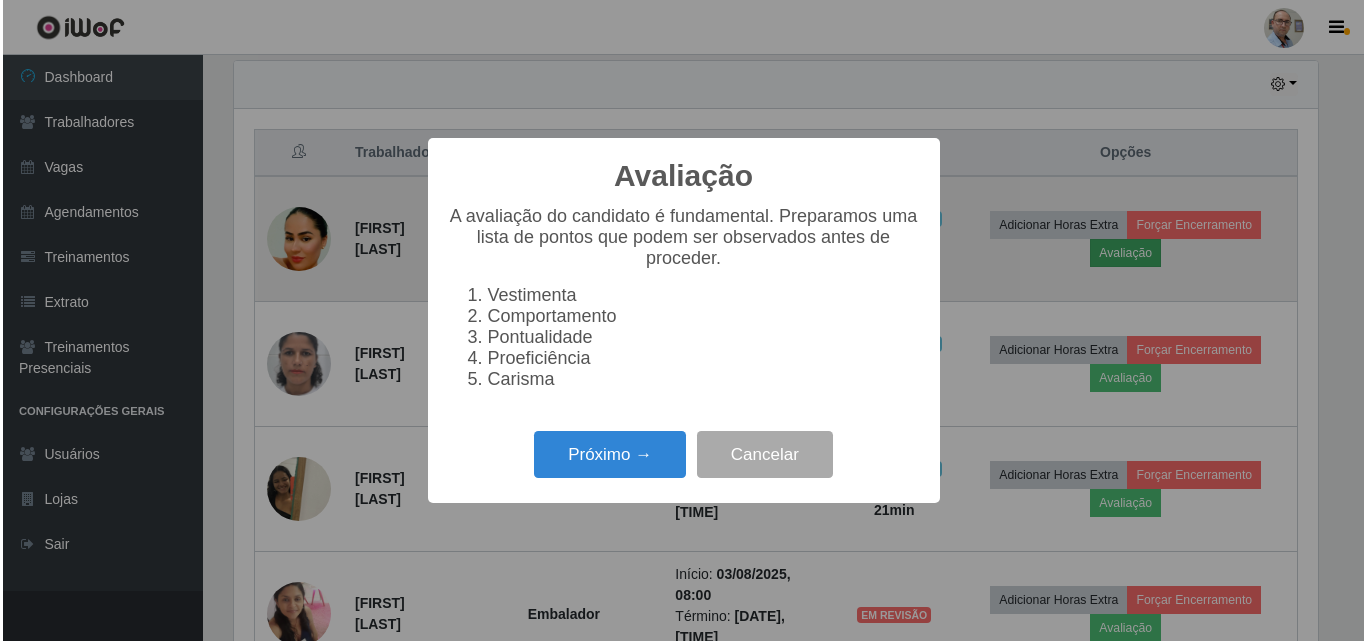 scroll, scrollTop: 999585, scrollLeft: 998911, axis: both 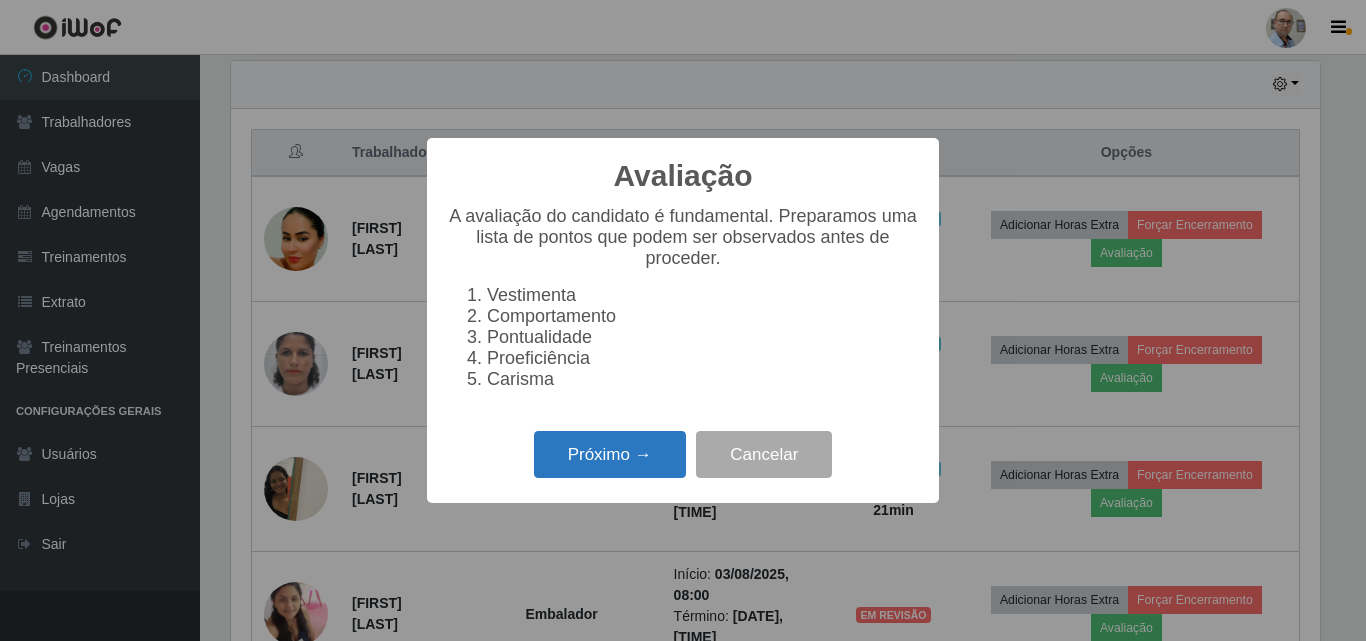 click on "Próximo →" at bounding box center [610, 454] 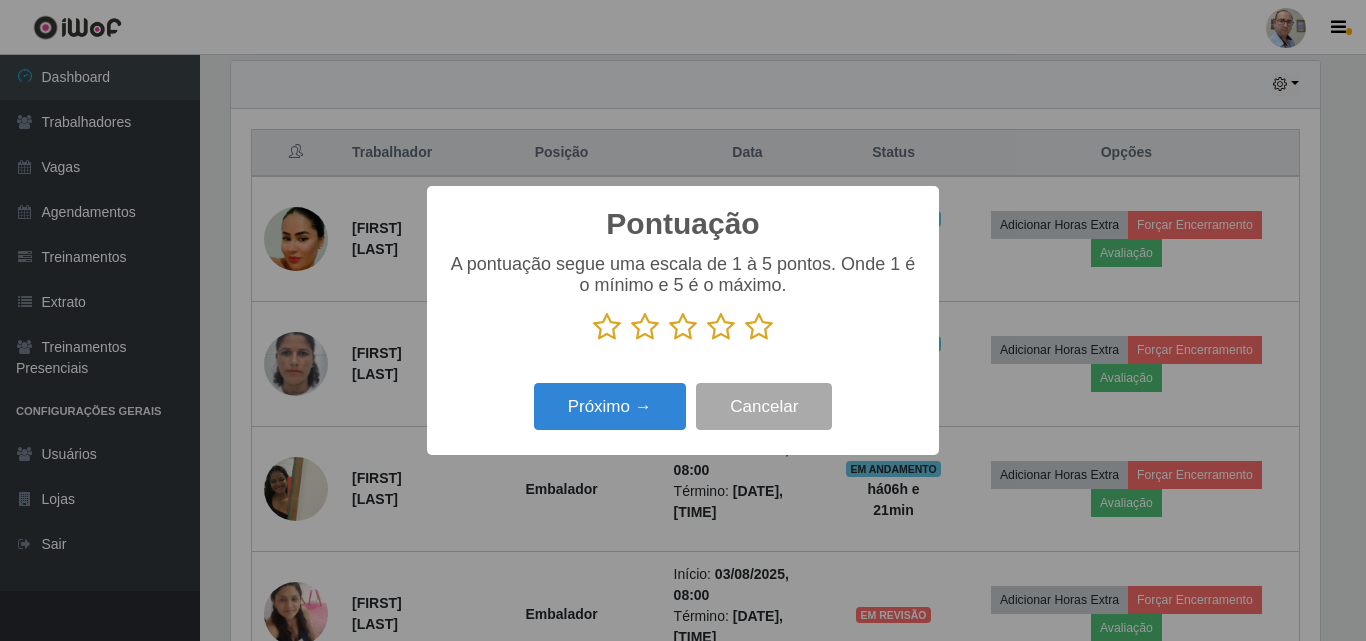 scroll, scrollTop: 999585, scrollLeft: 998911, axis: both 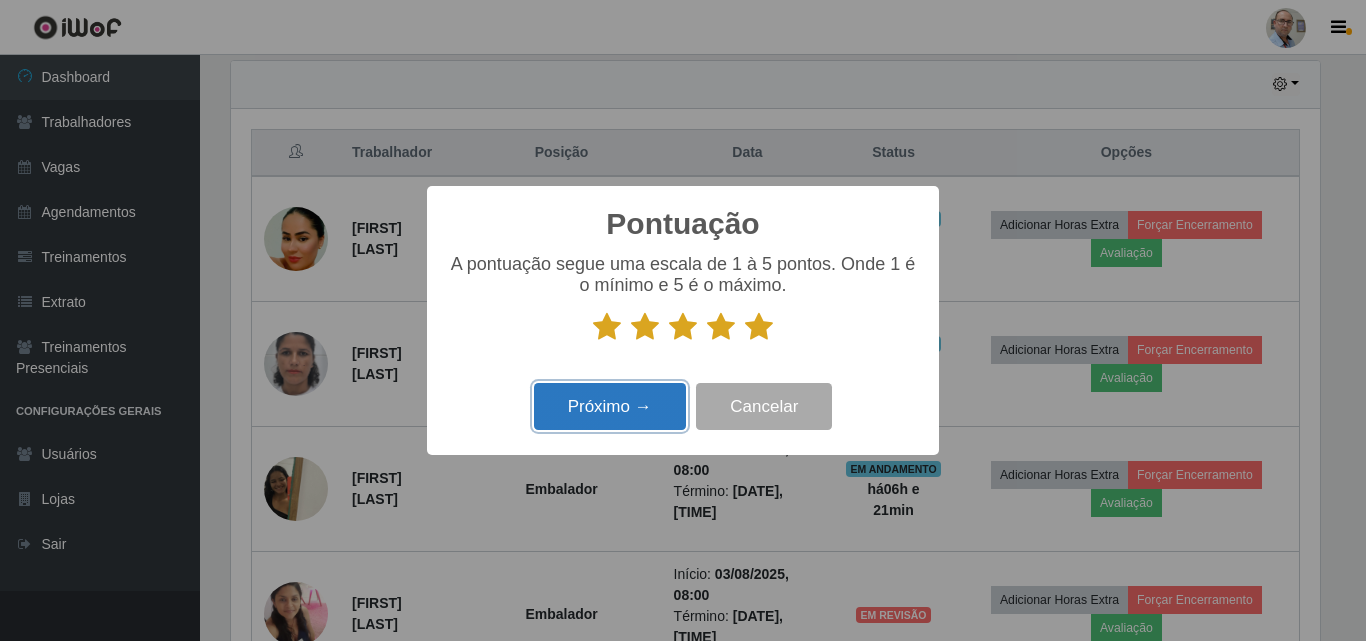 click on "Próximo →" at bounding box center [610, 406] 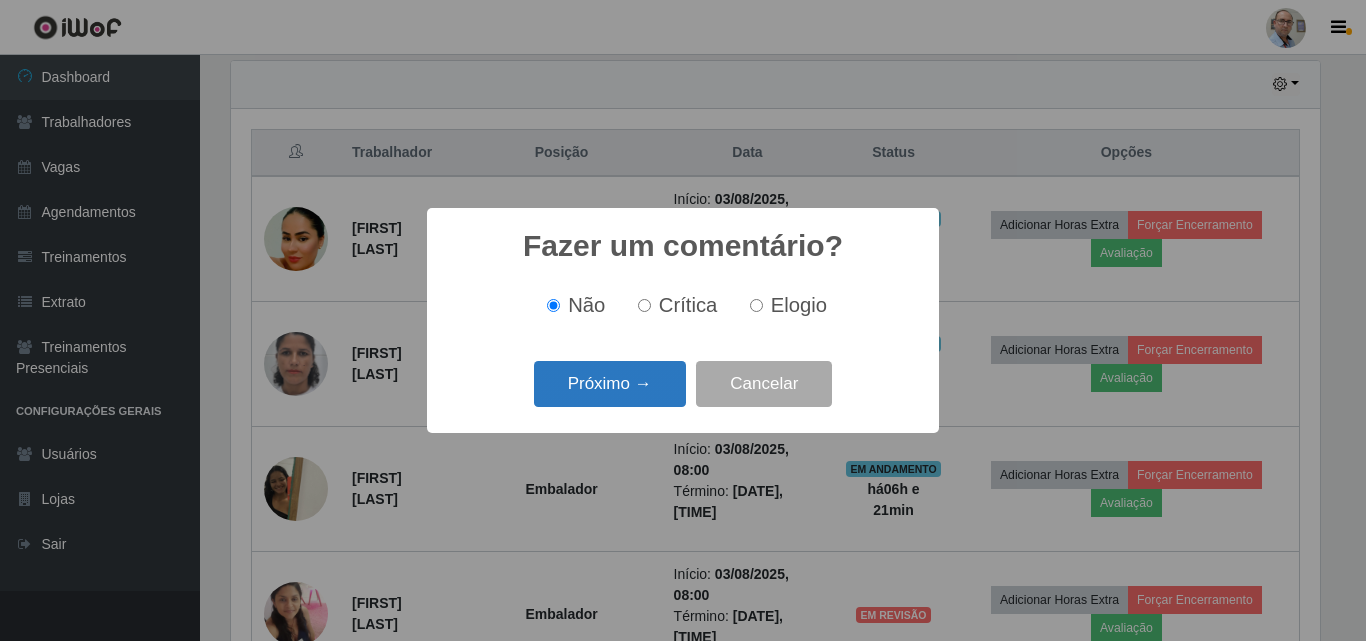 click on "Próximo →" at bounding box center [610, 384] 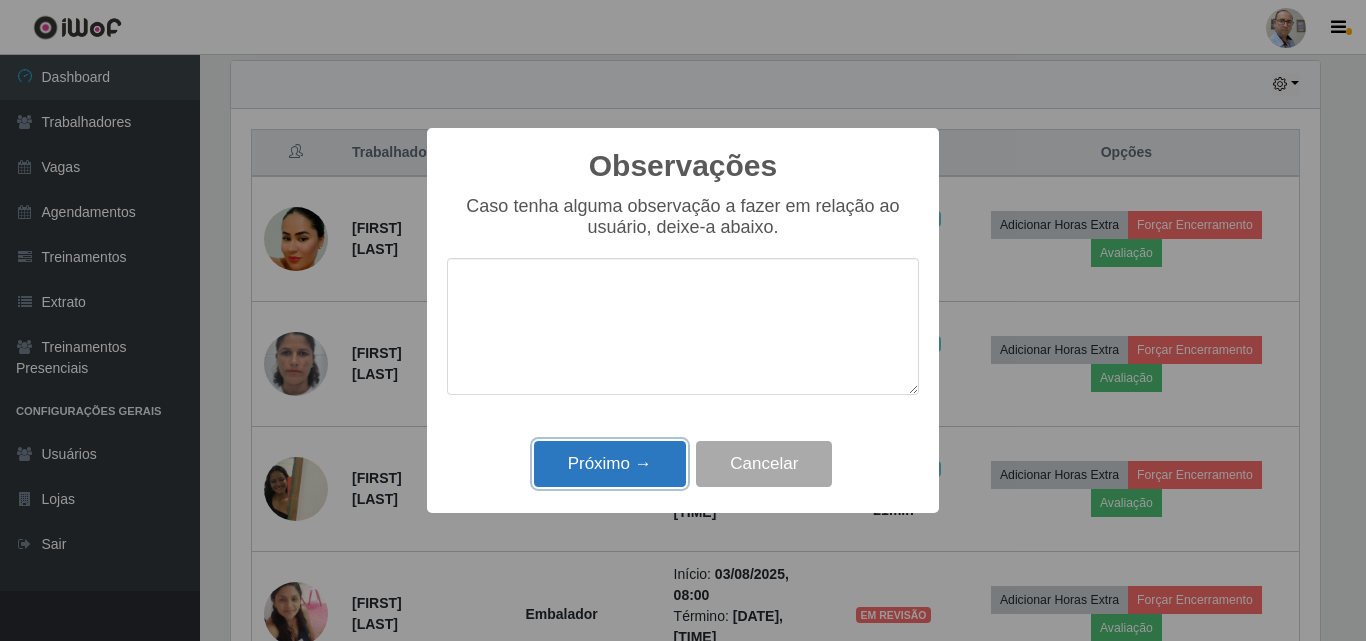 click on "Próximo →" at bounding box center [610, 464] 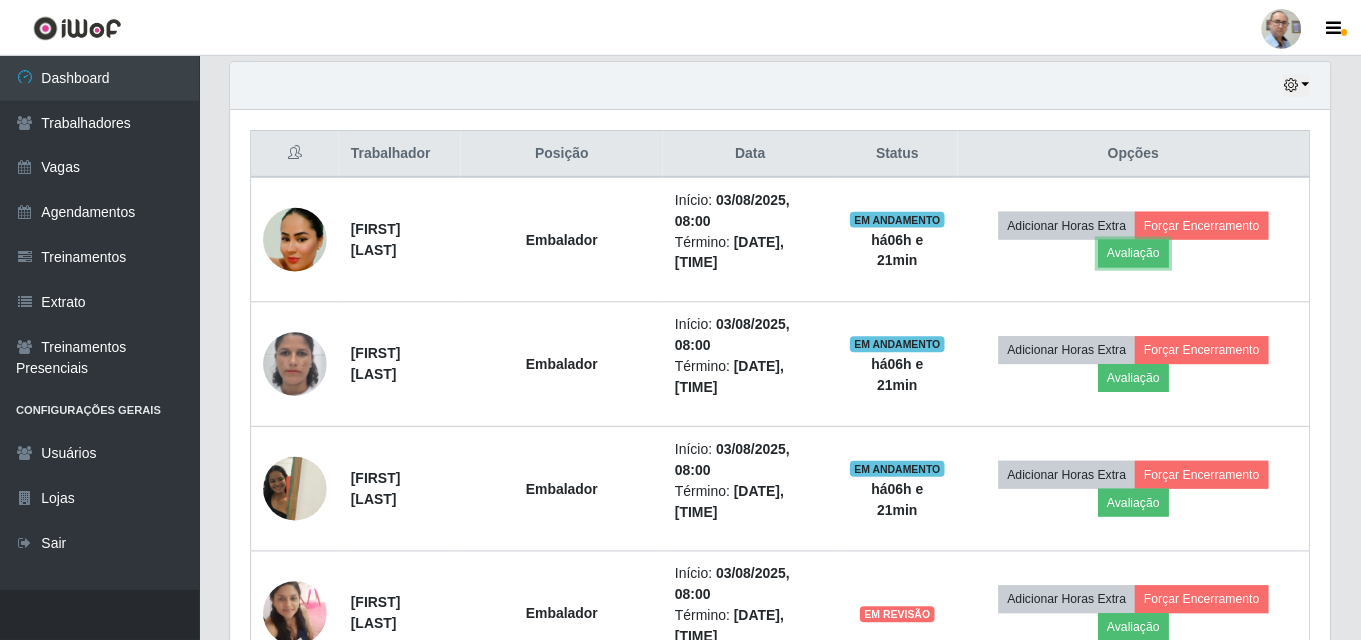 scroll, scrollTop: 999585, scrollLeft: 998901, axis: both 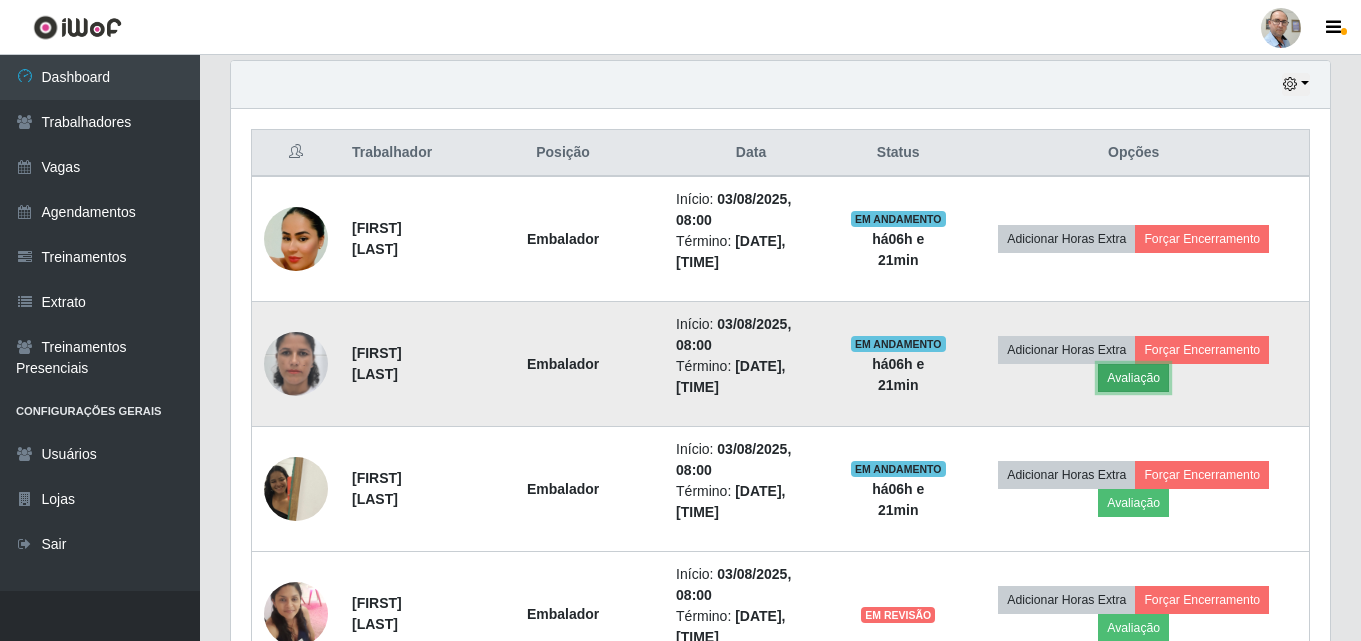 click on "Avaliação" at bounding box center [1133, 378] 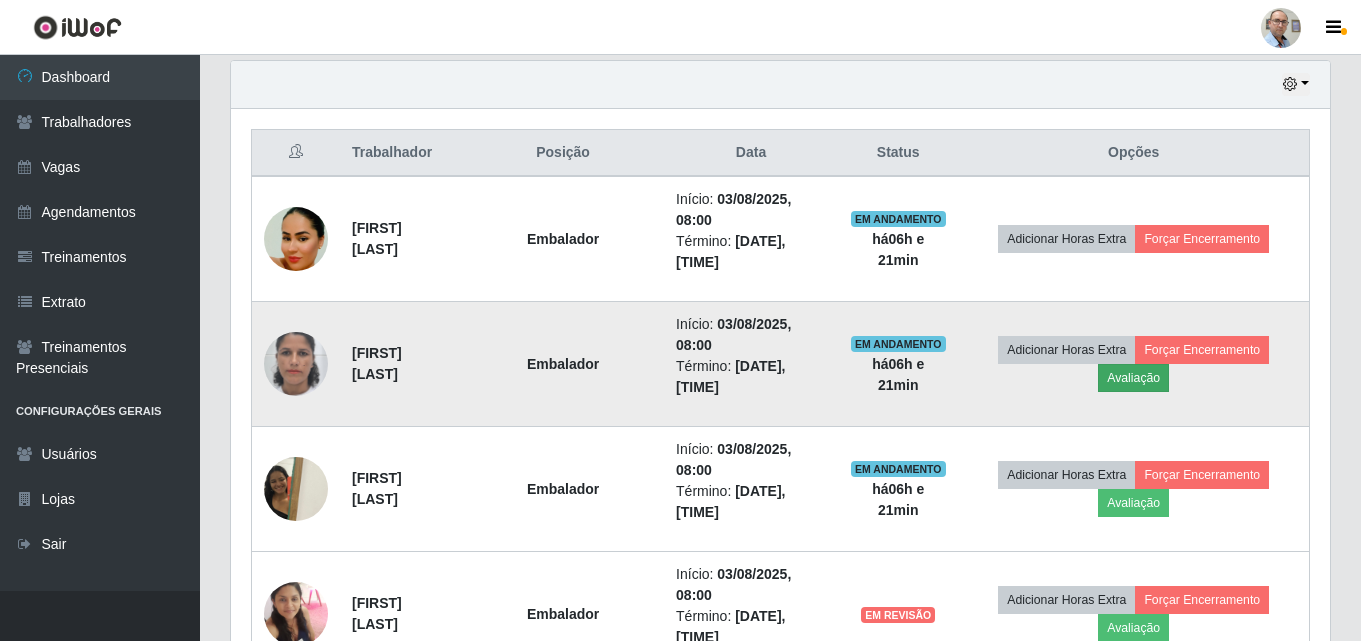 scroll, scrollTop: 999585, scrollLeft: 998911, axis: both 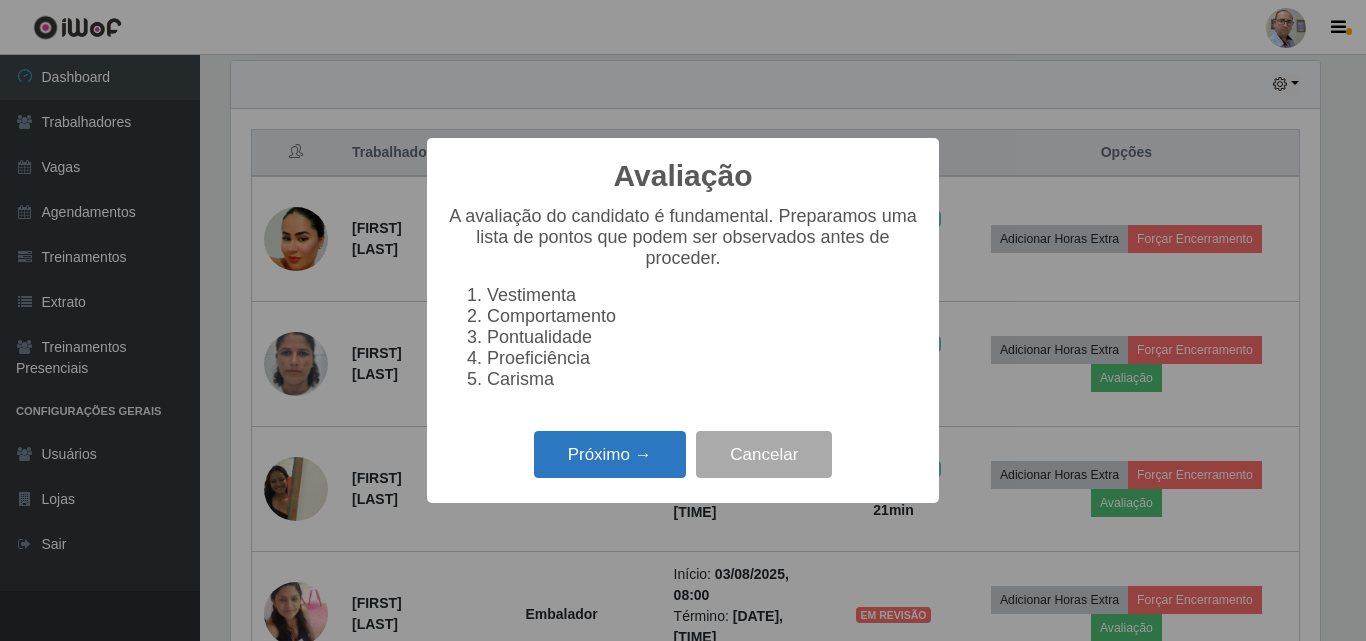 click on "Próximo →" at bounding box center (610, 454) 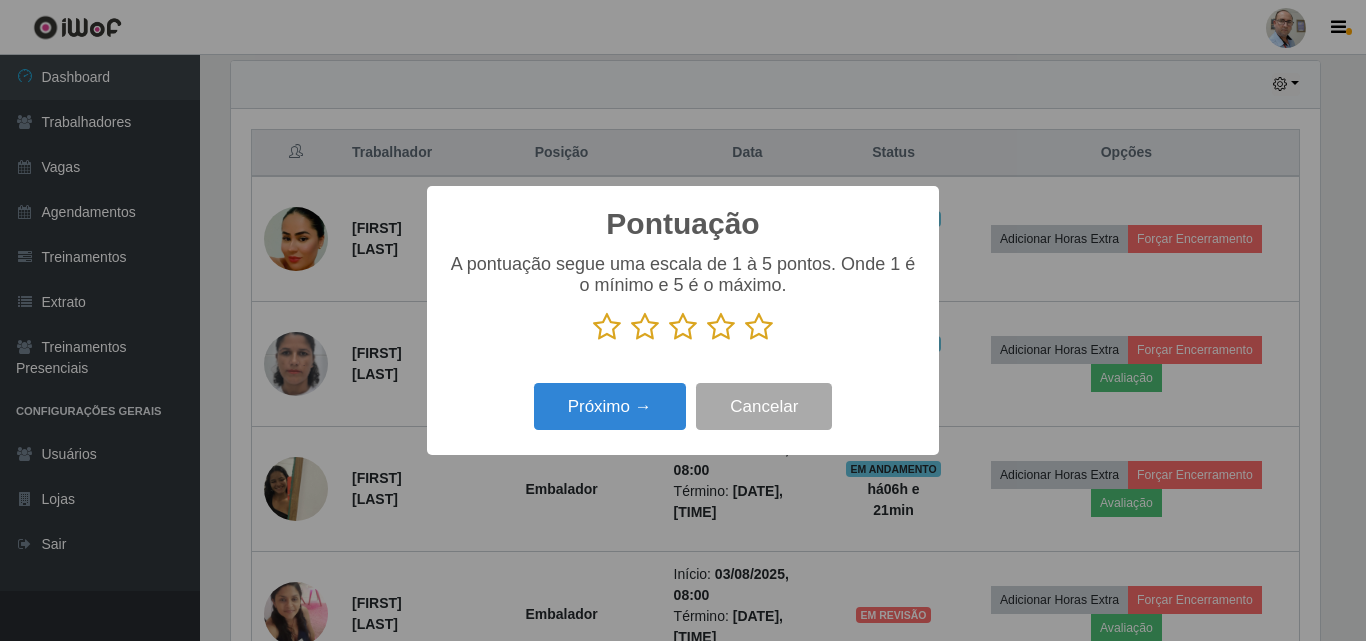 scroll, scrollTop: 999585, scrollLeft: 998911, axis: both 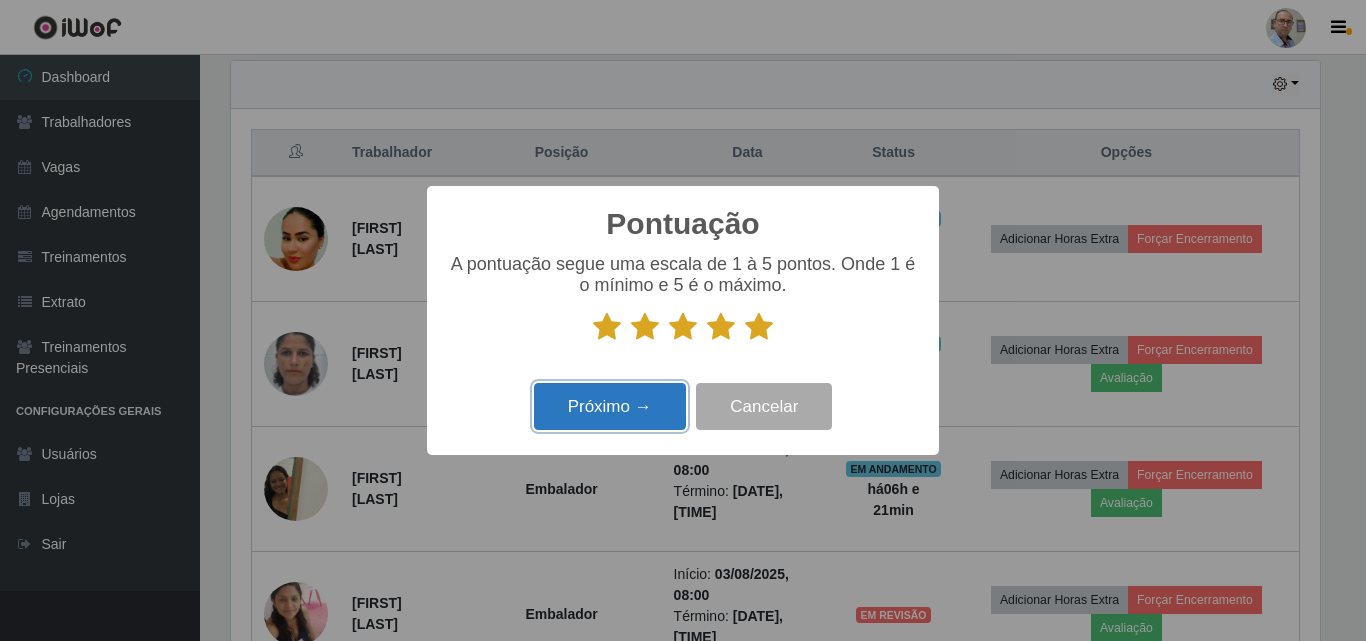 click on "Próximo →" at bounding box center (610, 406) 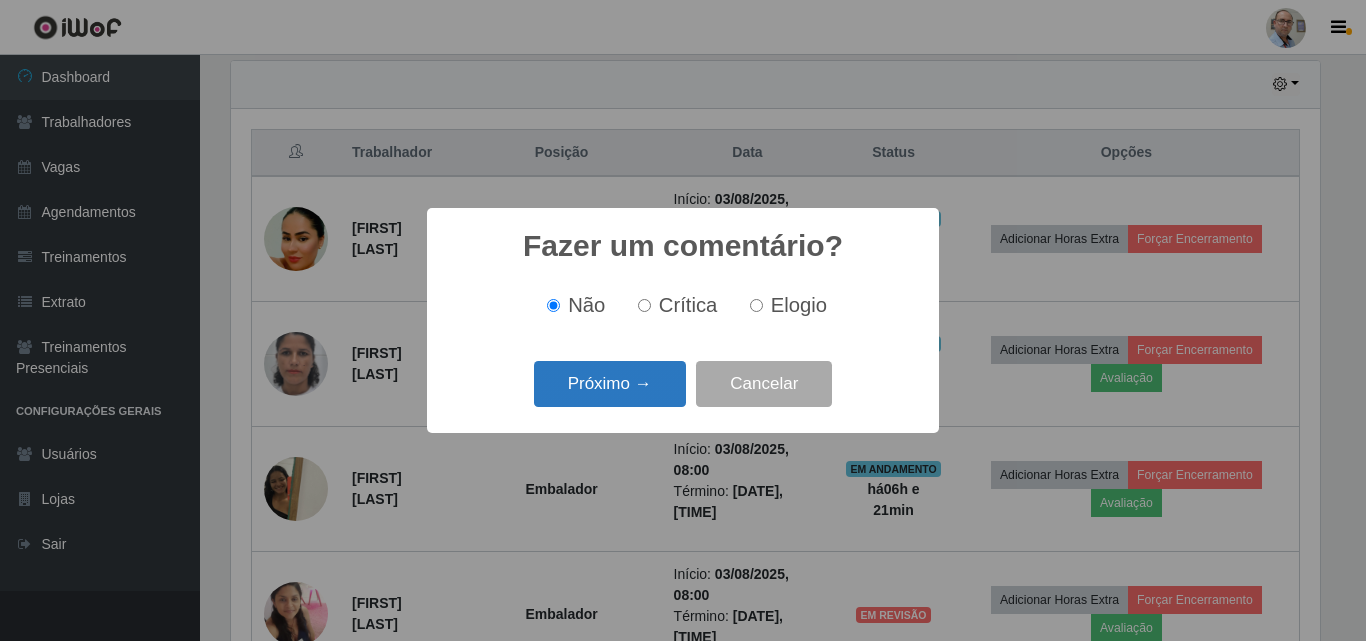 click on "Próximo →" at bounding box center (610, 384) 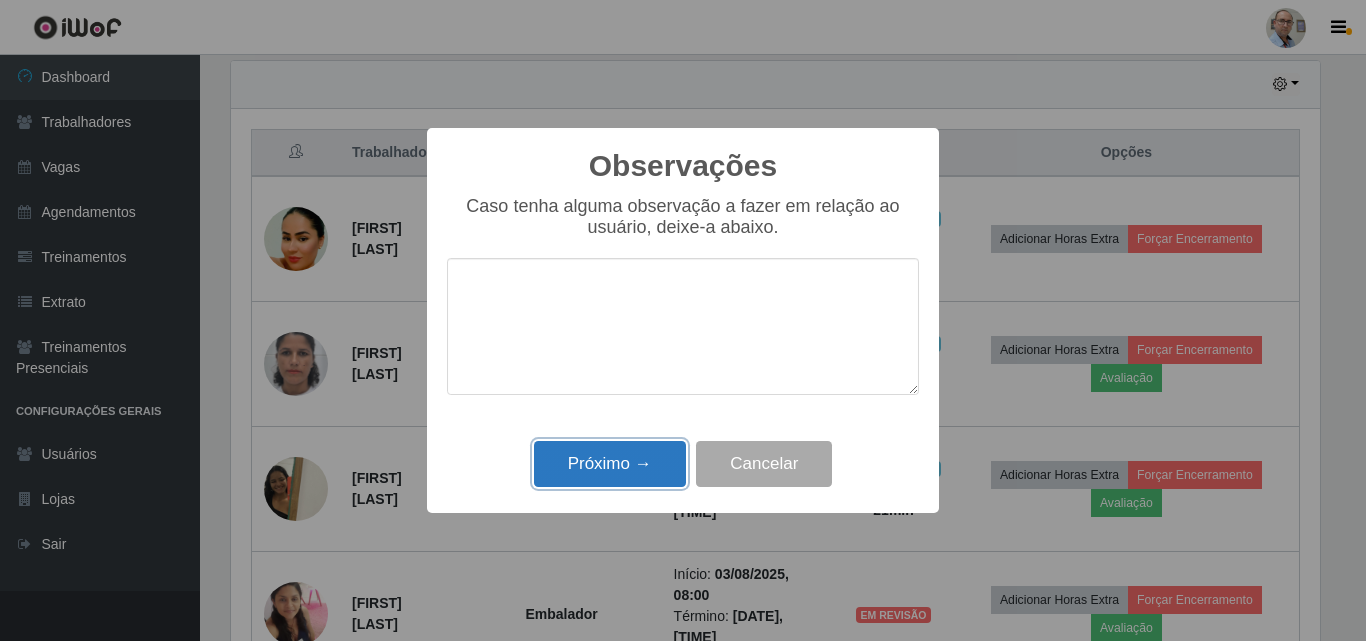 click on "Próximo →" at bounding box center [610, 464] 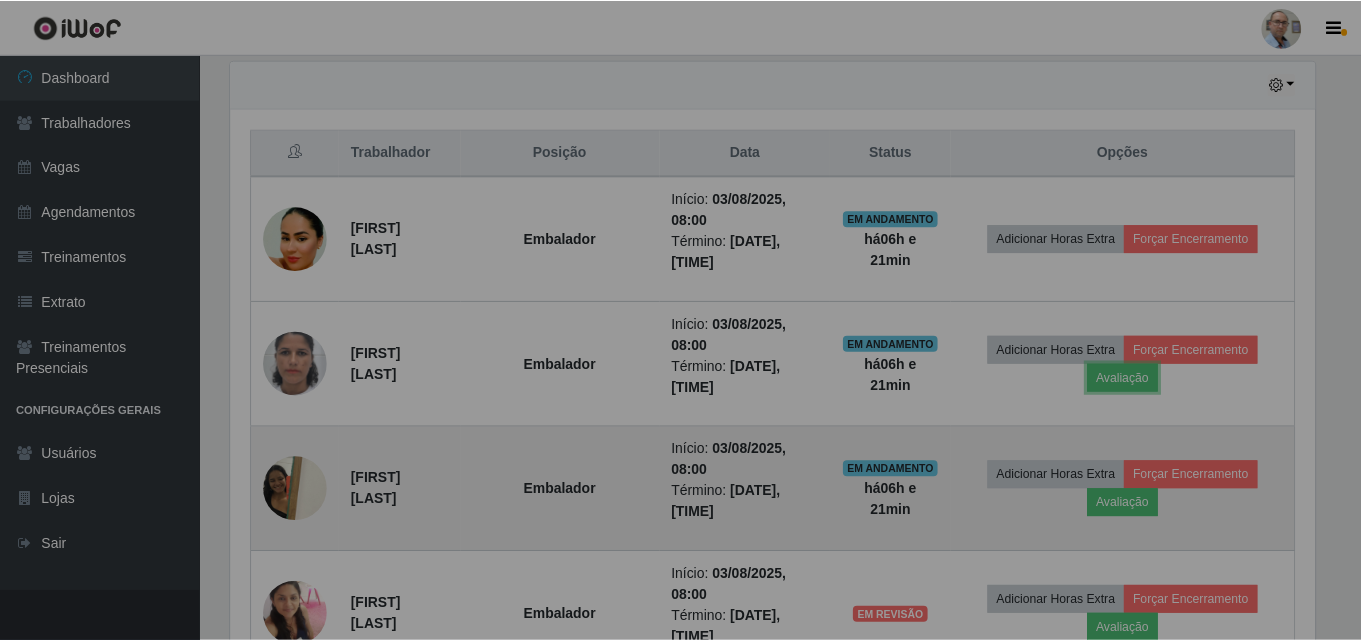 scroll, scrollTop: 999585, scrollLeft: 998901, axis: both 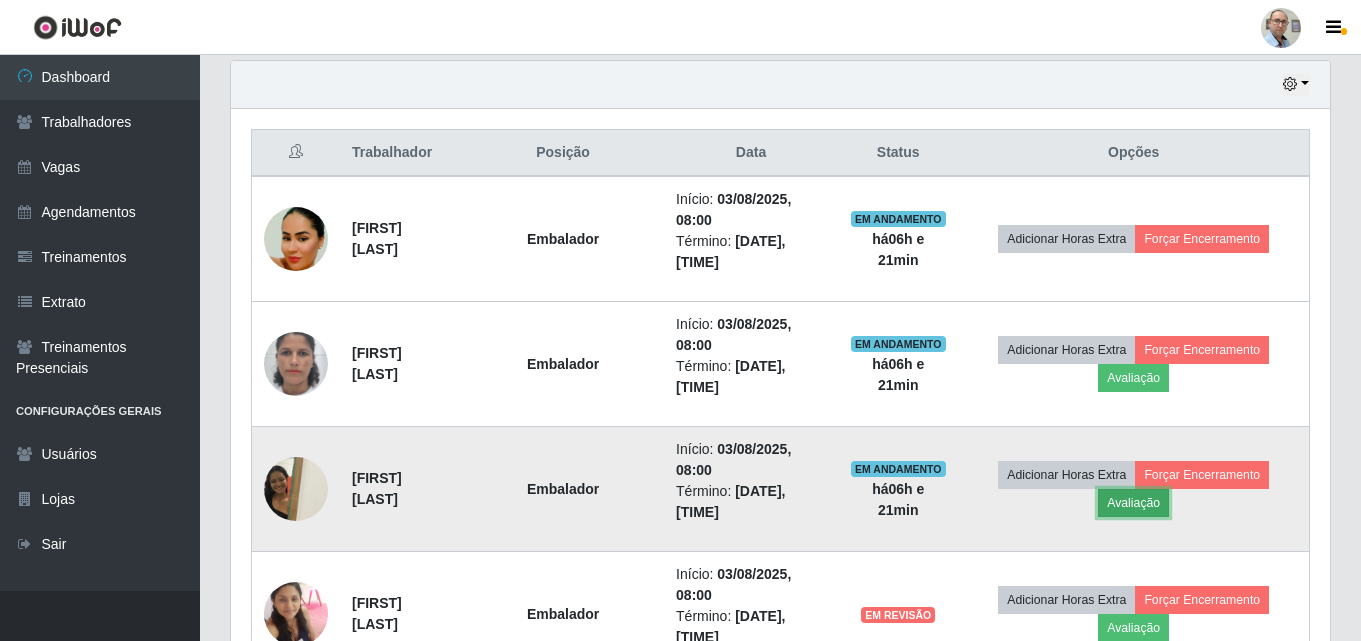 click on "Avaliação" at bounding box center (1133, 503) 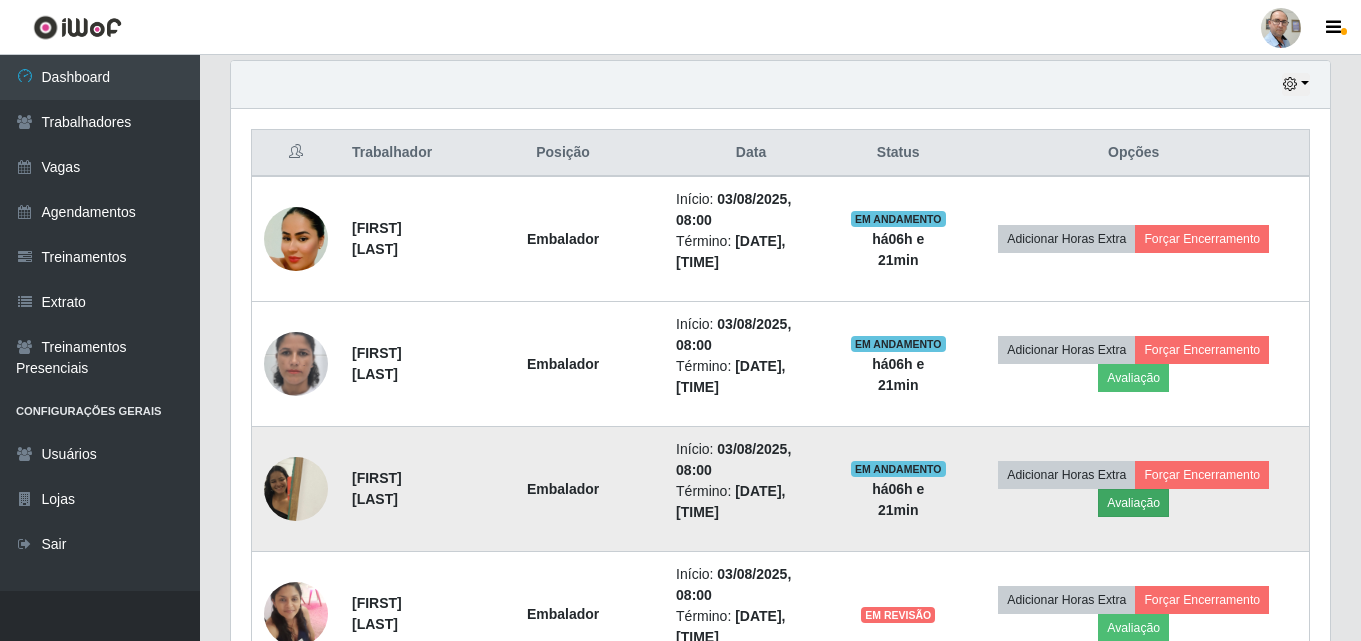 scroll, scrollTop: 999585, scrollLeft: 998911, axis: both 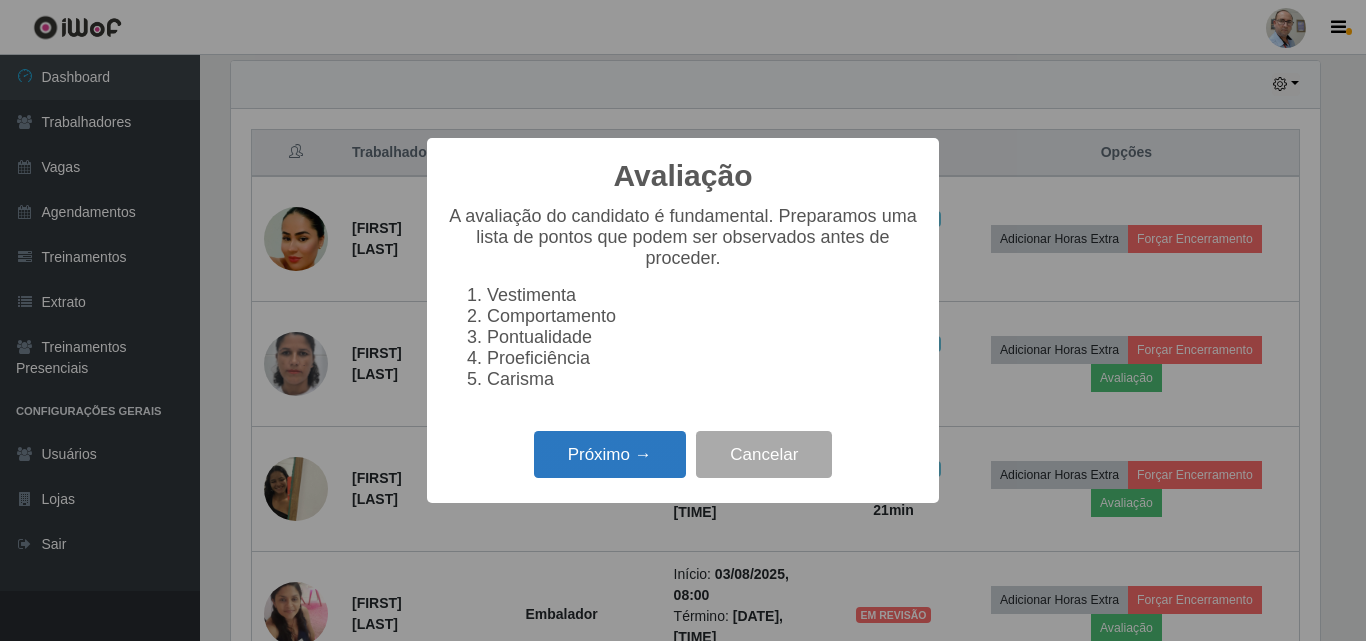 click on "Próximo →" at bounding box center (610, 454) 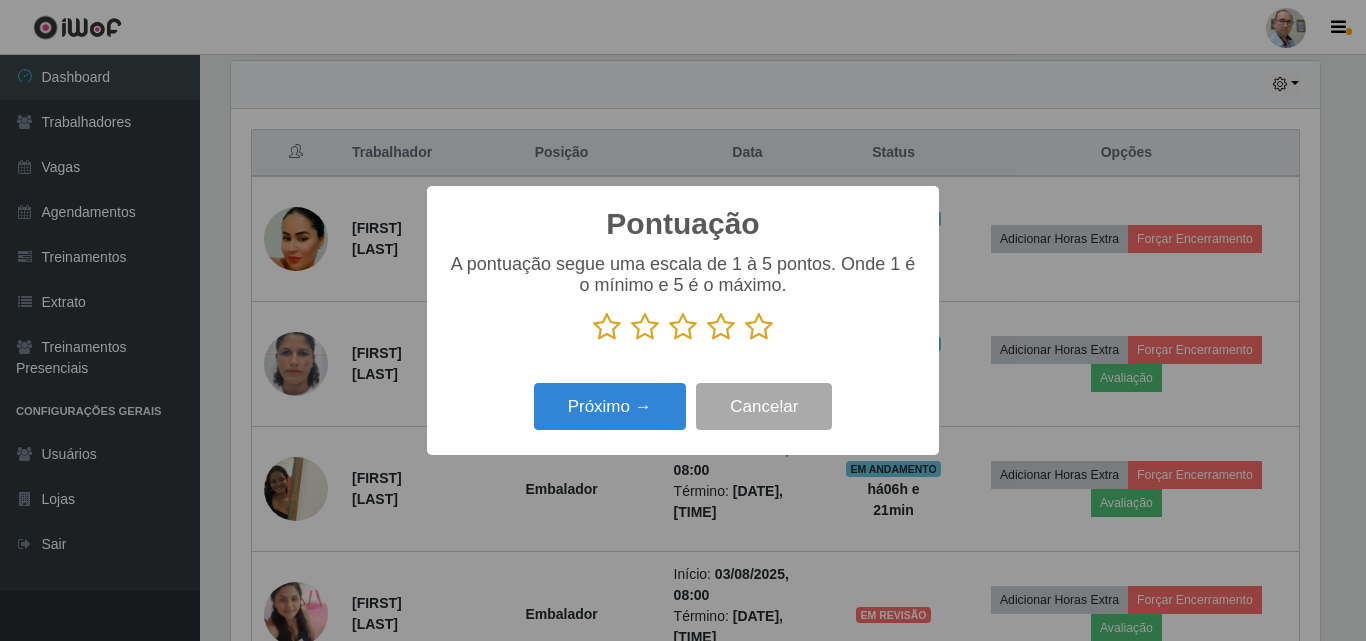 click at bounding box center (683, 327) 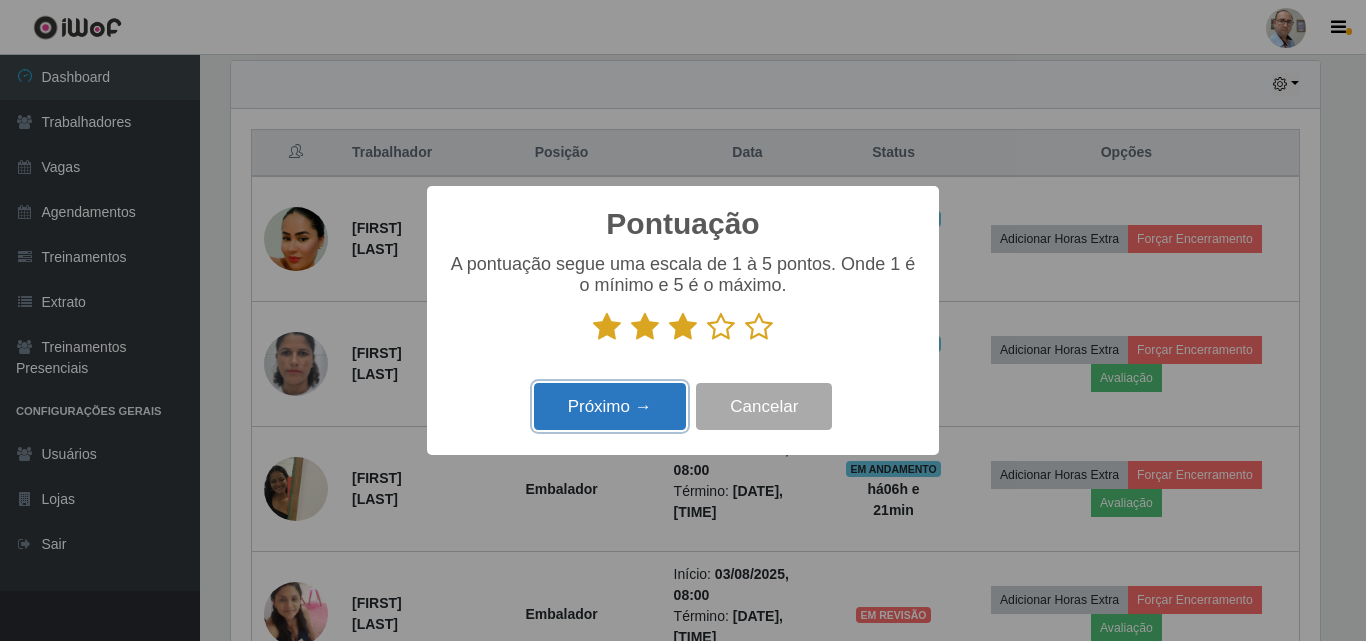 click on "Próximo →" at bounding box center [610, 406] 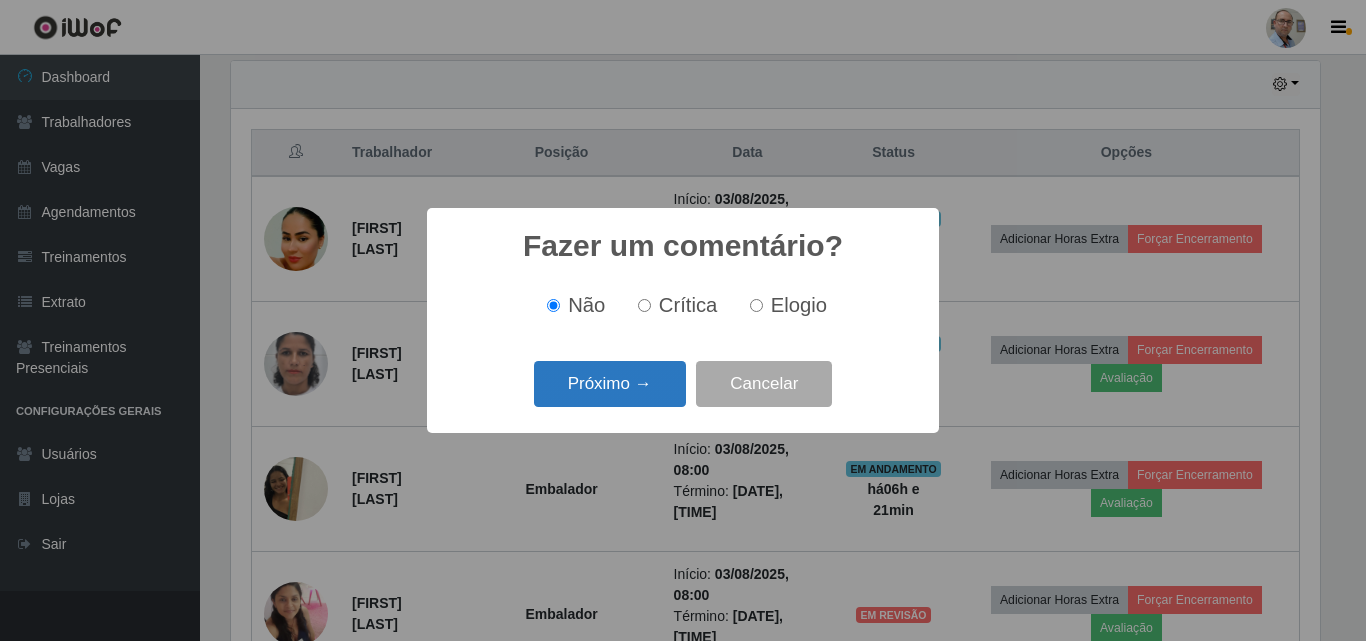 click on "Próximo →" at bounding box center (610, 384) 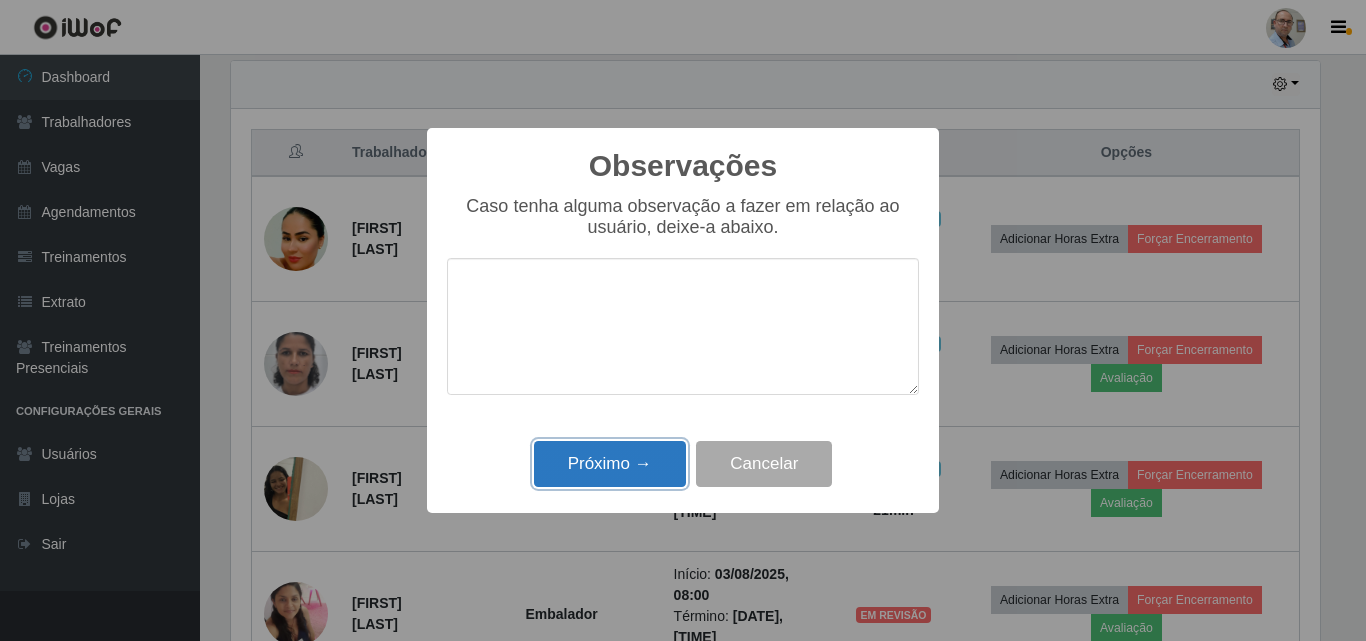 click on "Próximo →" at bounding box center (610, 464) 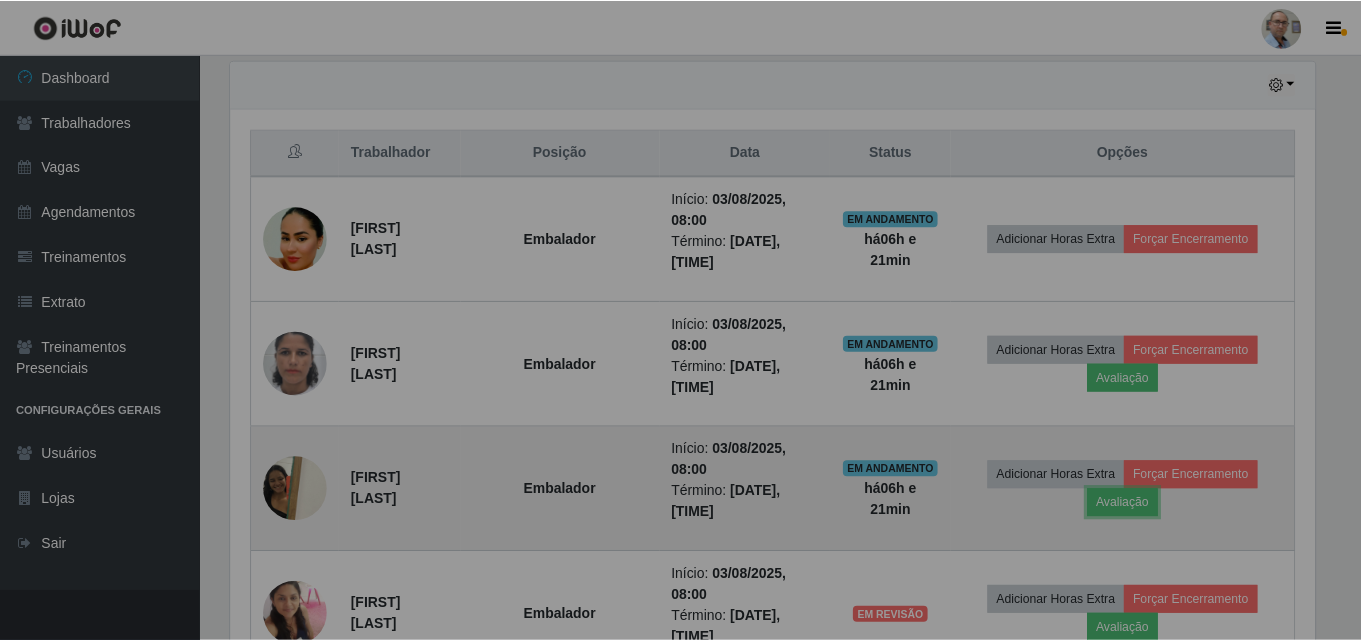scroll, scrollTop: 999585, scrollLeft: 998901, axis: both 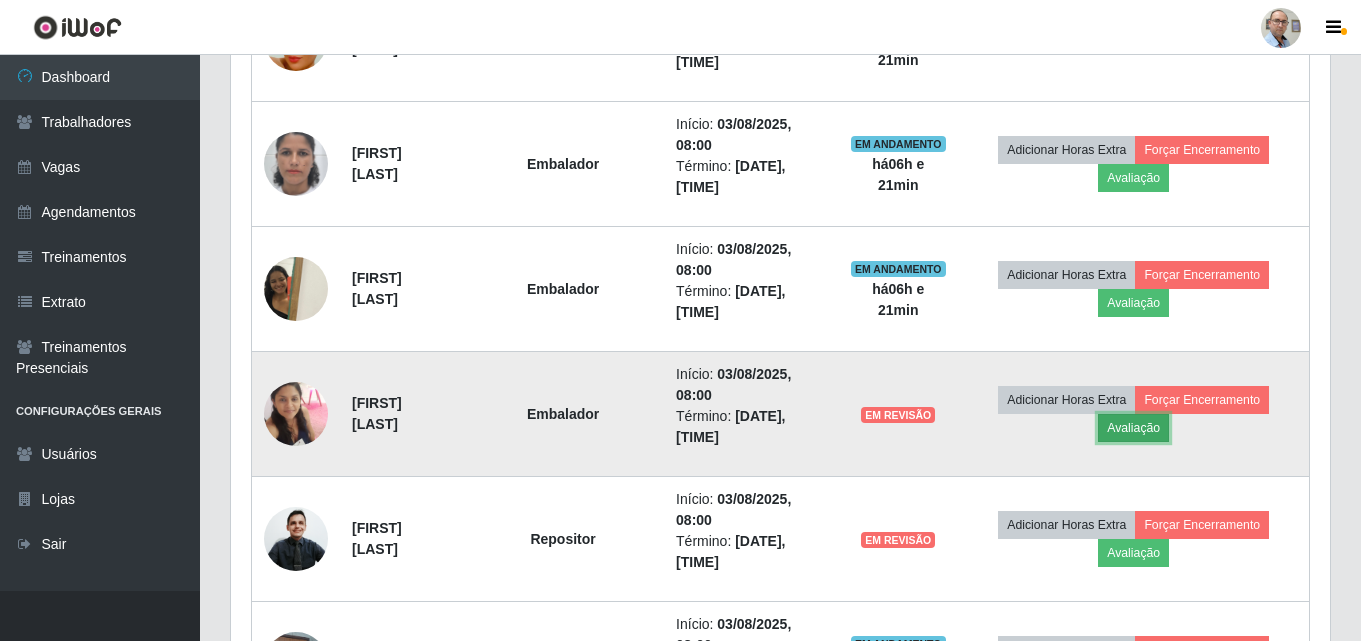 click on "Avaliação" at bounding box center [1133, 428] 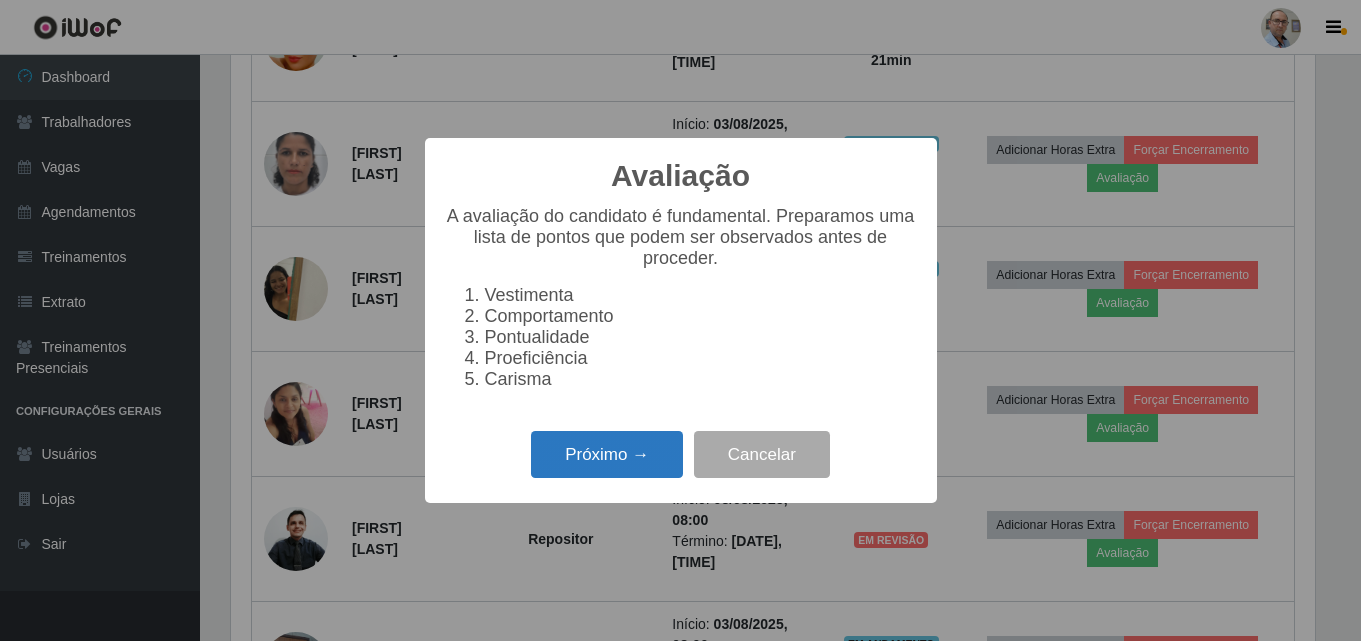 scroll, scrollTop: 999585, scrollLeft: 998911, axis: both 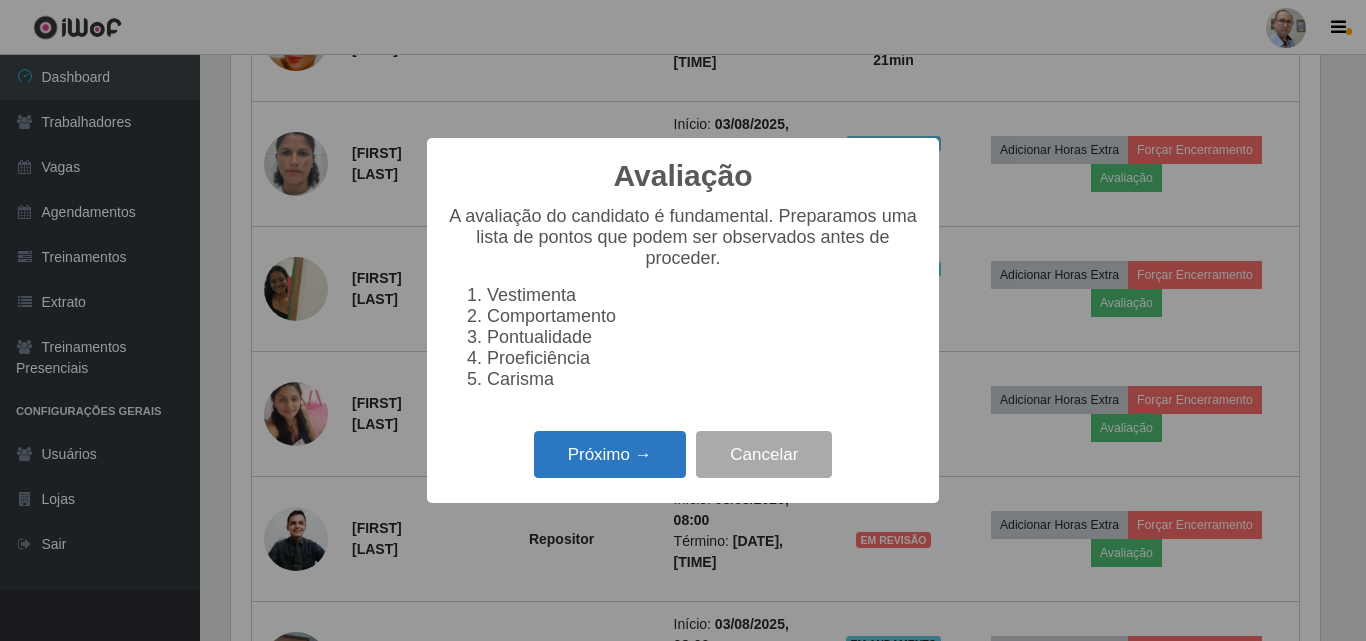 click on "Próximo →" at bounding box center (610, 454) 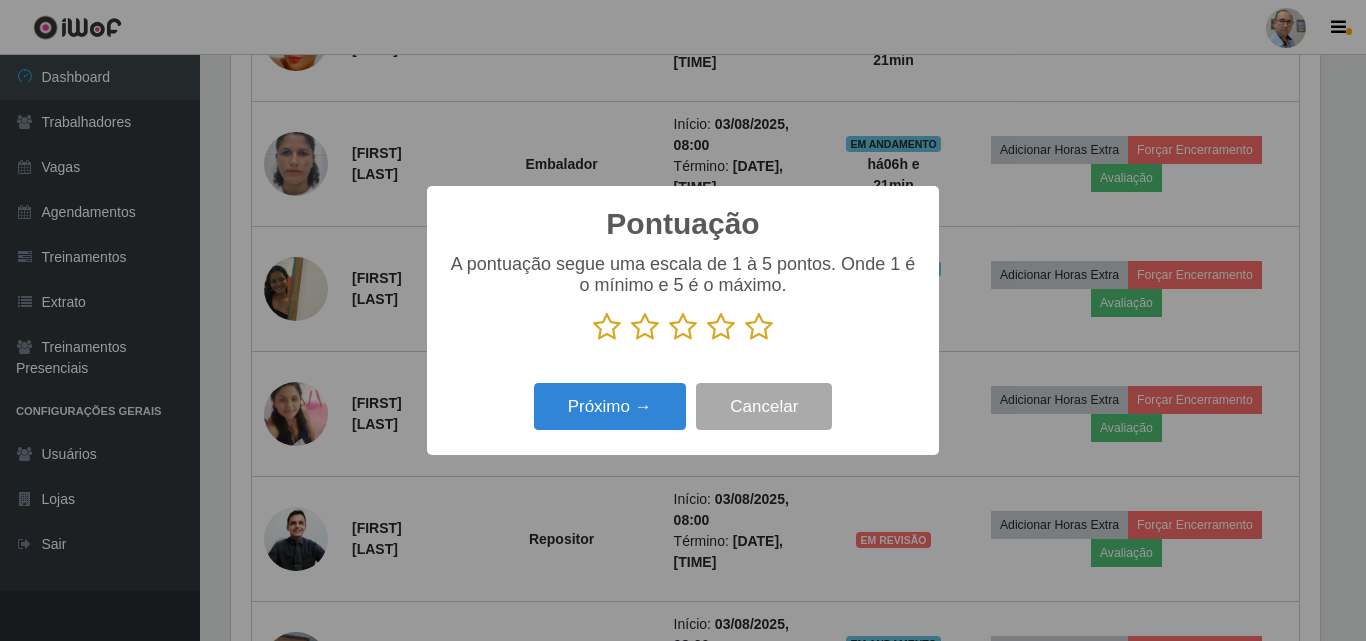 click at bounding box center [759, 327] 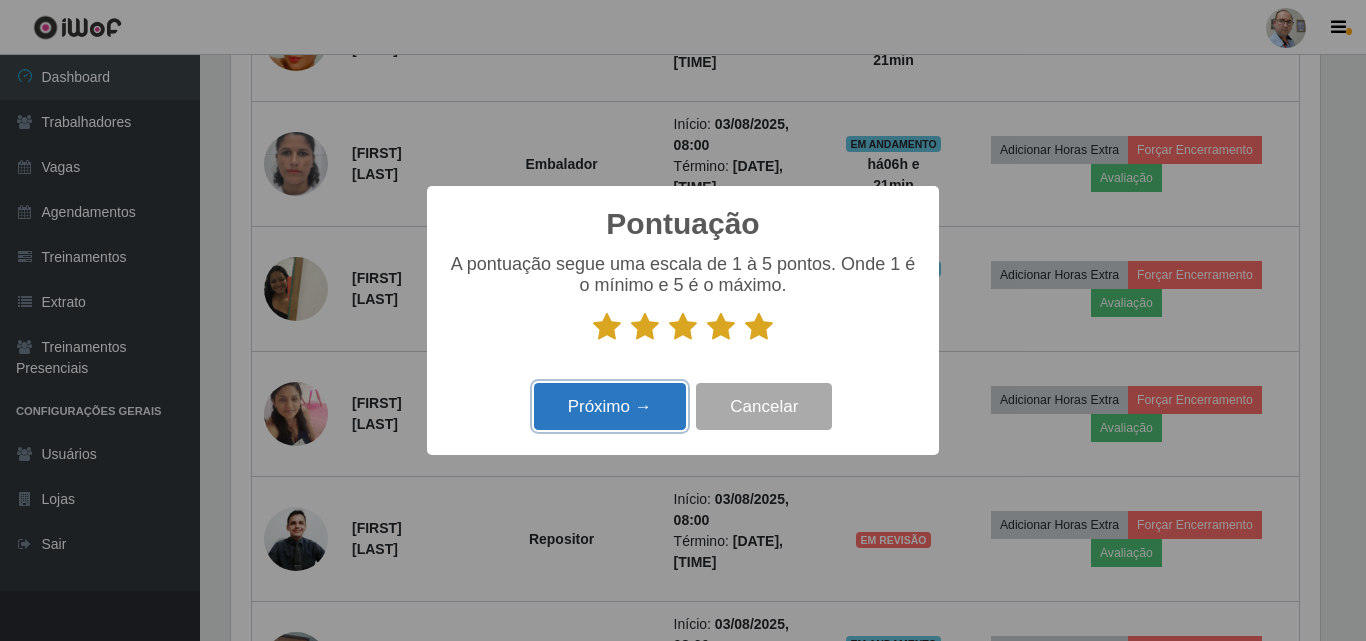 click on "Próximo →" at bounding box center [610, 406] 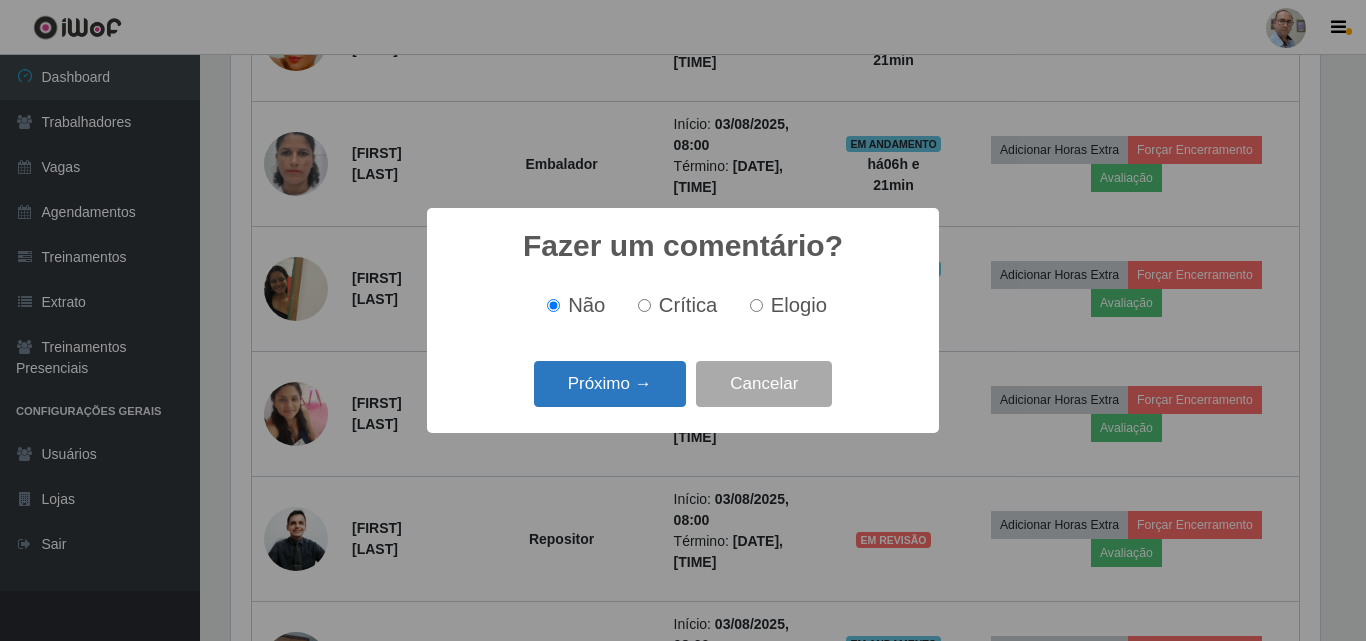 click on "Próximo →" at bounding box center (610, 384) 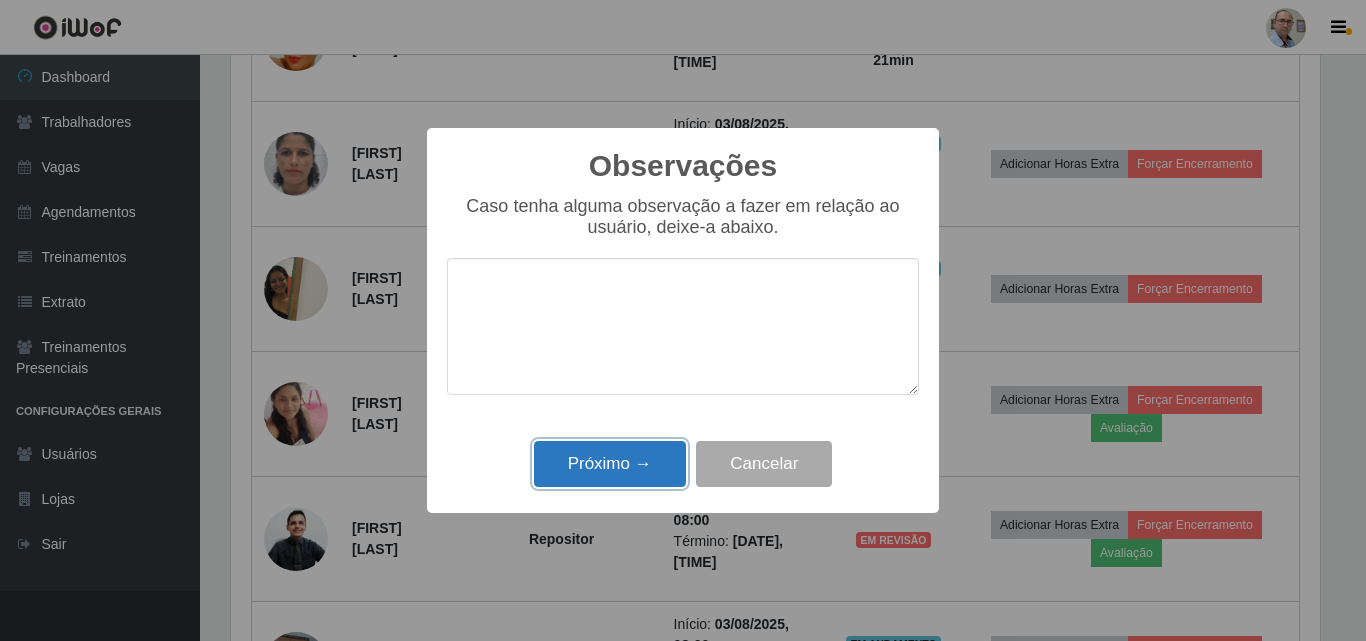 click on "Próximo →" at bounding box center [610, 464] 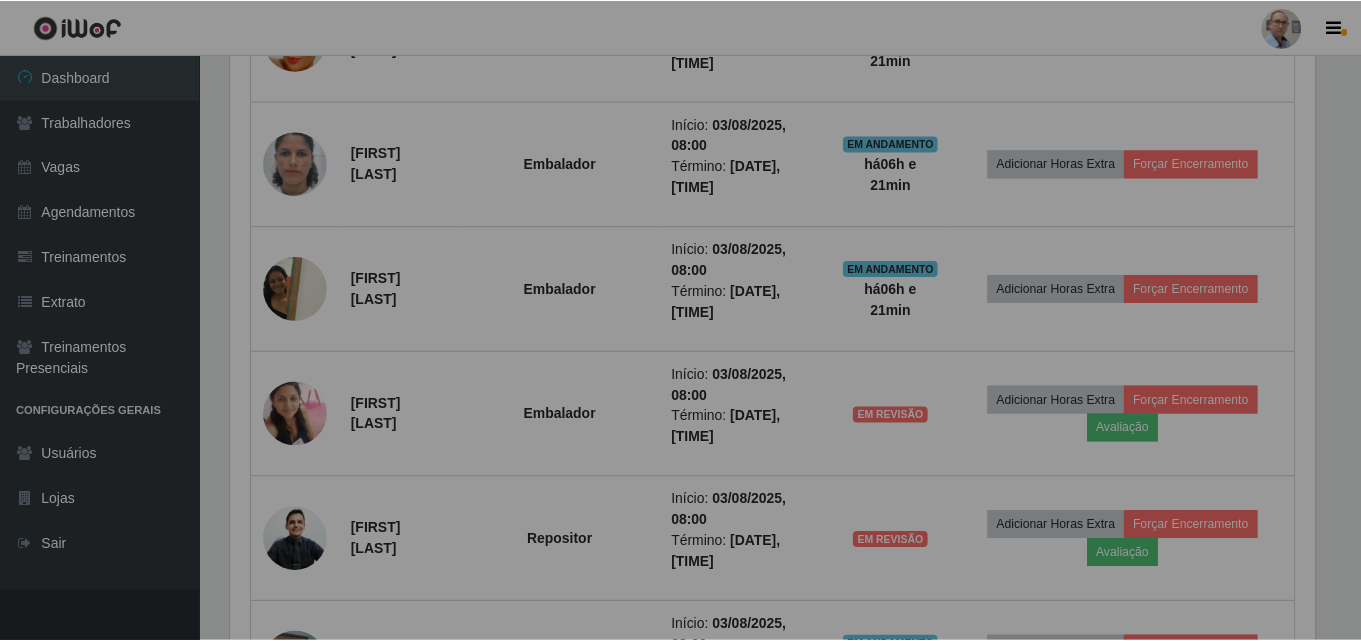 scroll, scrollTop: 999585, scrollLeft: 998901, axis: both 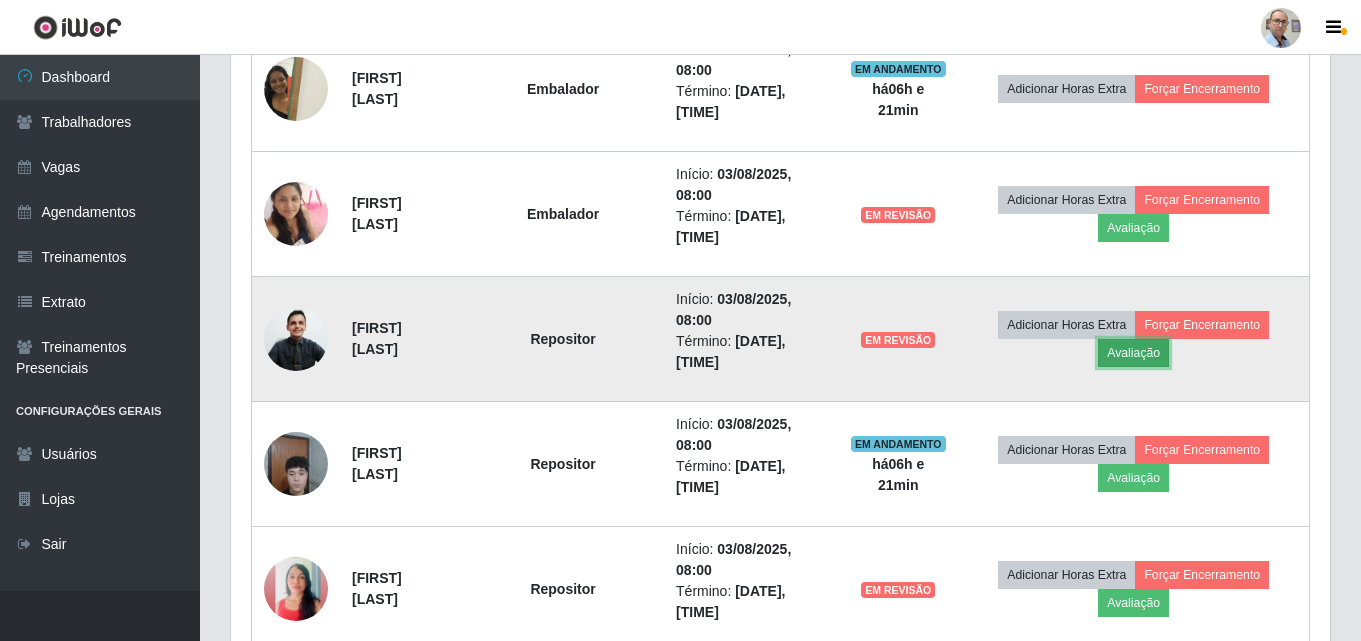 click on "Avaliação" at bounding box center (1133, 353) 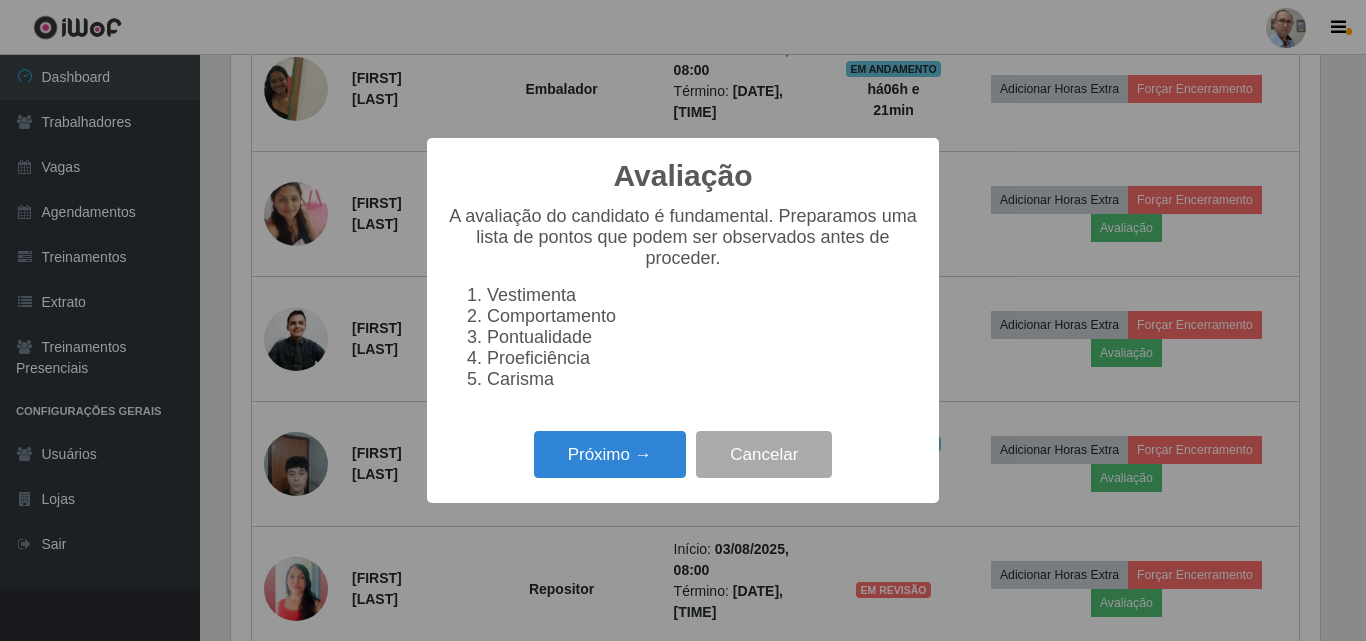 scroll, scrollTop: 999585, scrollLeft: 998911, axis: both 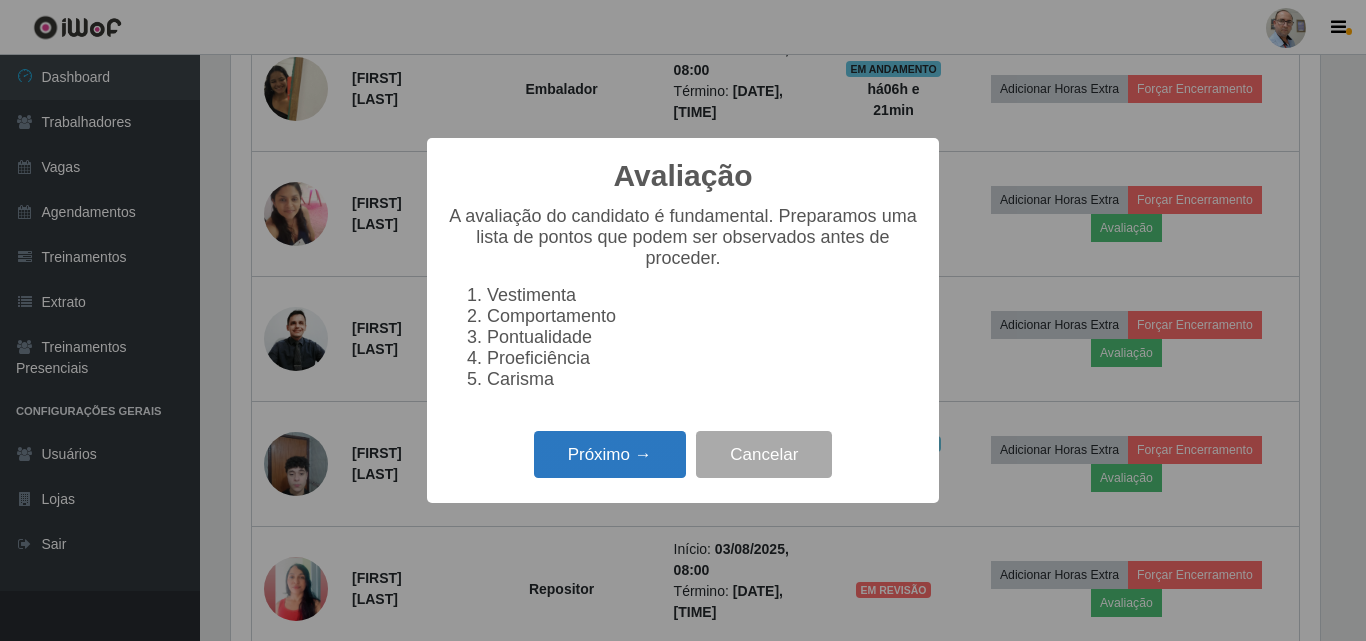 click on "Próximo →" at bounding box center (610, 454) 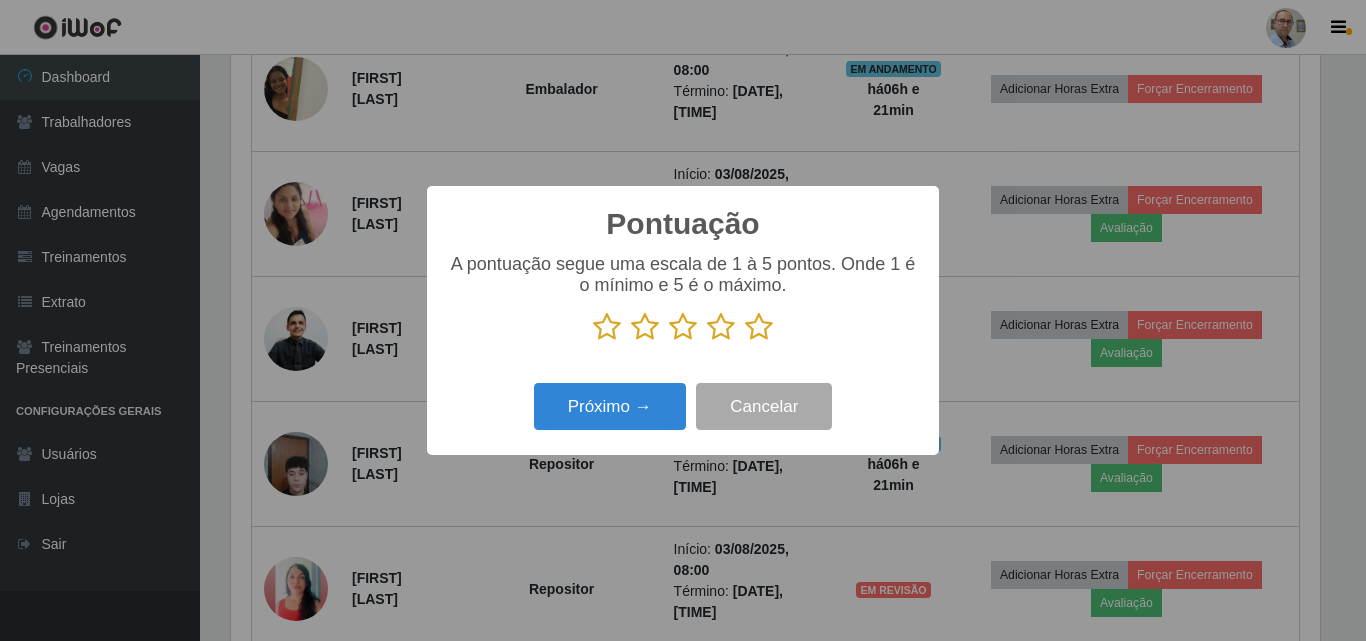 scroll, scrollTop: 999585, scrollLeft: 998911, axis: both 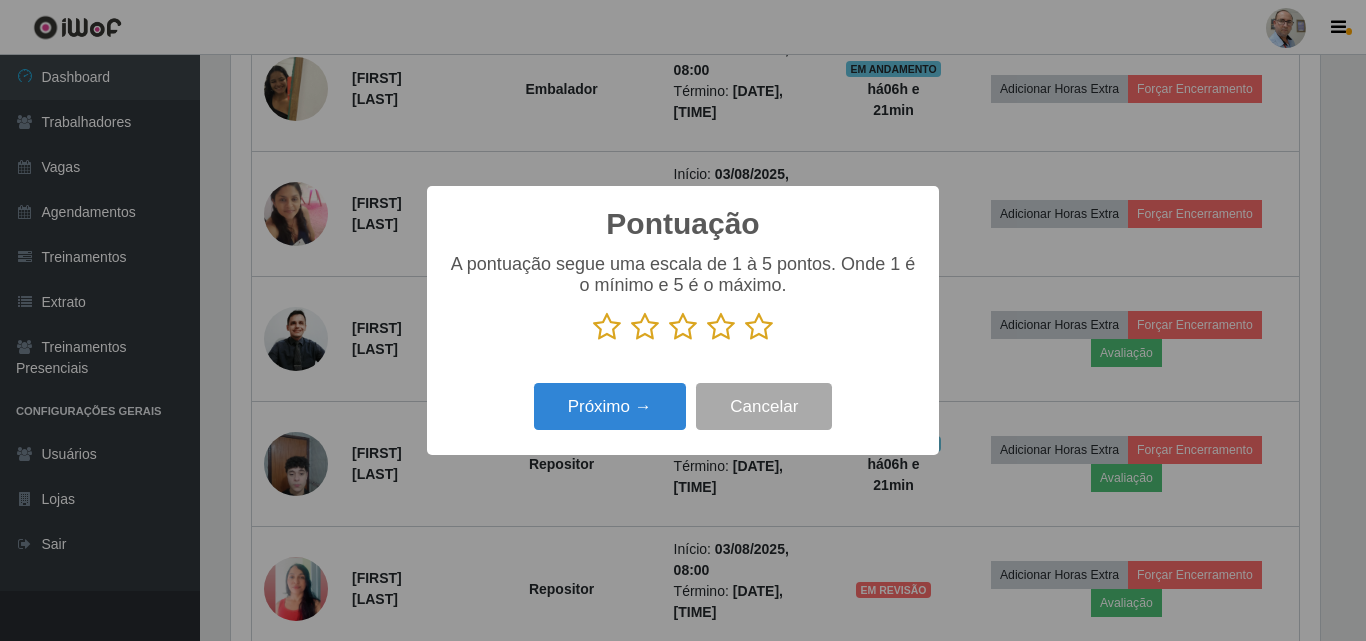 click at bounding box center [759, 327] 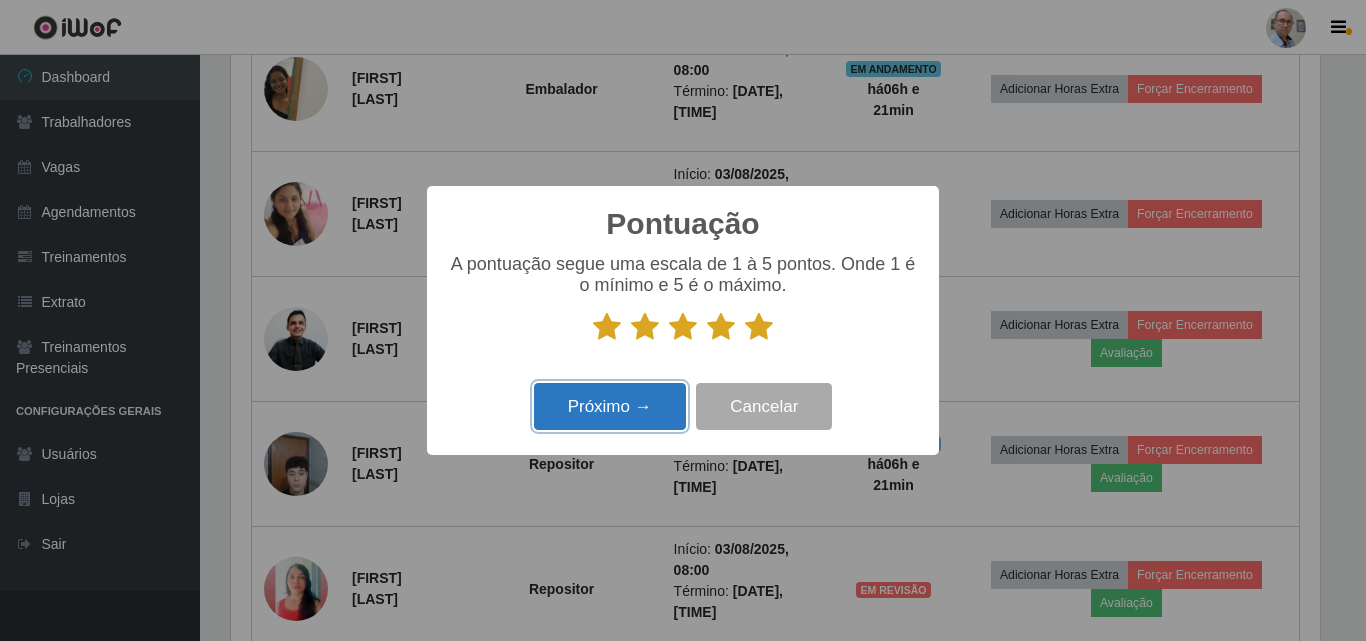 click on "Próximo →" at bounding box center (610, 406) 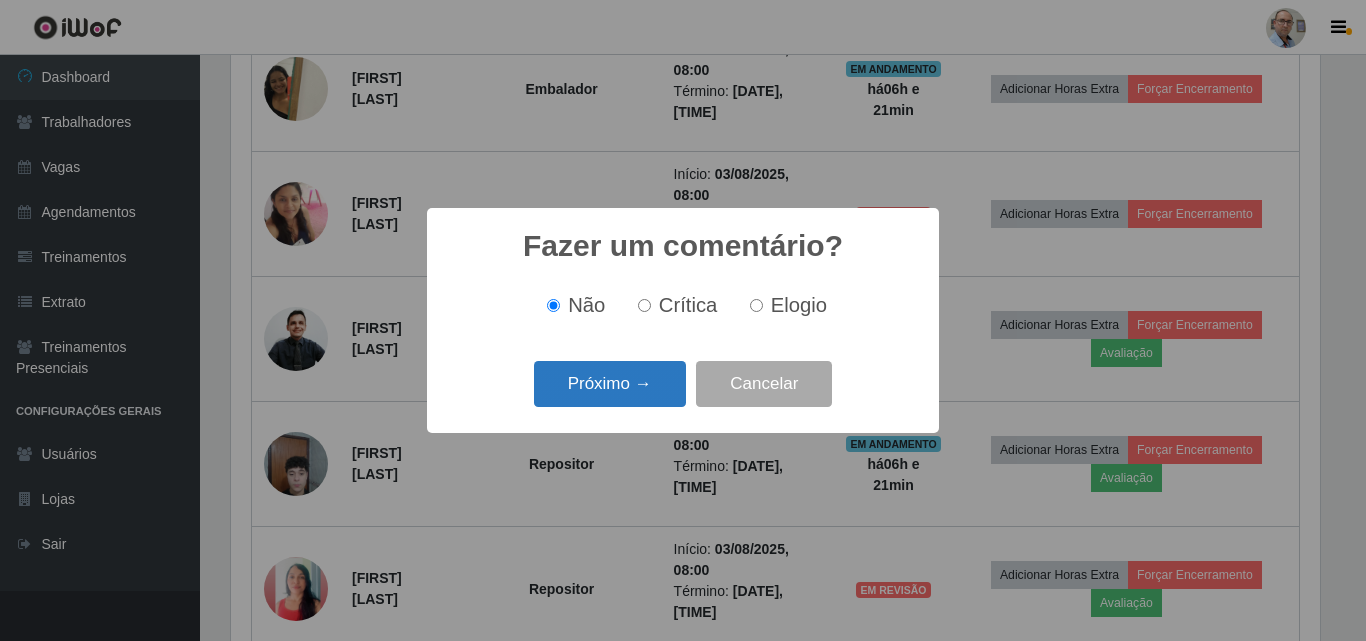 click on "Próximo →" at bounding box center (610, 384) 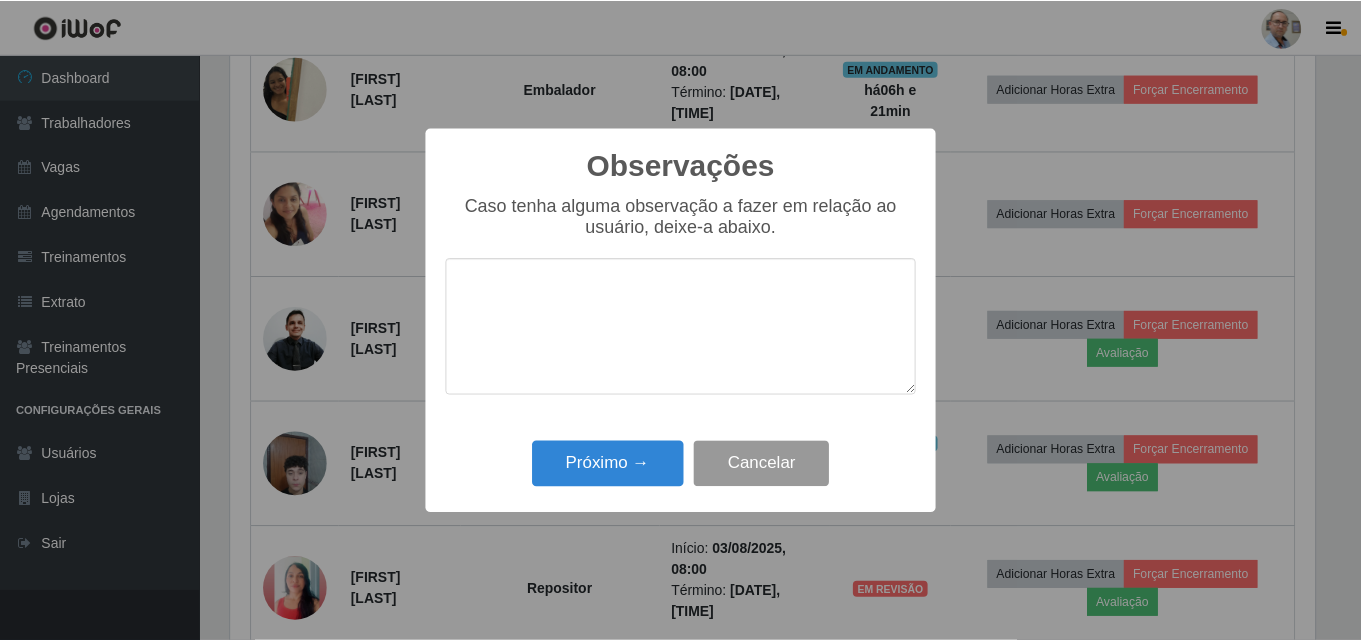 scroll, scrollTop: 999585, scrollLeft: 998911, axis: both 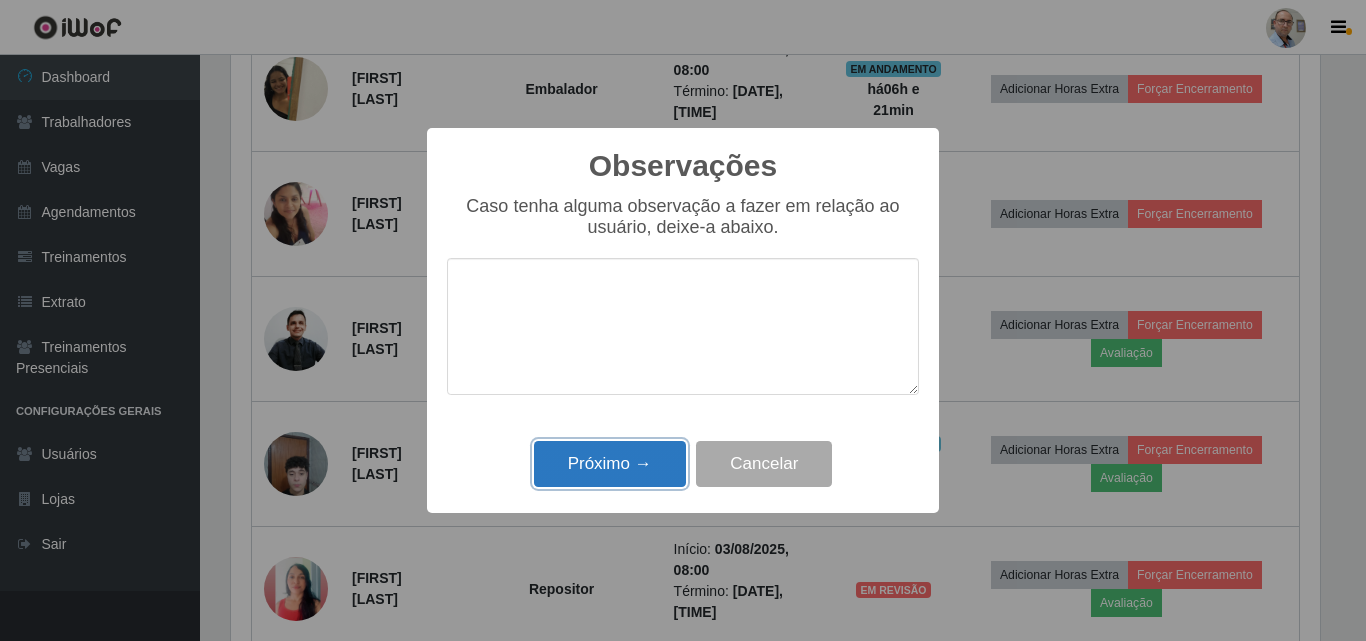 click on "Próximo →" at bounding box center (610, 464) 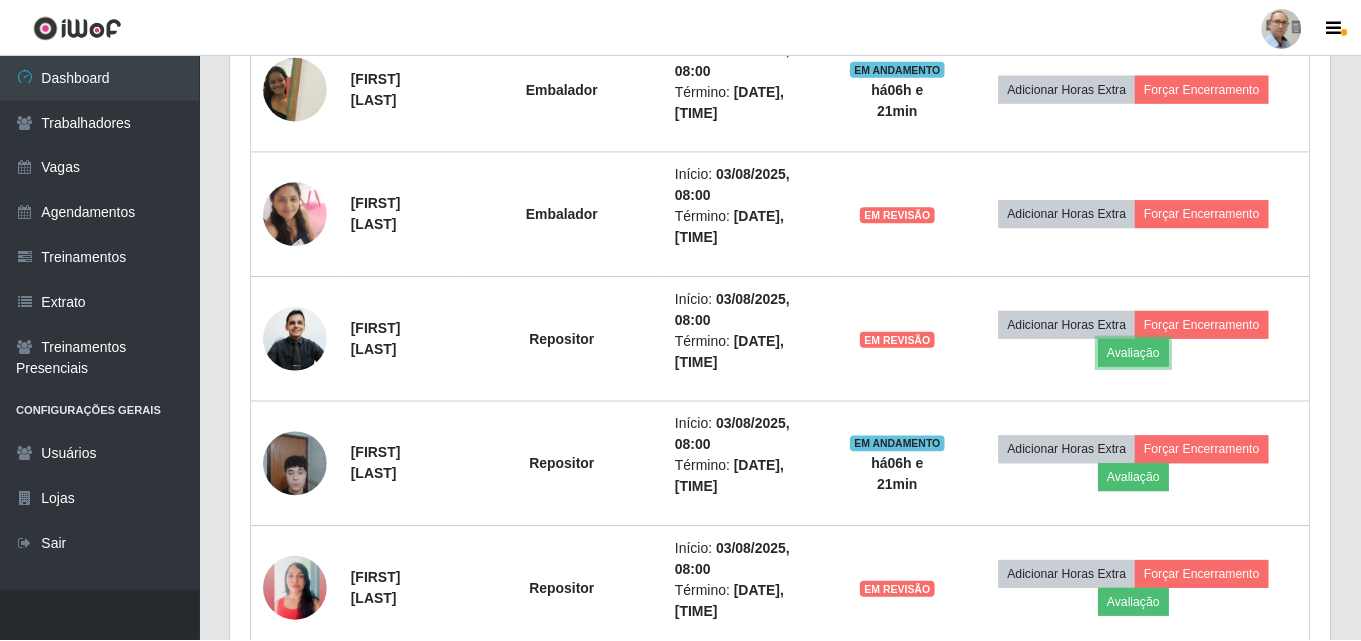 scroll, scrollTop: 999585, scrollLeft: 998901, axis: both 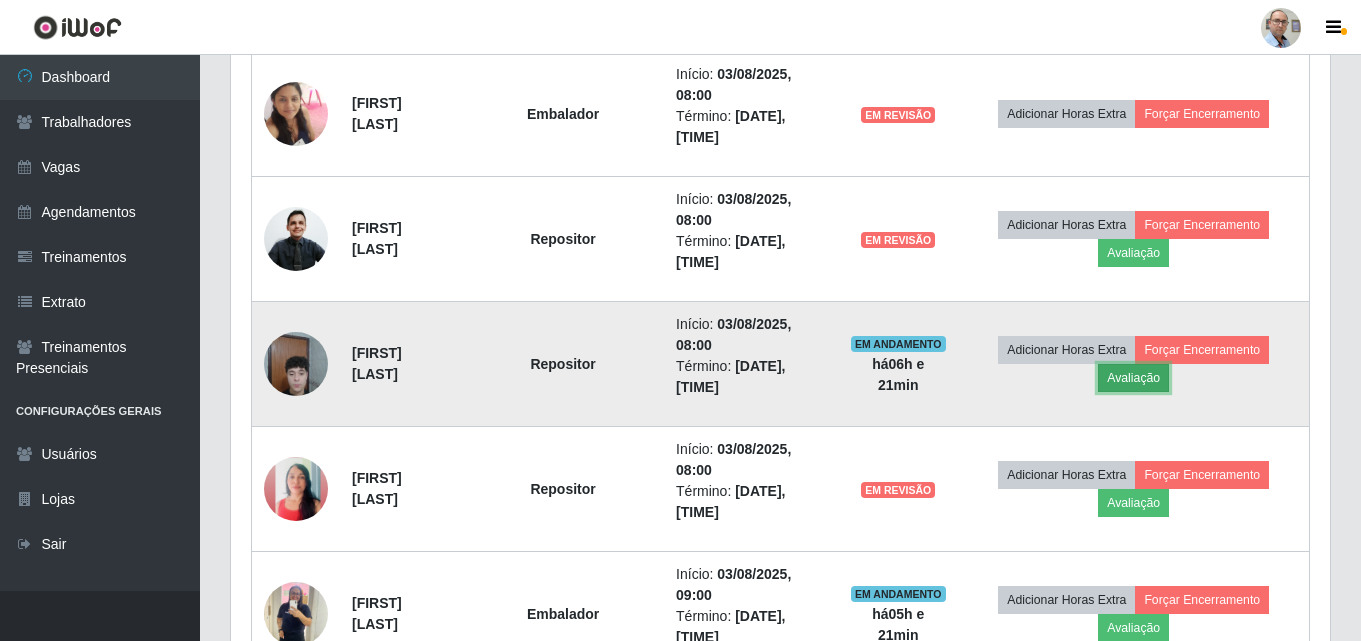 click on "Avaliação" at bounding box center (1133, 378) 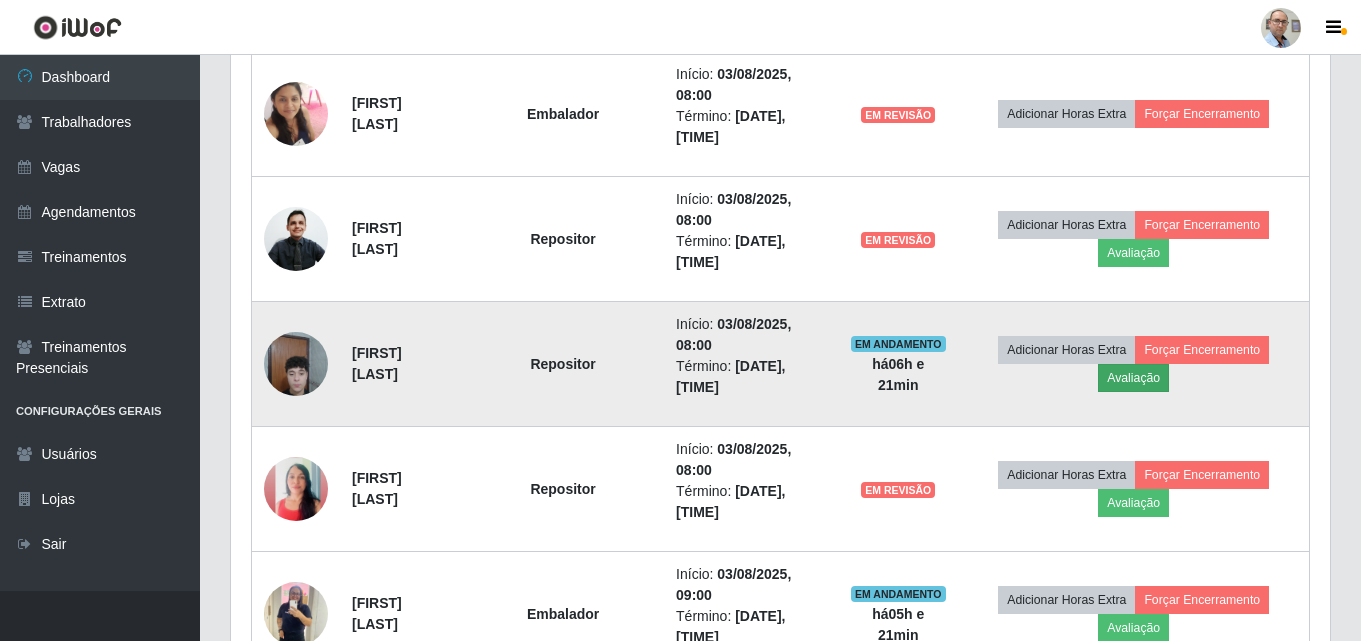 scroll, scrollTop: 999585, scrollLeft: 998911, axis: both 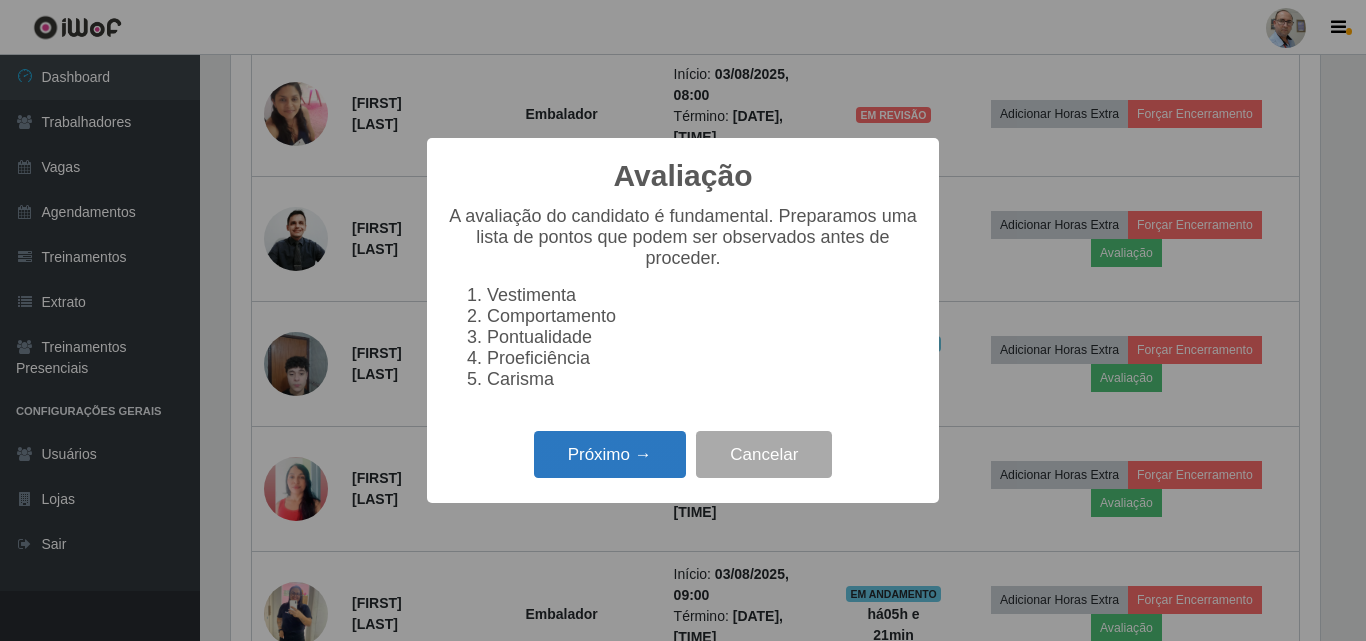 click on "Próximo →" at bounding box center (610, 454) 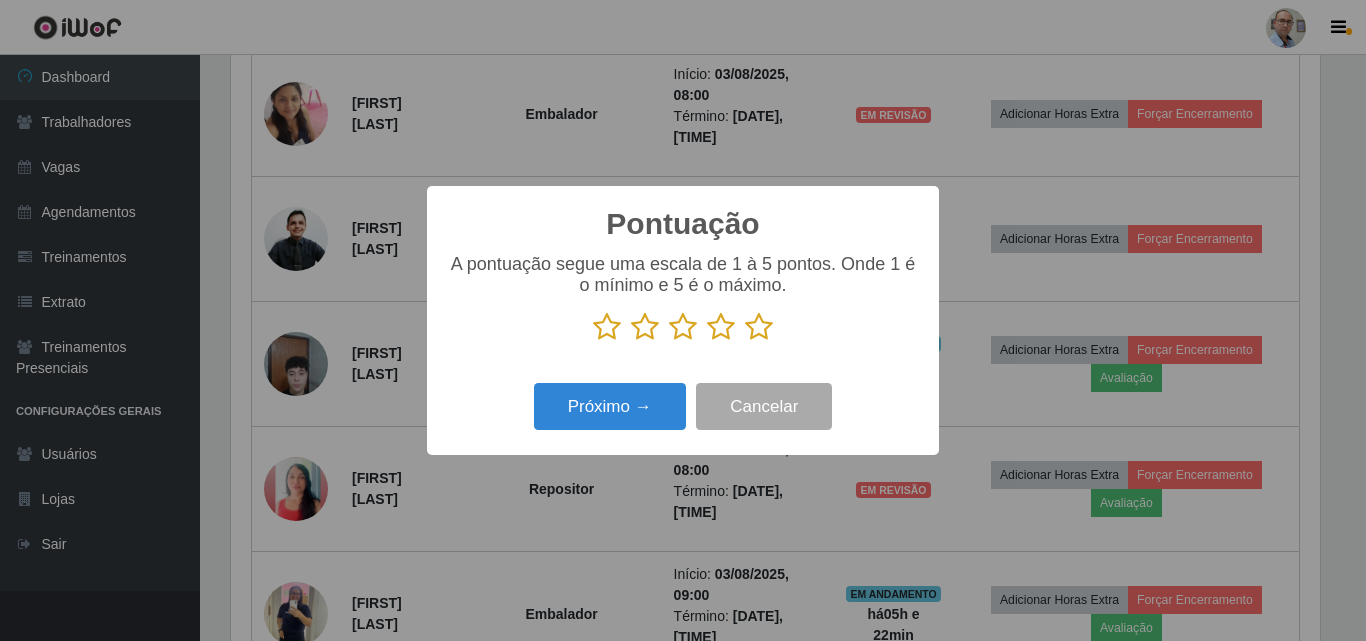 click at bounding box center [645, 327] 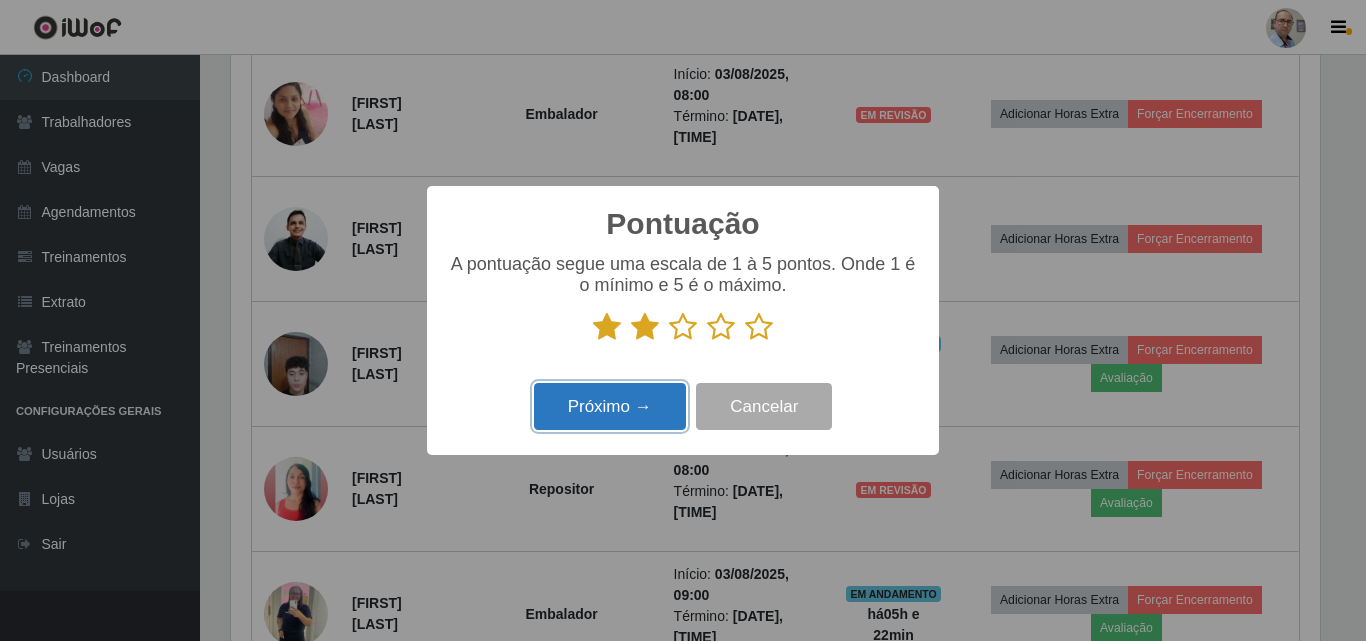 click on "Próximo →" at bounding box center [610, 406] 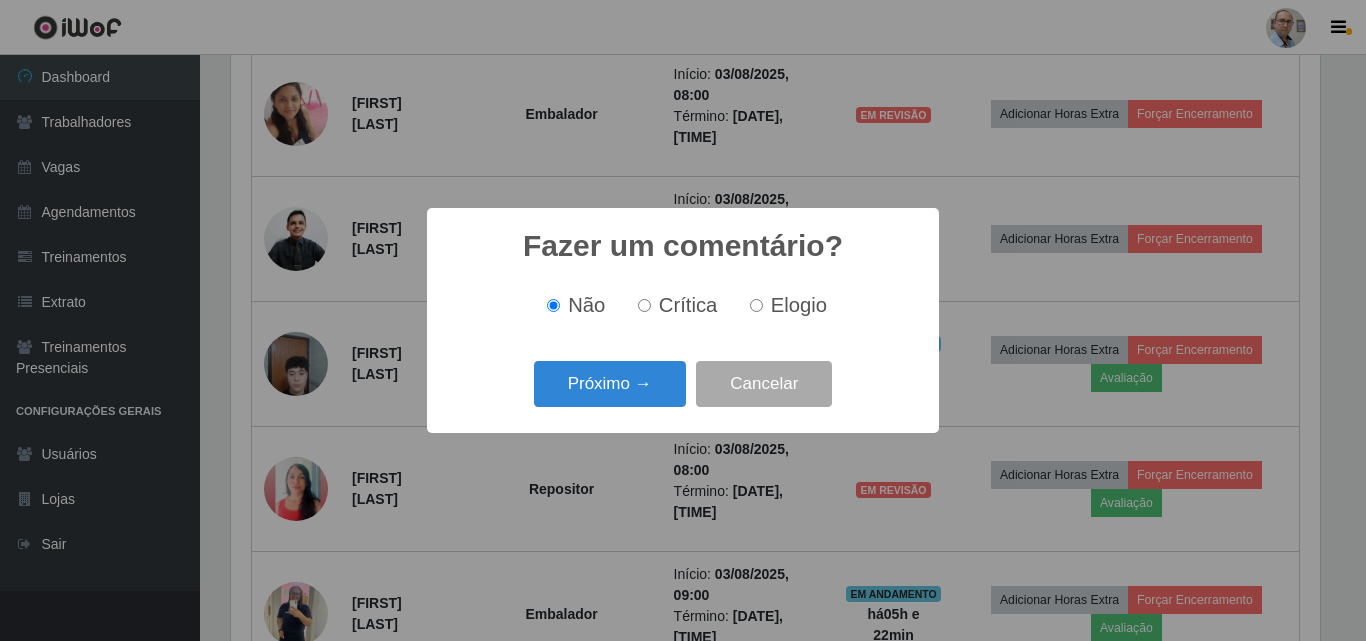 click on "Crítica" at bounding box center [644, 305] 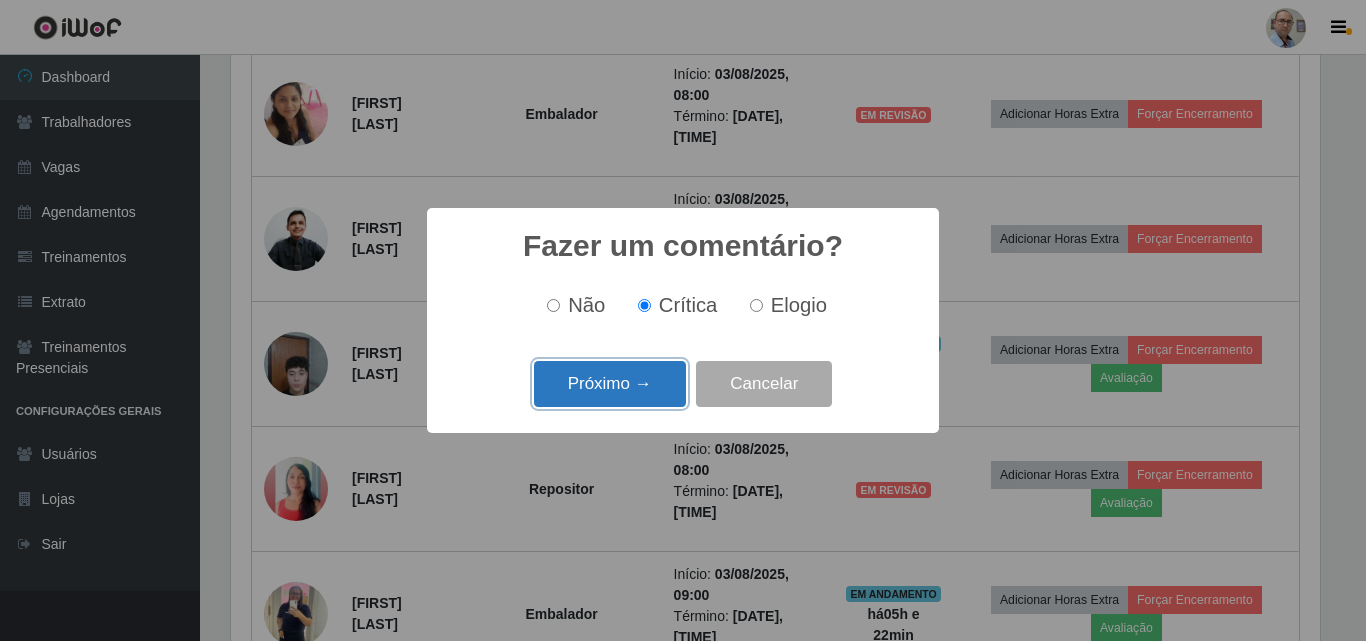 click on "Próximo →" at bounding box center (610, 384) 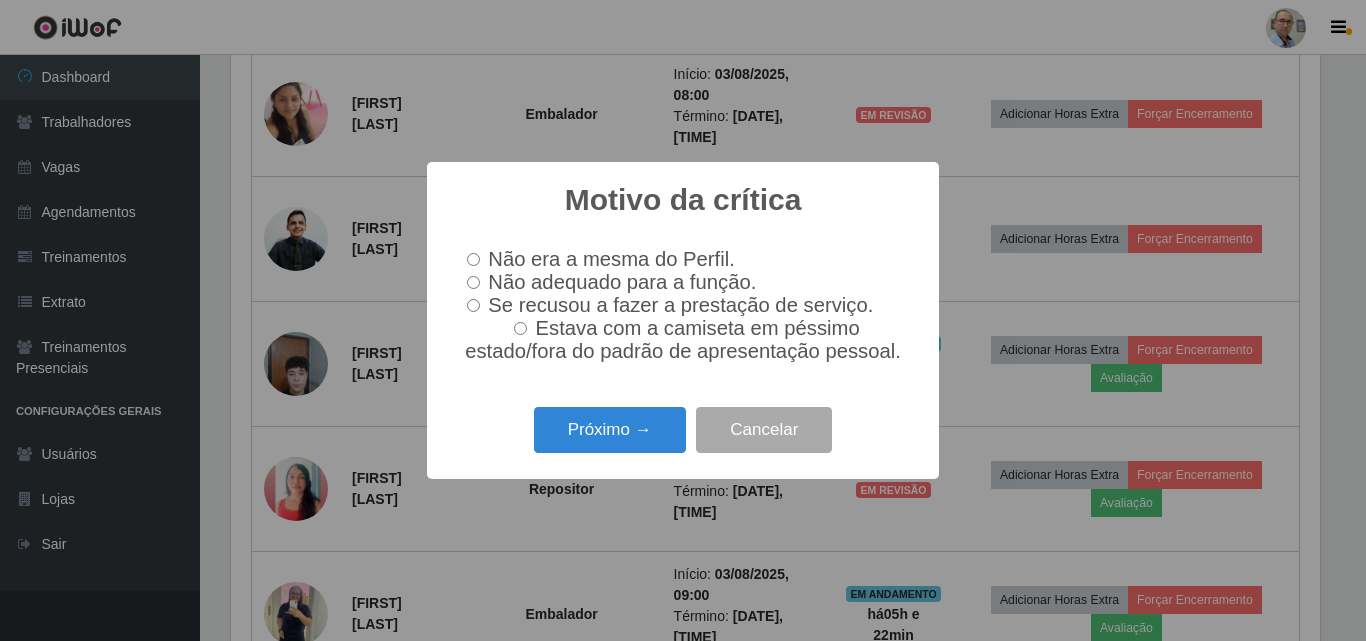 click on "Estava com a camiseta em péssimo estado/fora do padrão de apresentação pessoal." at bounding box center [520, 328] 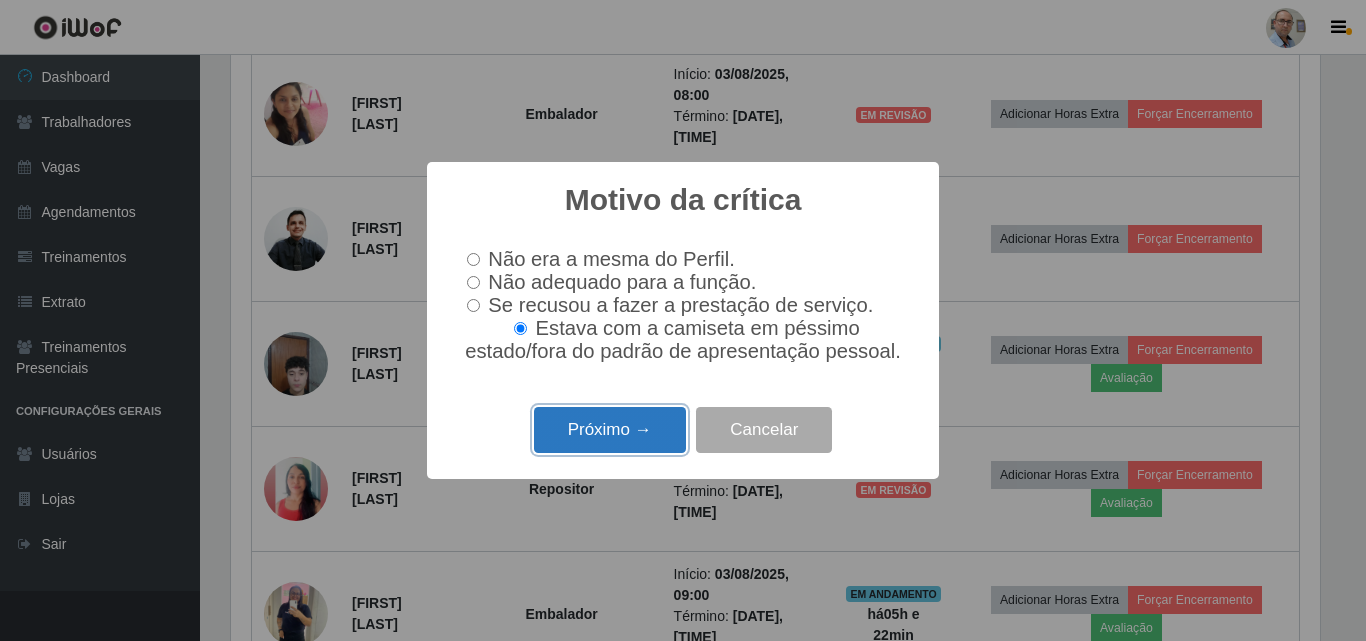 click on "Próximo →" at bounding box center [610, 430] 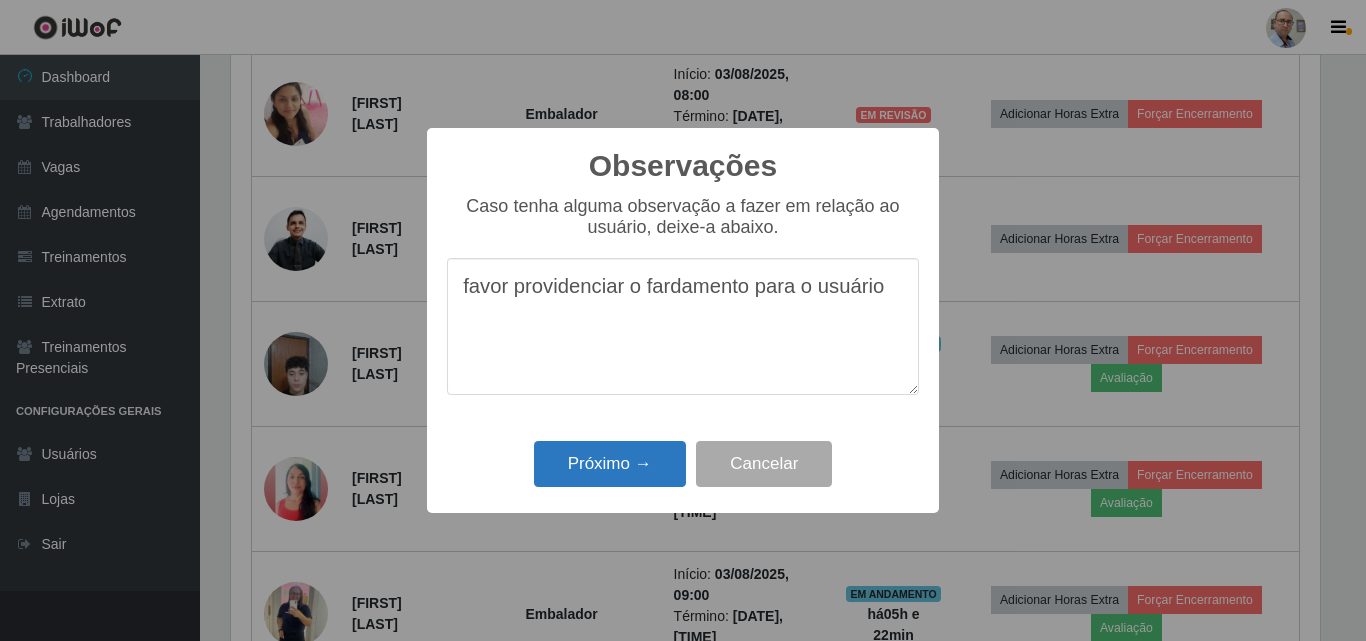 type on "favor providenciar o fardamento para o usuário" 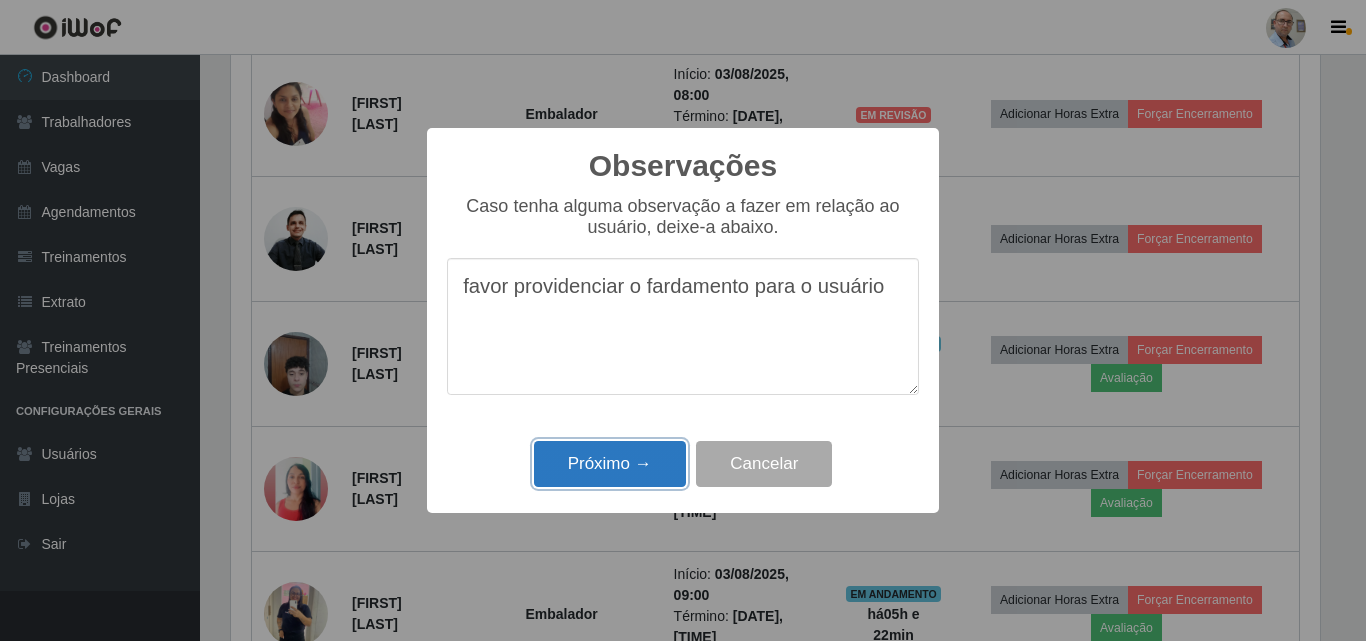 click on "Próximo →" at bounding box center [610, 464] 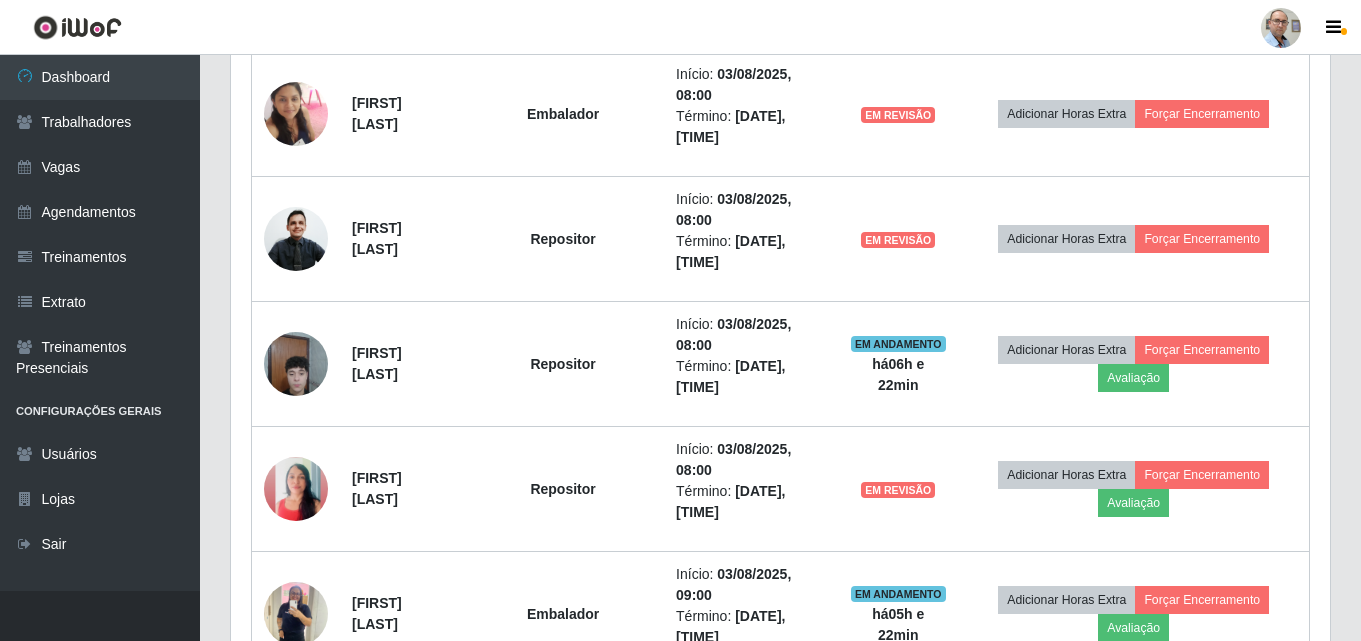 scroll, scrollTop: 999585, scrollLeft: 998901, axis: both 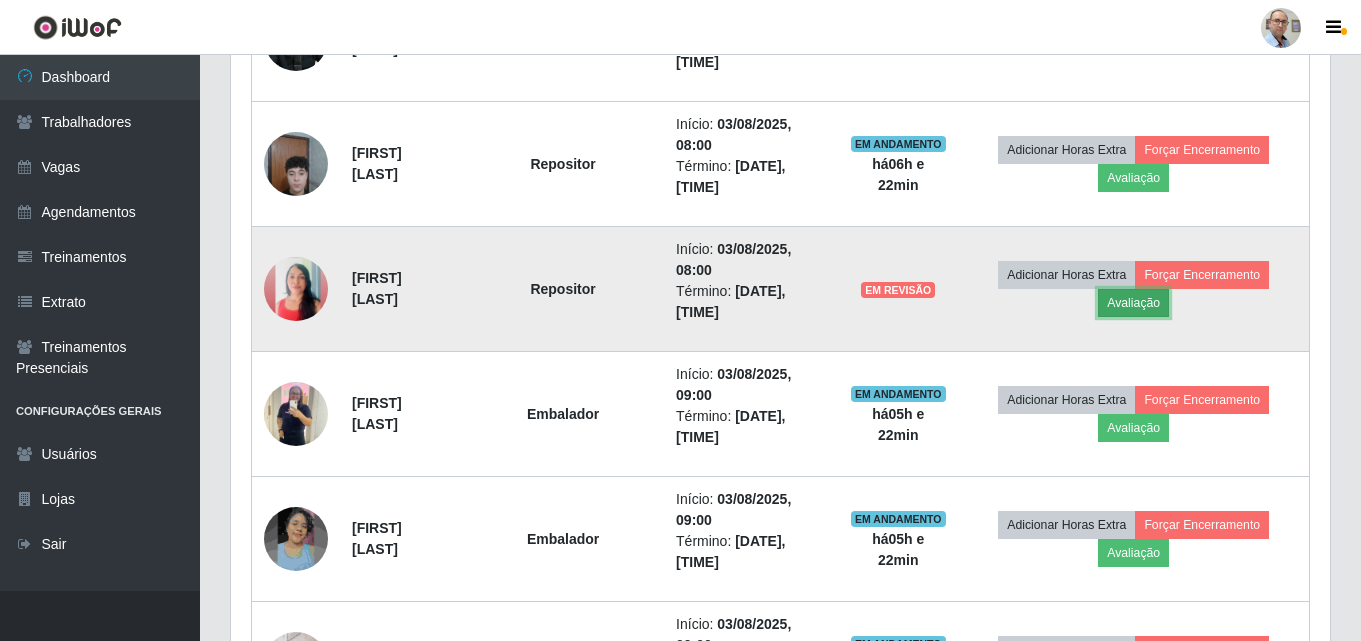 click on "Avaliação" at bounding box center [1133, 303] 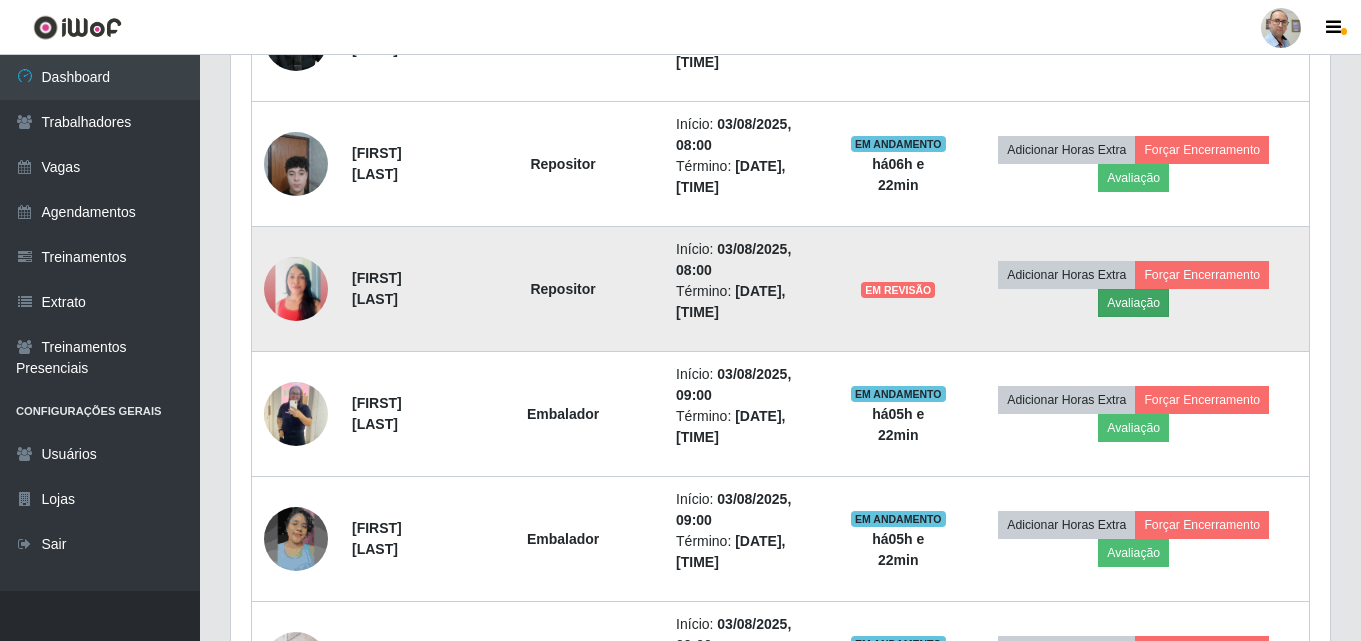 scroll, scrollTop: 999585, scrollLeft: 998911, axis: both 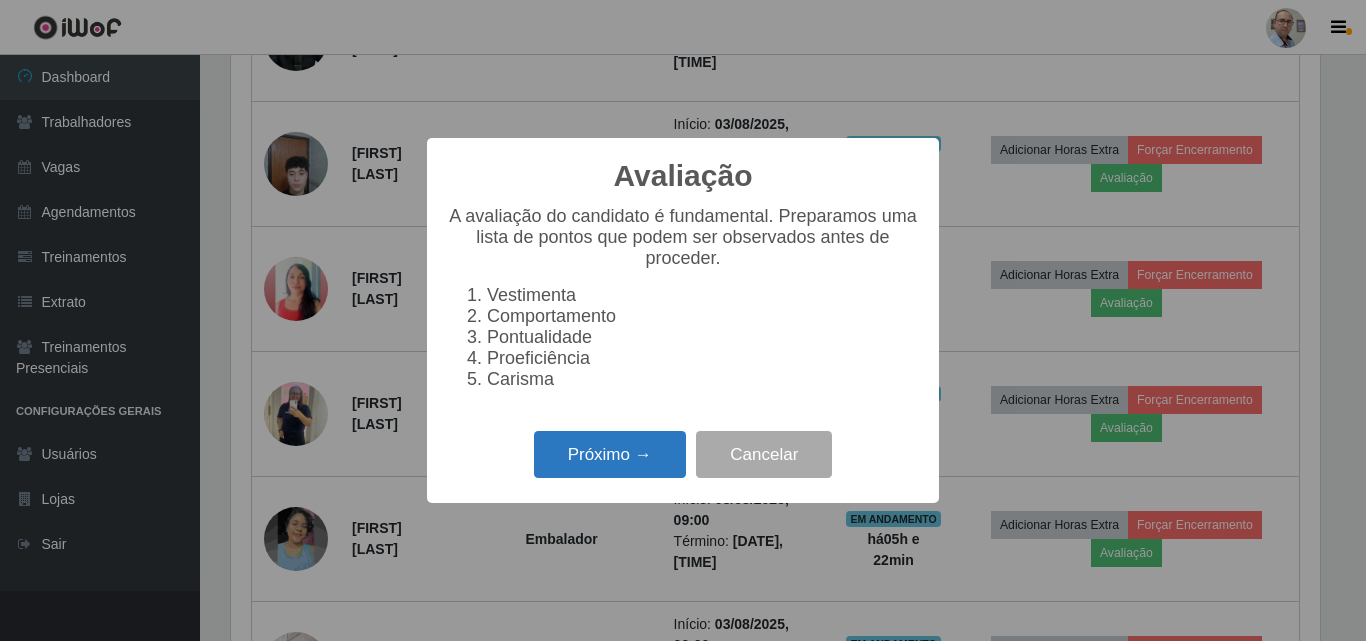 click on "Próximo →" at bounding box center [610, 454] 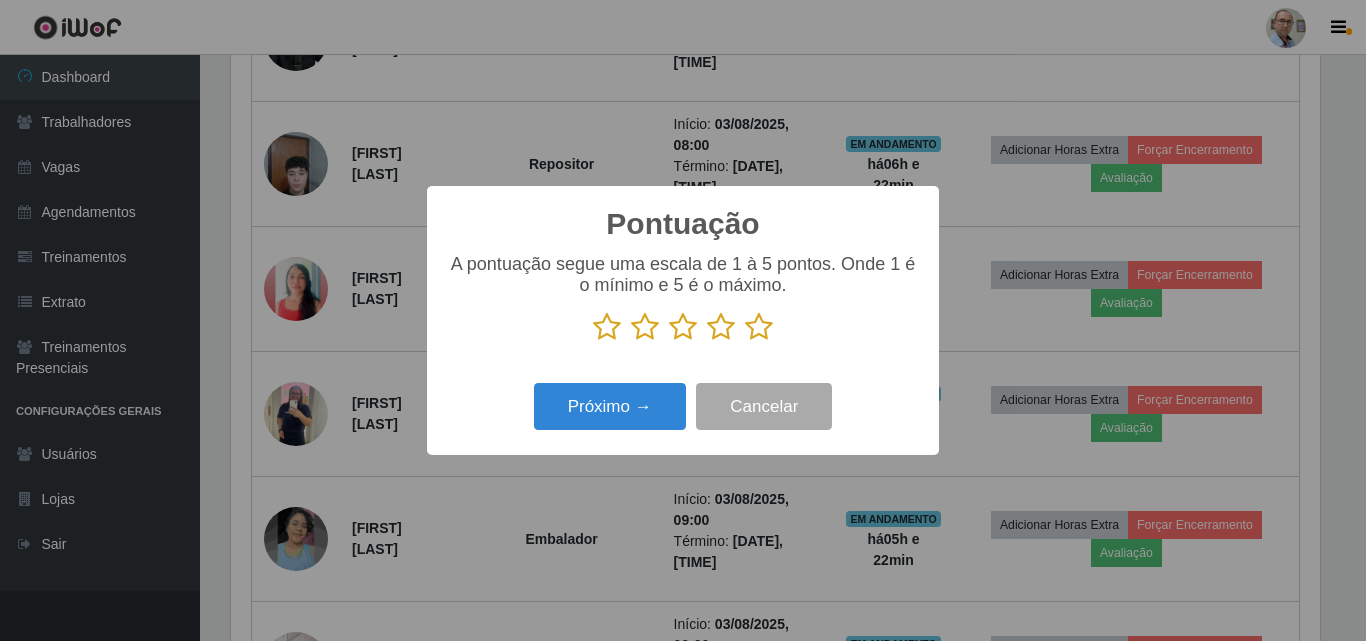 click at bounding box center [759, 327] 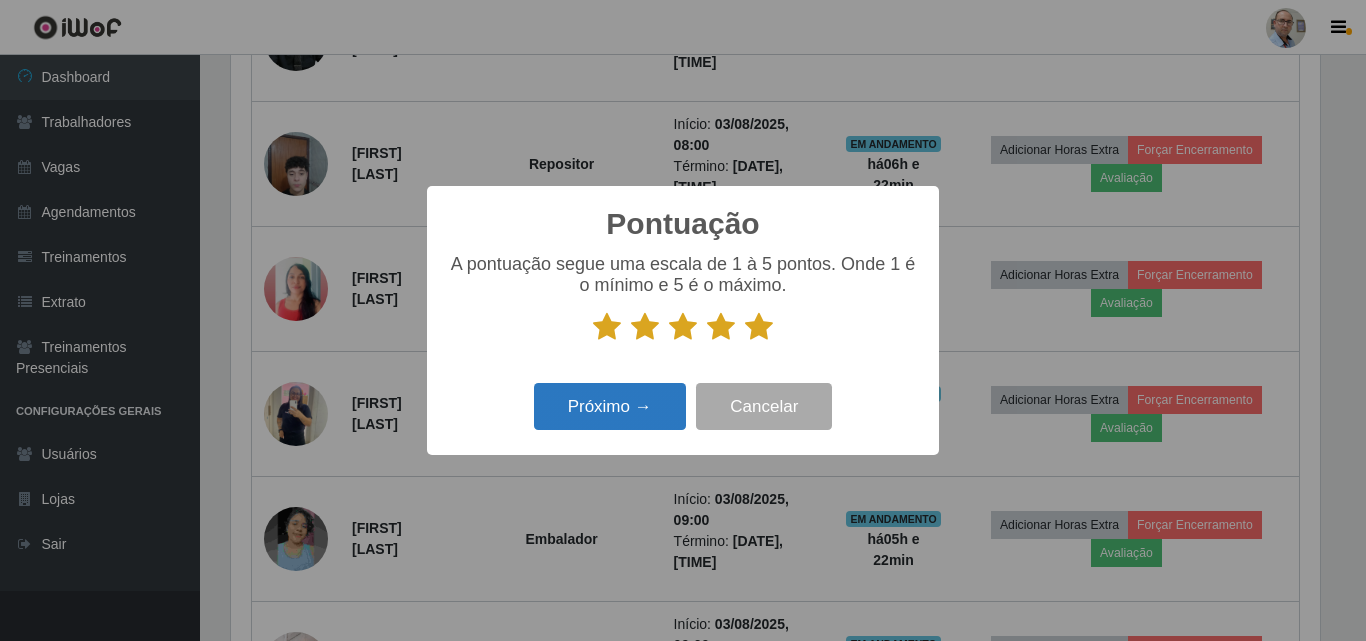 drag, startPoint x: 631, startPoint y: 384, endPoint x: 621, endPoint y: 391, distance: 12.206555 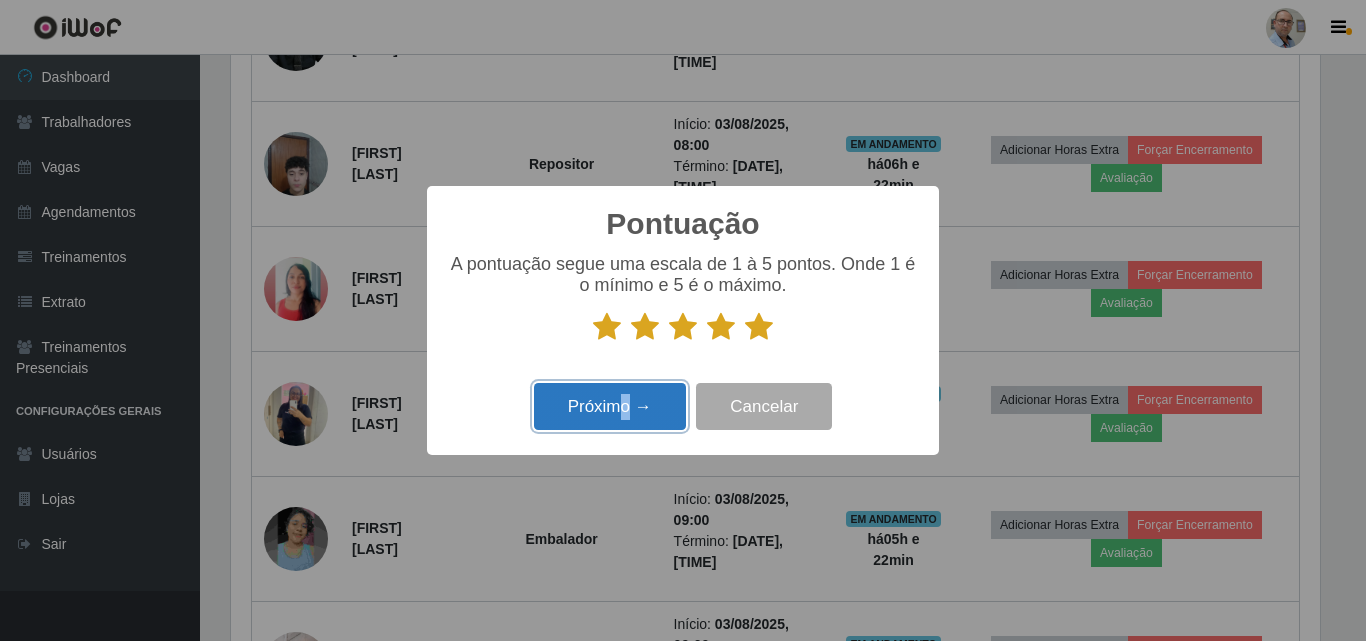 click on "Próximo →" at bounding box center [610, 406] 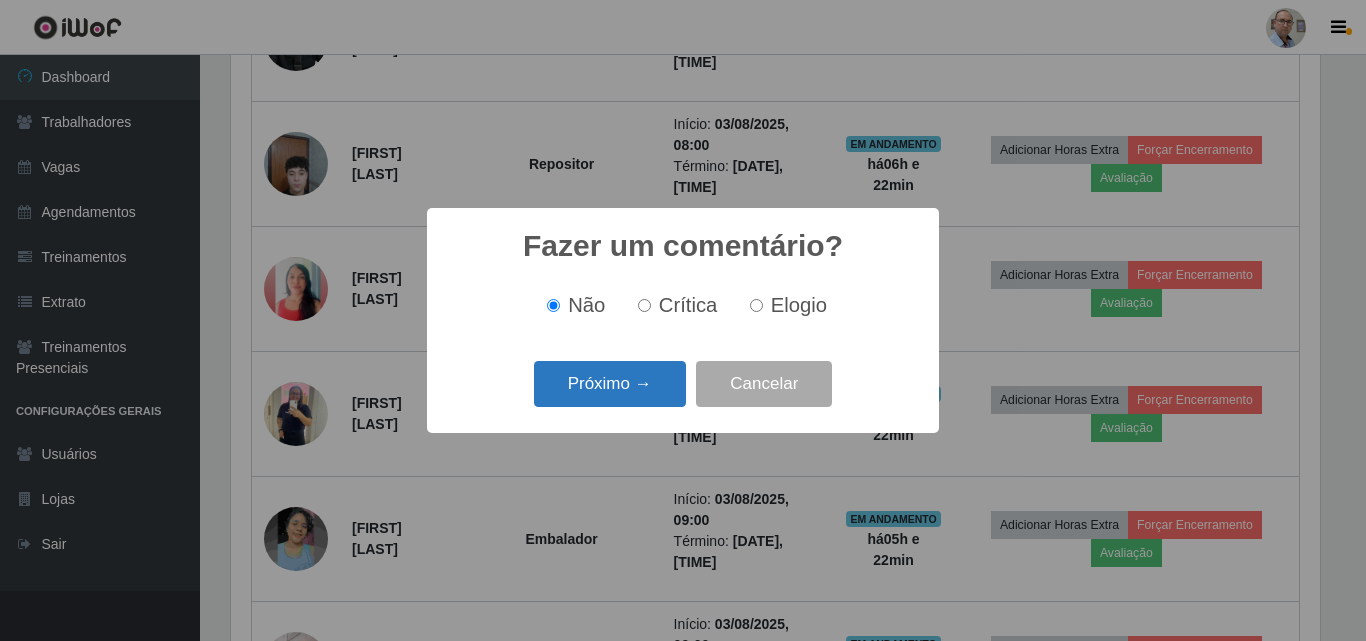 click on "Próximo →" at bounding box center (610, 384) 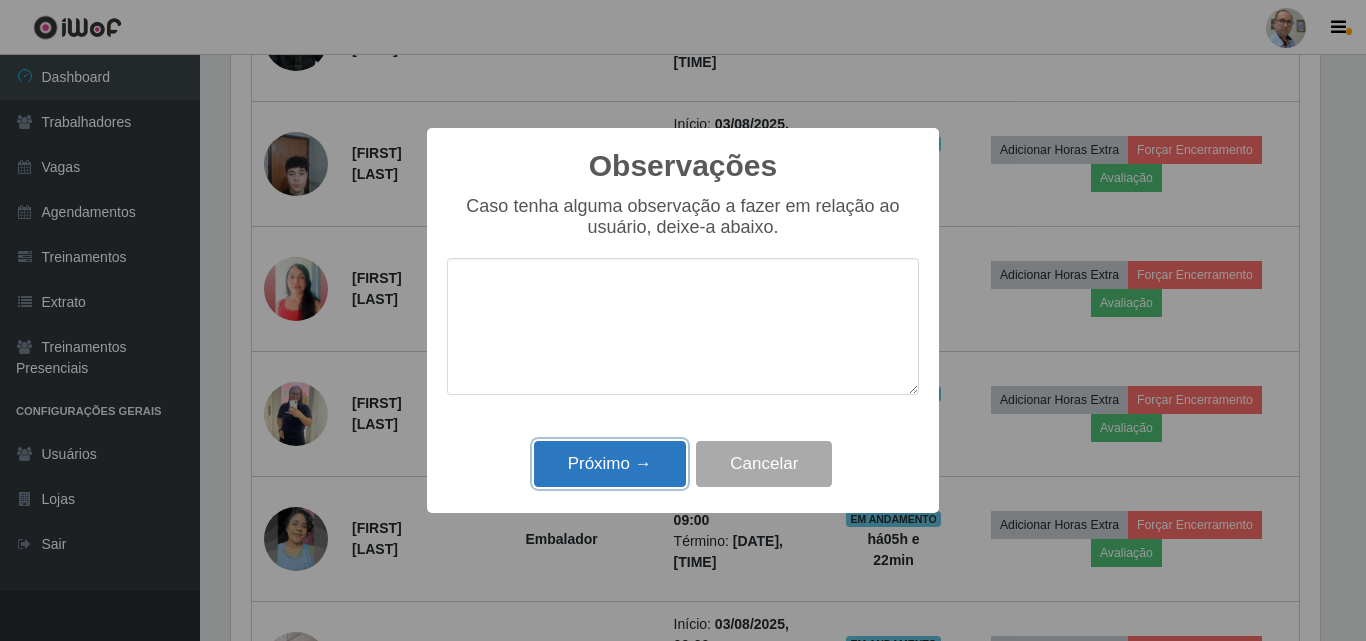 click on "Próximo →" at bounding box center (610, 464) 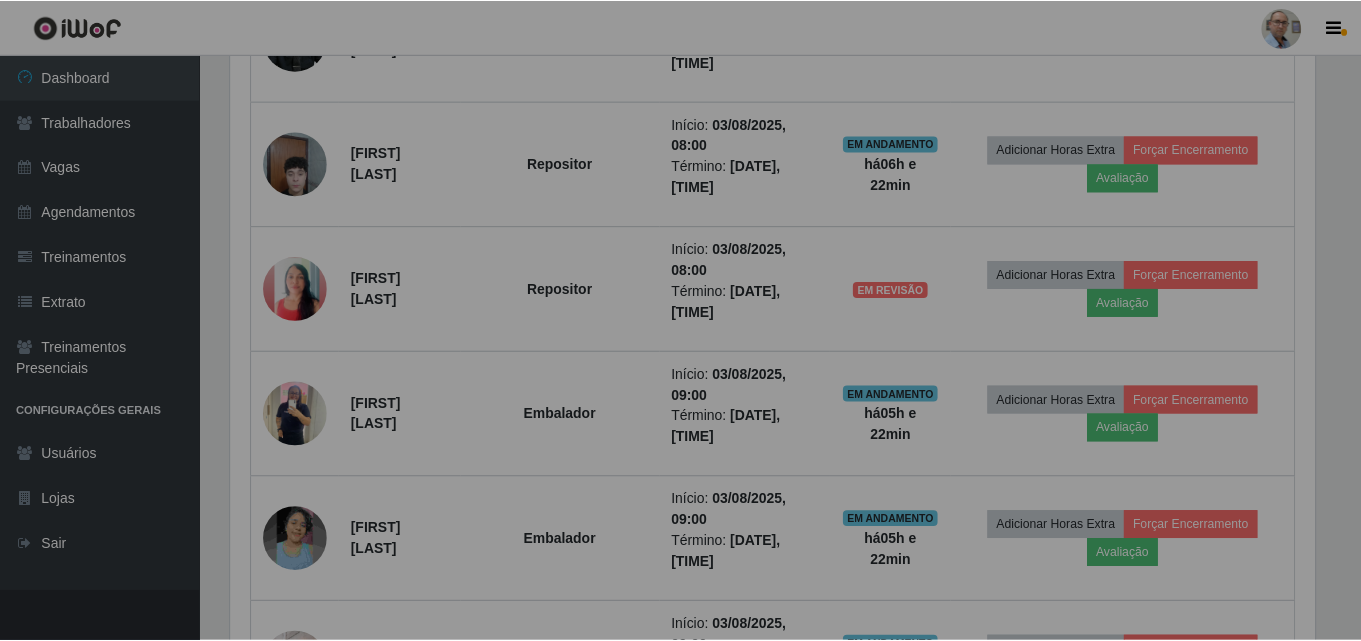 scroll, scrollTop: 999585, scrollLeft: 998901, axis: both 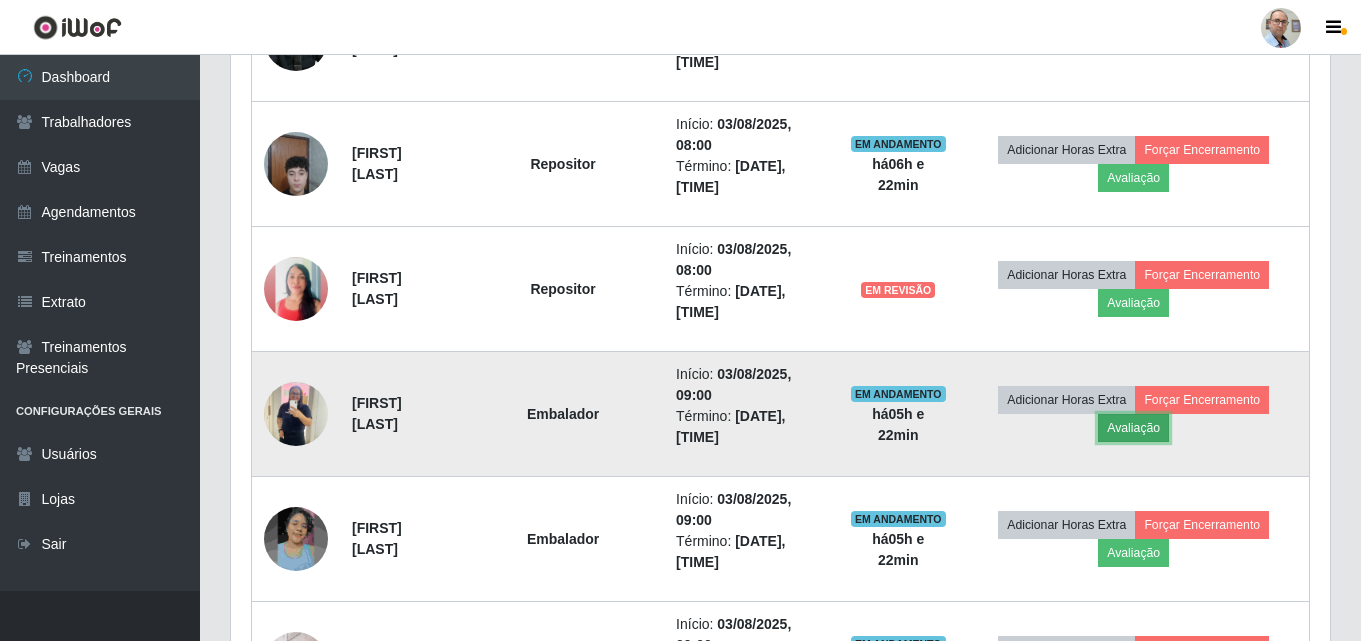 click on "Avaliação" at bounding box center (1133, 428) 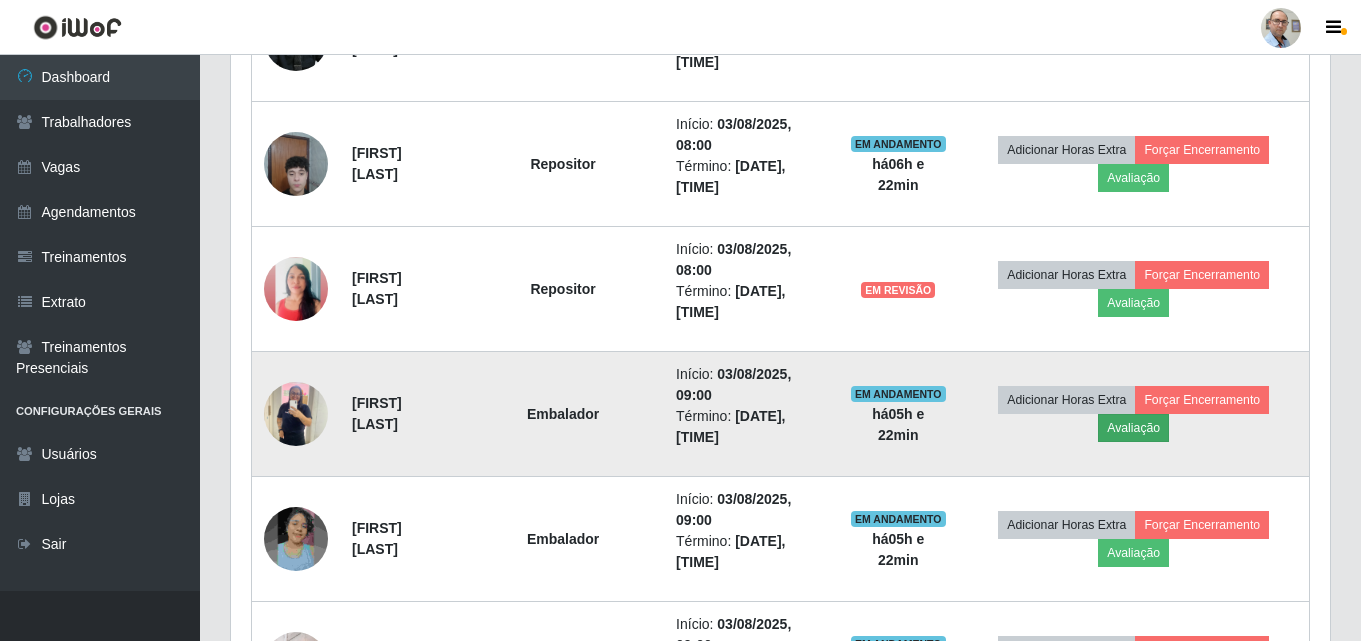 scroll, scrollTop: 999585, scrollLeft: 998911, axis: both 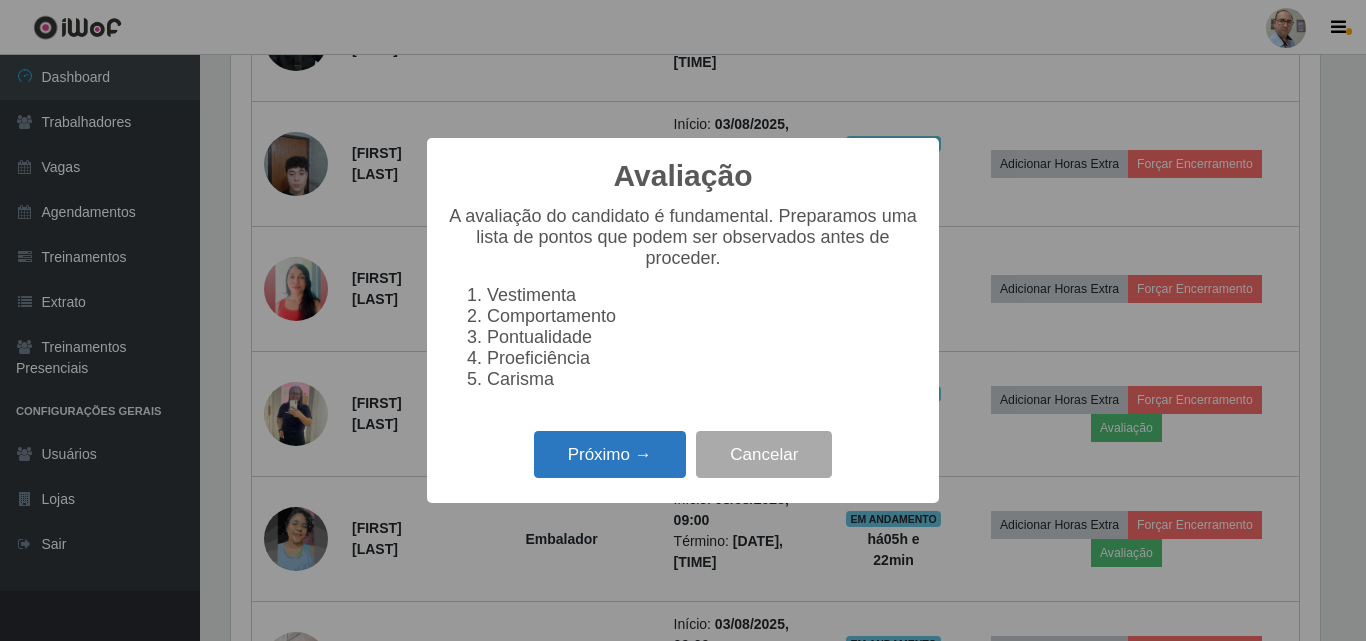 click on "Próximo →" at bounding box center (610, 454) 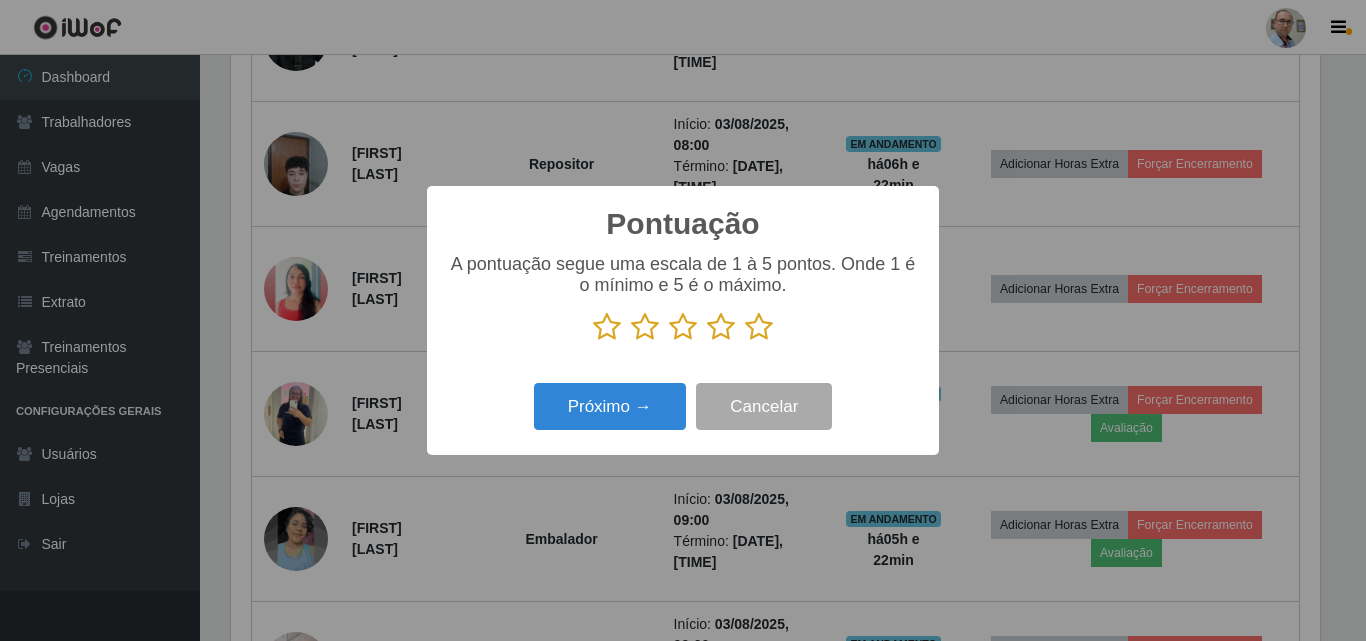scroll, scrollTop: 999585, scrollLeft: 998911, axis: both 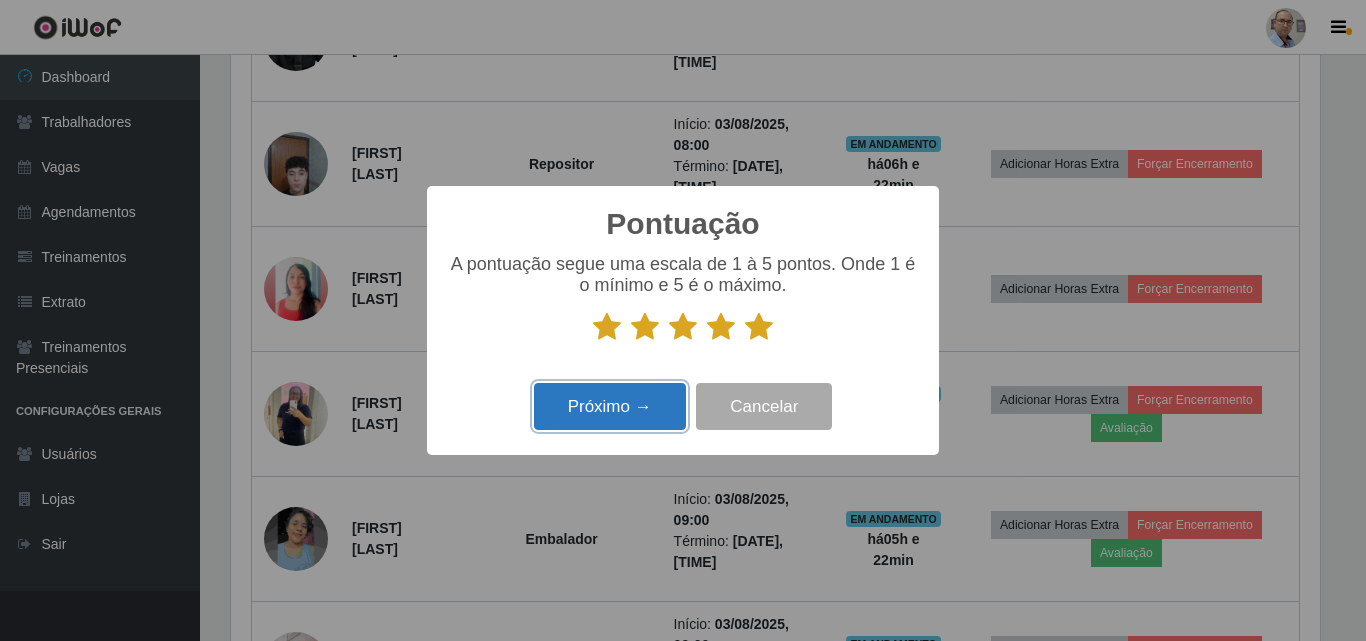 click on "Próximo →" at bounding box center (610, 406) 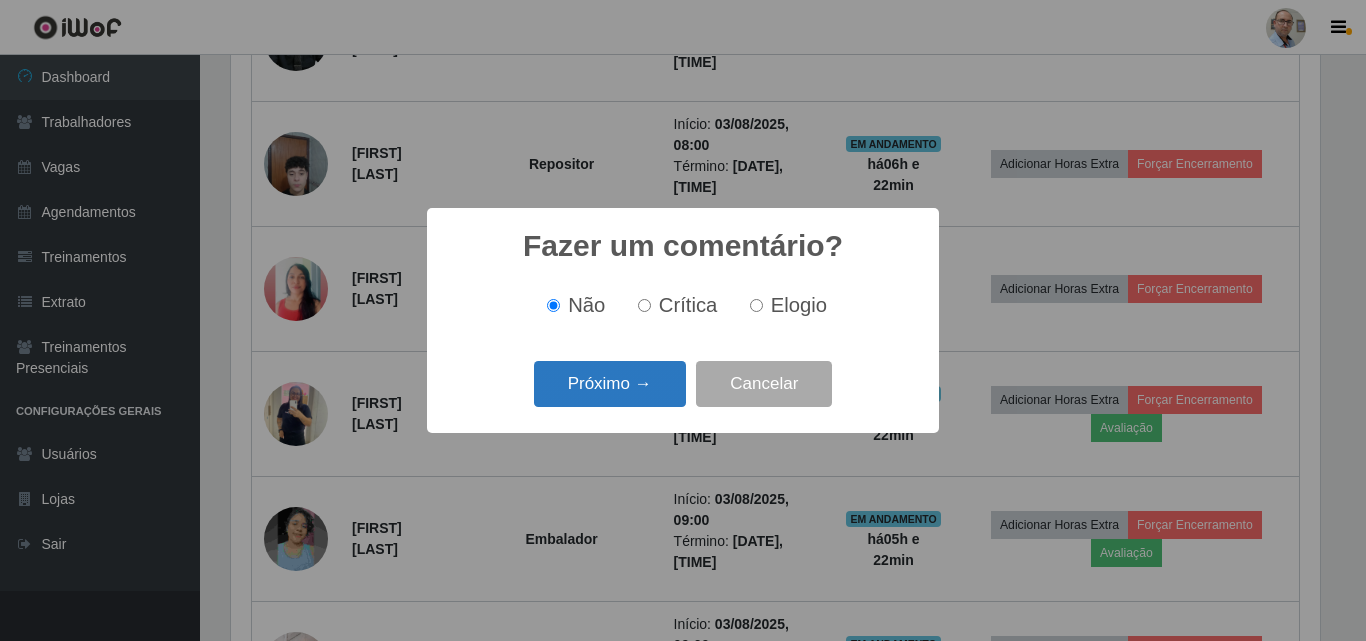 click on "Próximo →" at bounding box center (610, 384) 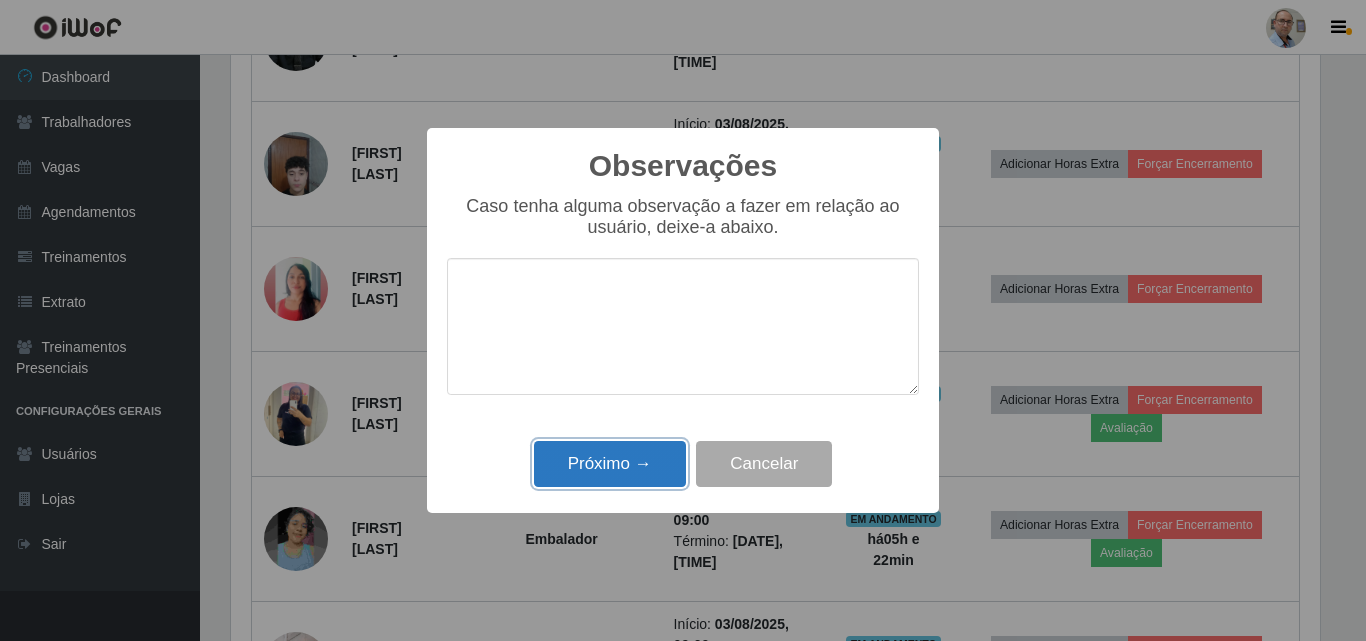 click on "Próximo →" at bounding box center [610, 464] 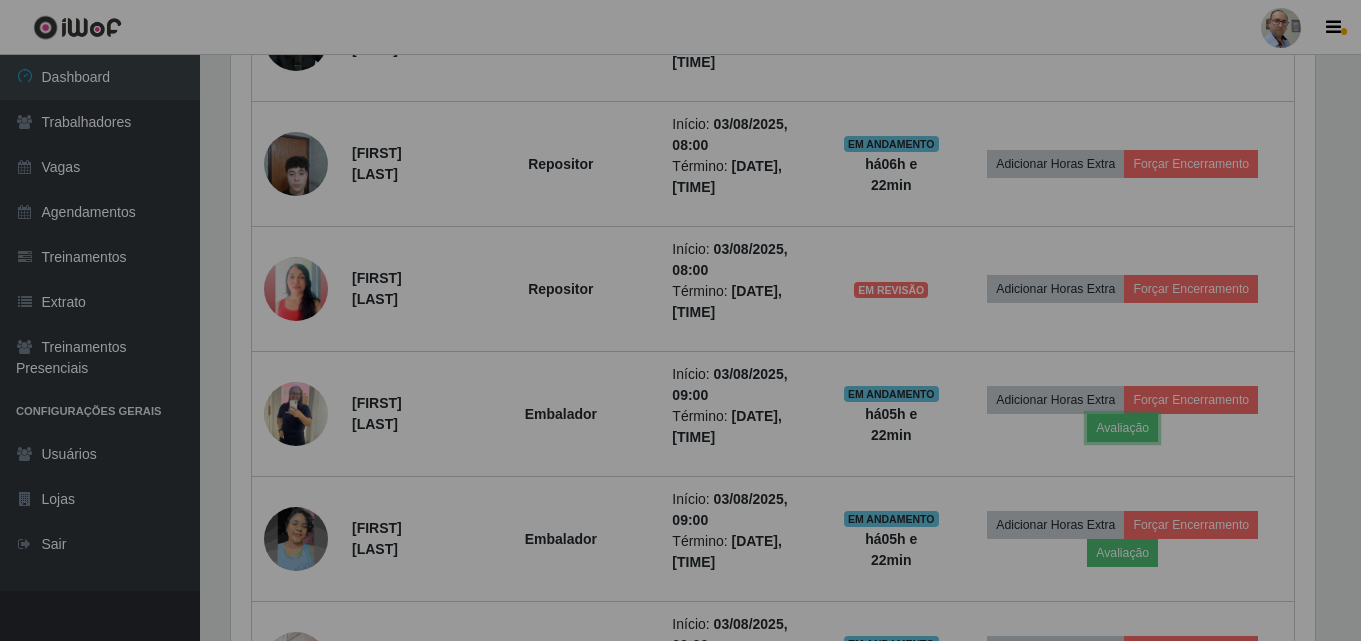 scroll, scrollTop: 999585, scrollLeft: 998901, axis: both 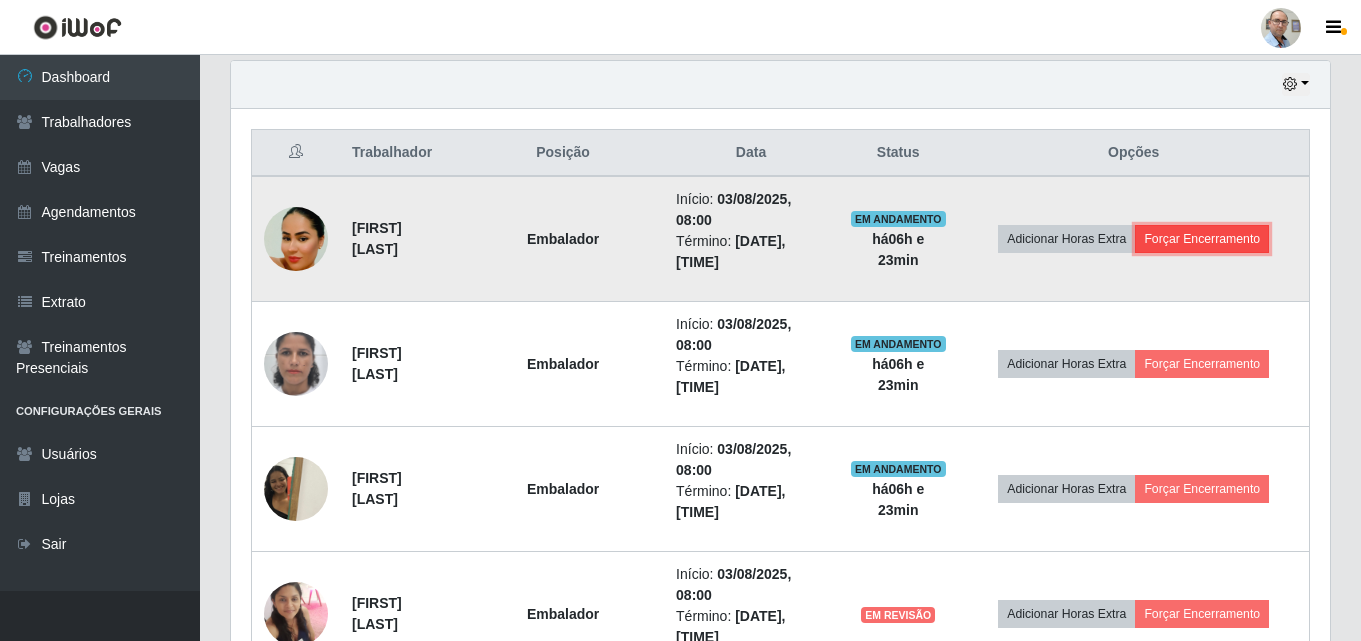 click on "Forçar Encerramento" at bounding box center (1202, 239) 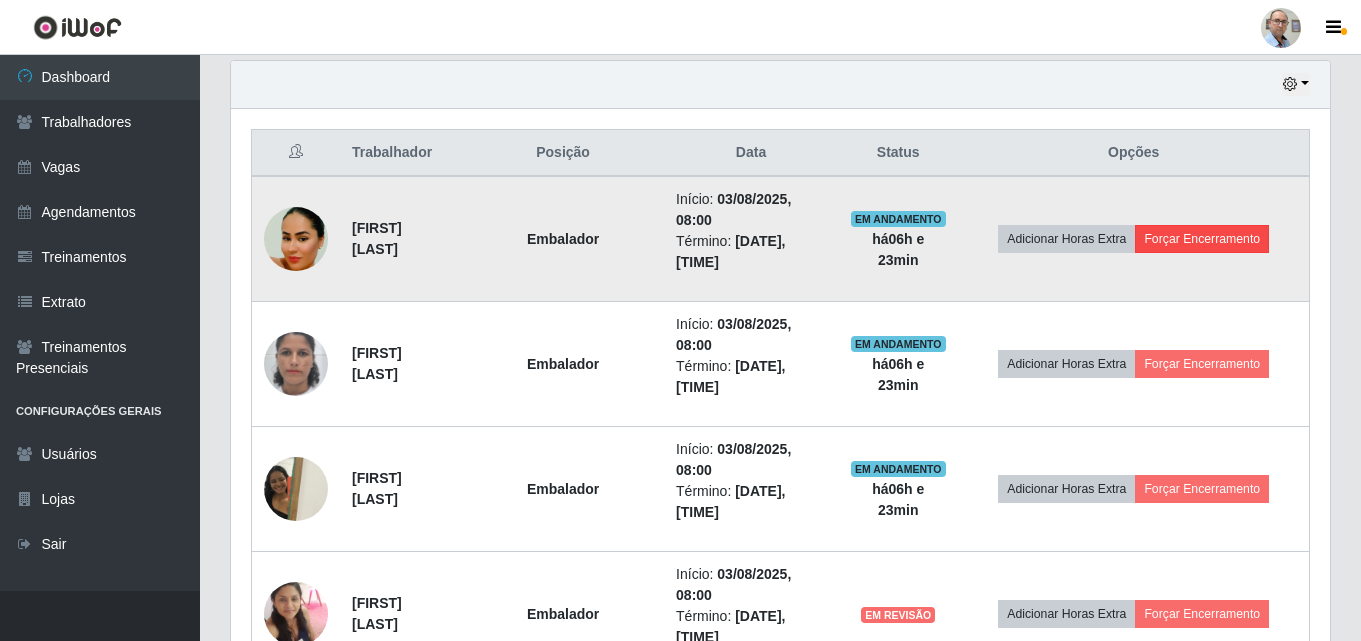 scroll, scrollTop: 999585, scrollLeft: 998911, axis: both 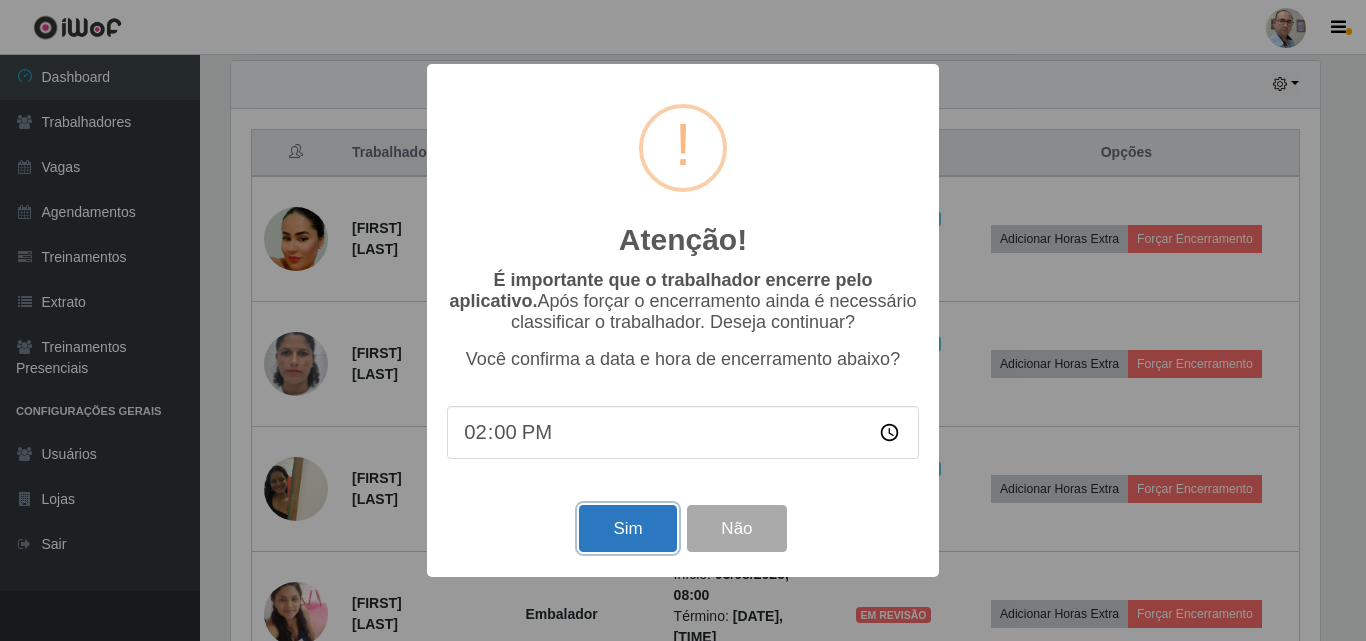 click on "Sim" at bounding box center (627, 528) 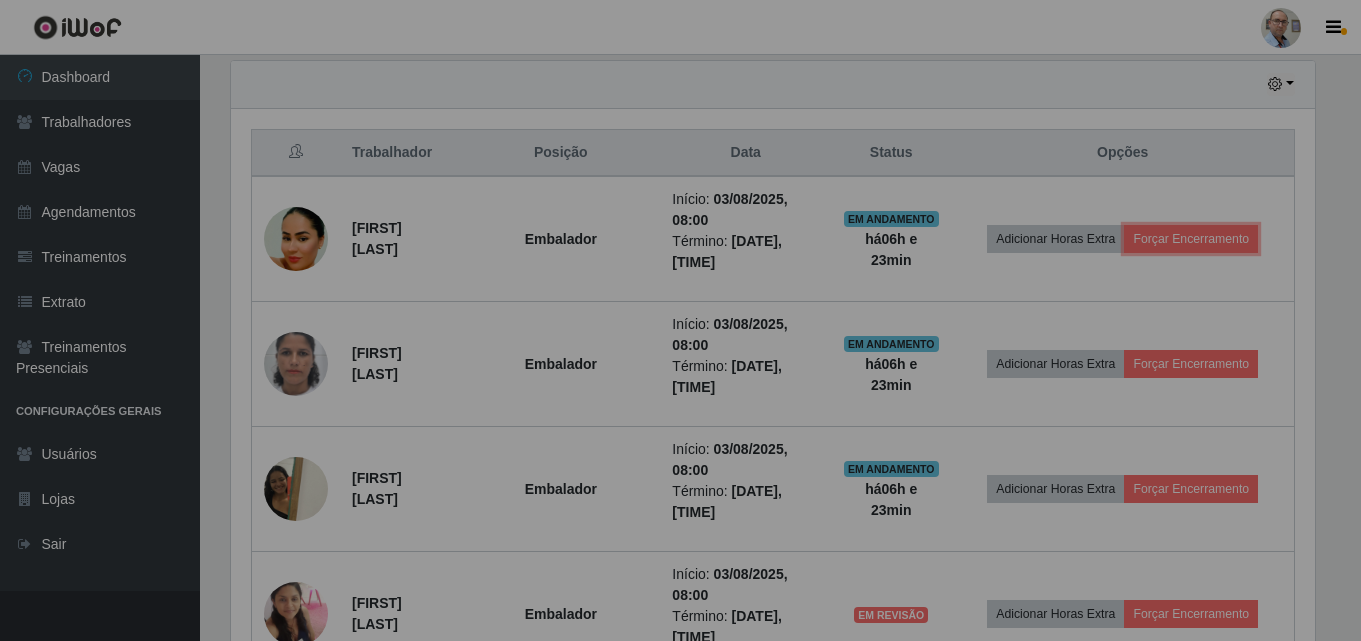 scroll, scrollTop: 999585, scrollLeft: 998901, axis: both 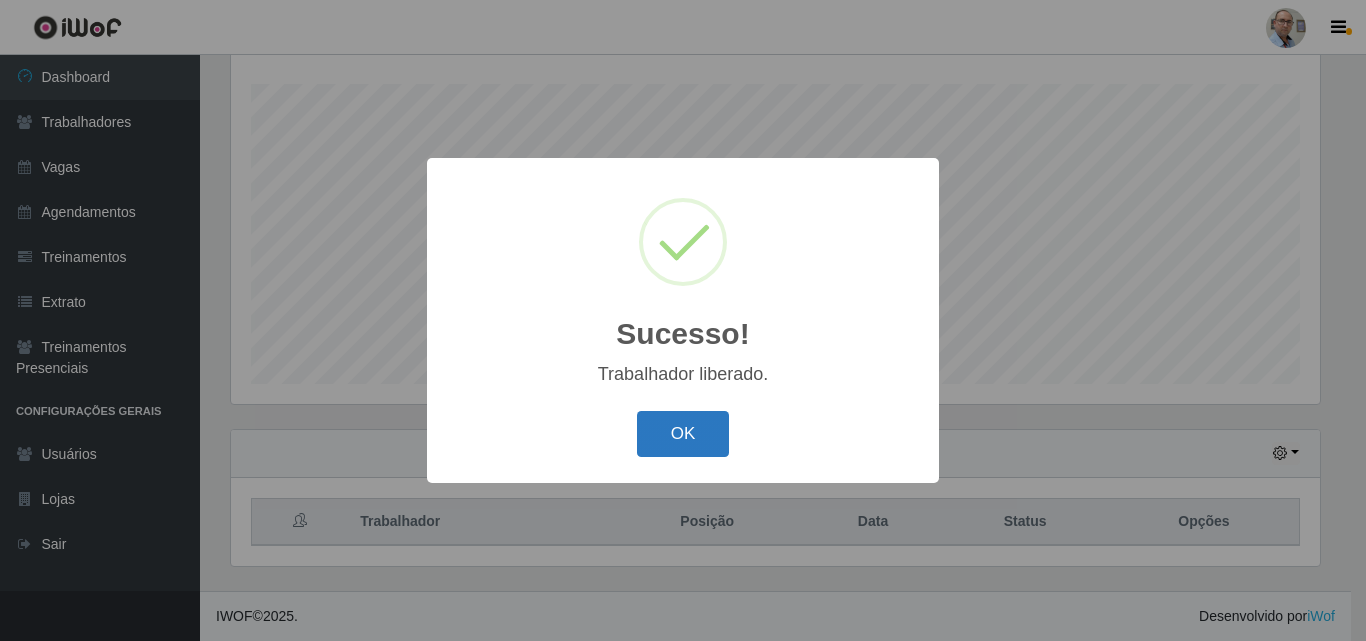 click on "OK" at bounding box center (683, 434) 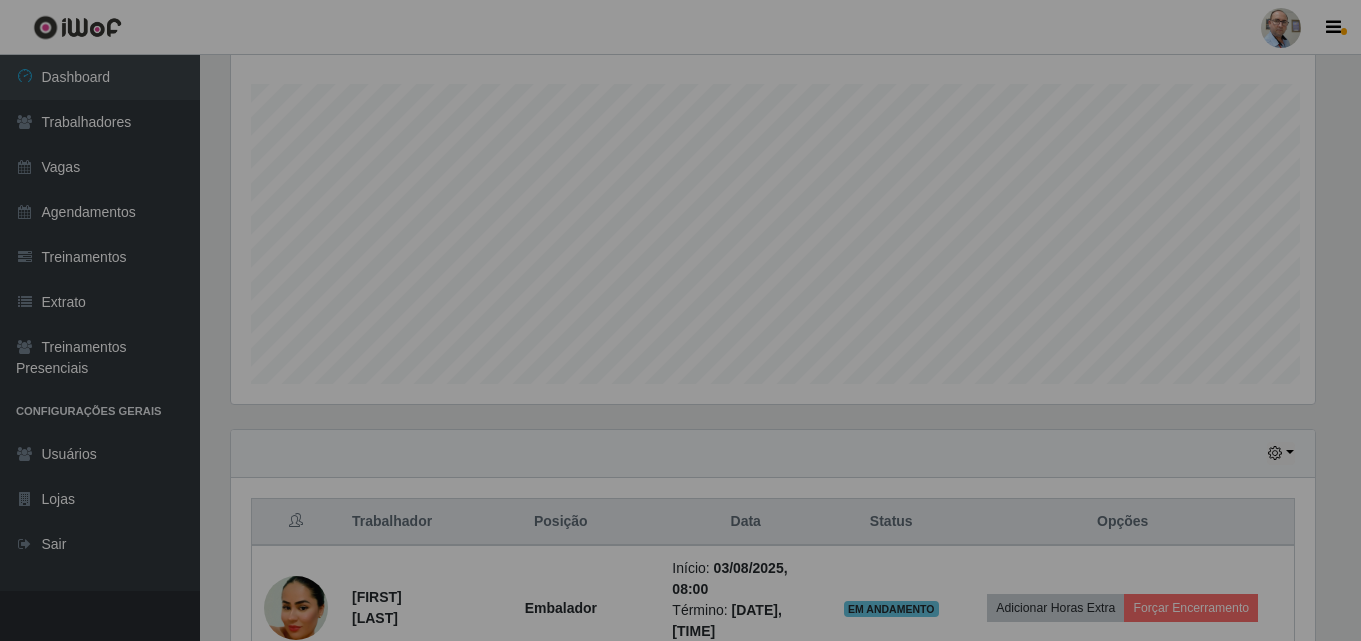 scroll, scrollTop: 999585, scrollLeft: 998901, axis: both 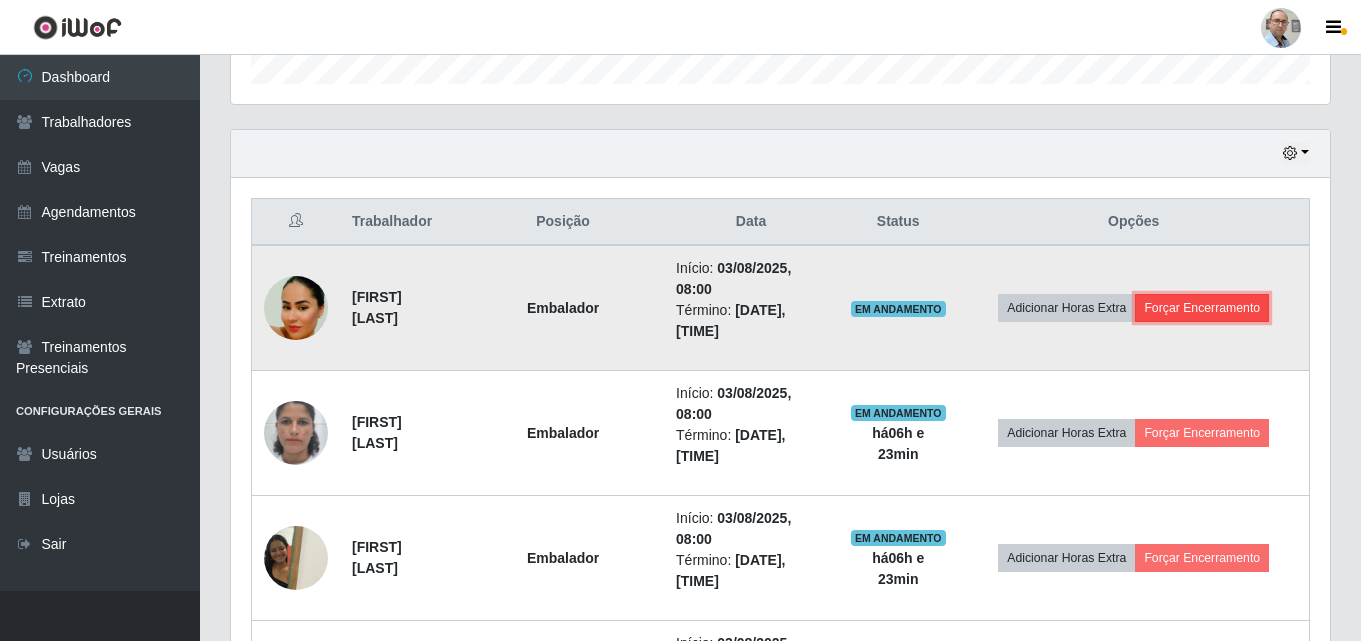 click on "Forçar Encerramento" at bounding box center (1202, 308) 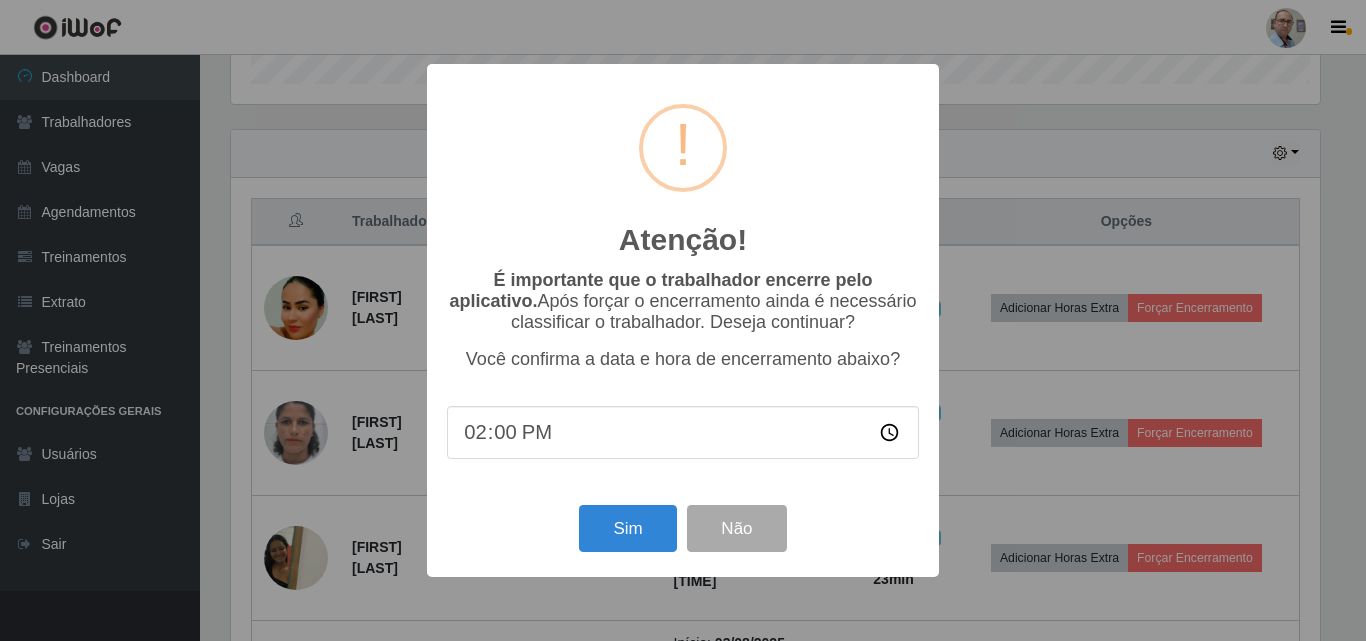 scroll, scrollTop: 999585, scrollLeft: 998911, axis: both 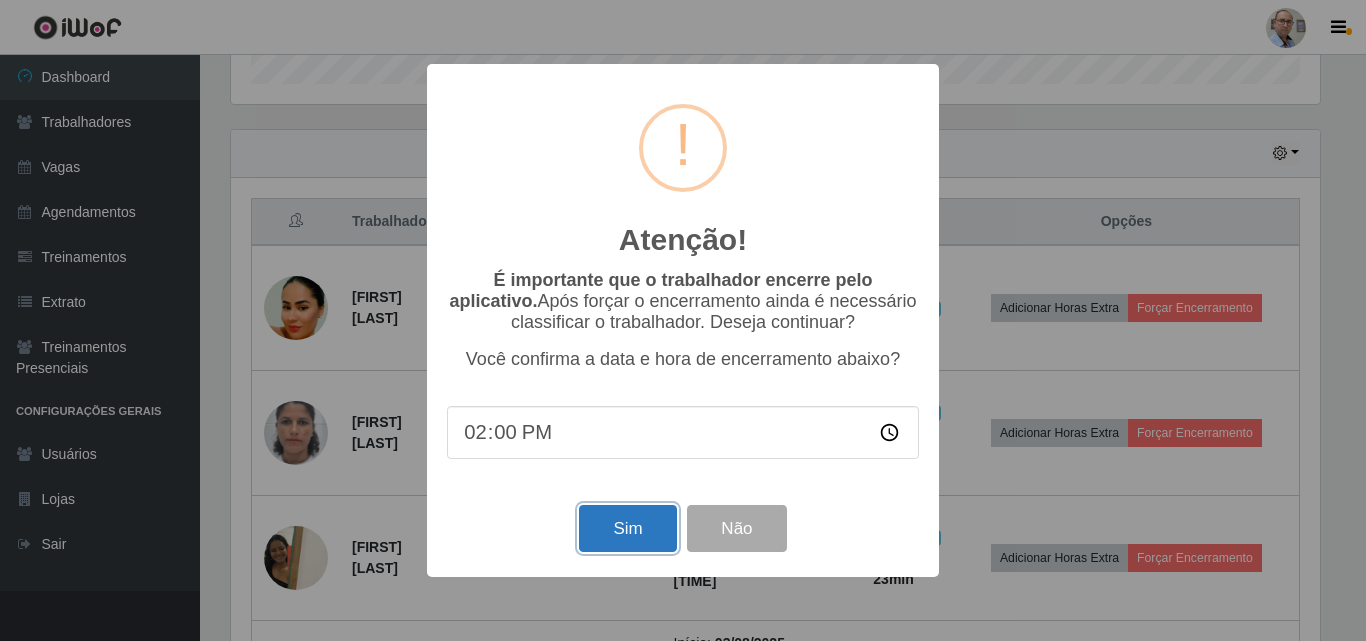 click on "Sim" at bounding box center [627, 528] 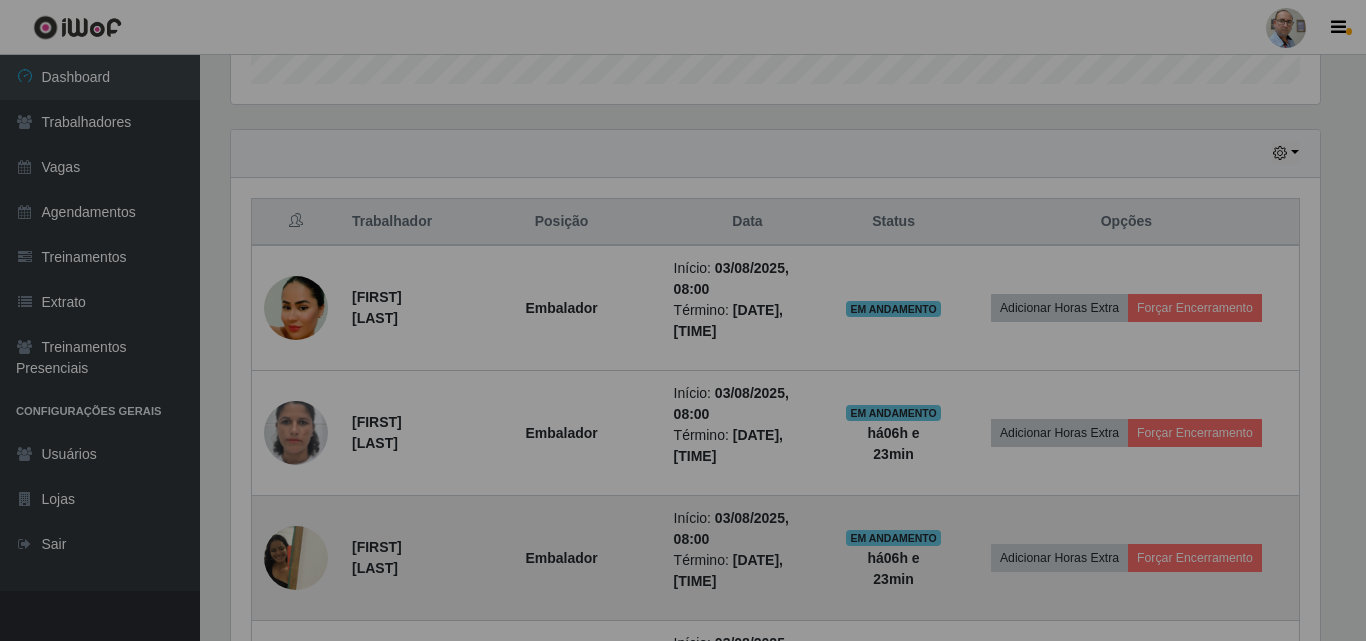 scroll, scrollTop: 999585, scrollLeft: 998911, axis: both 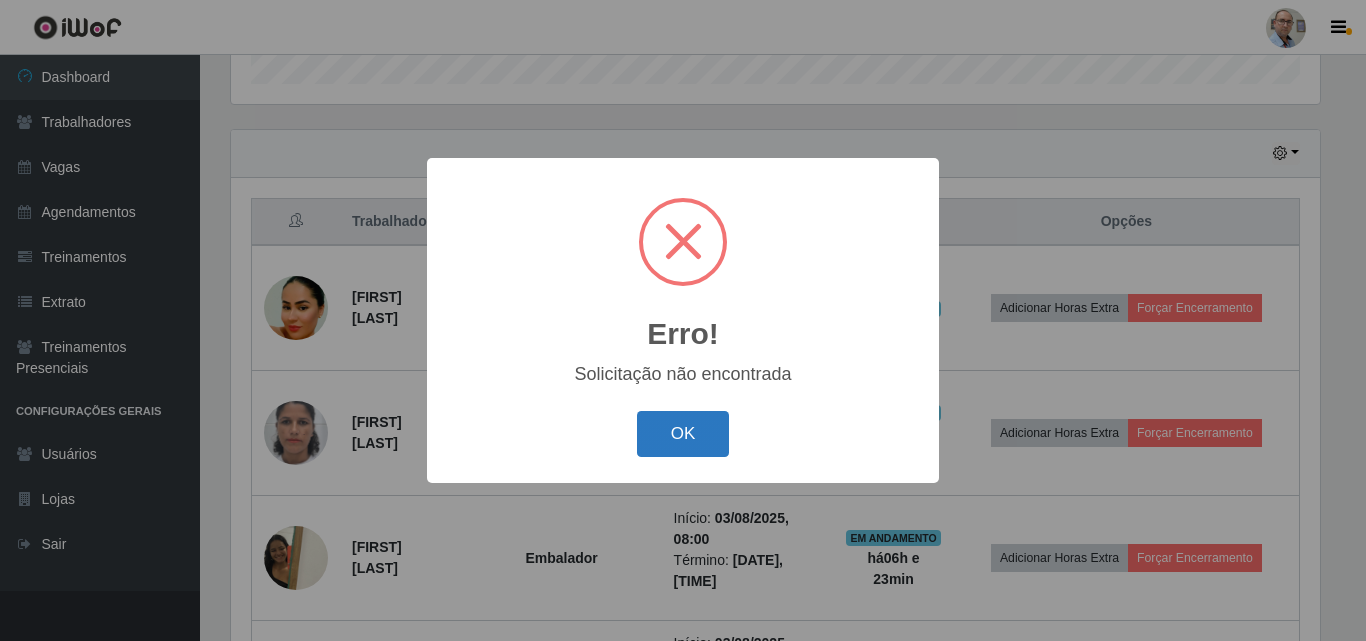 click on "OK" at bounding box center (683, 434) 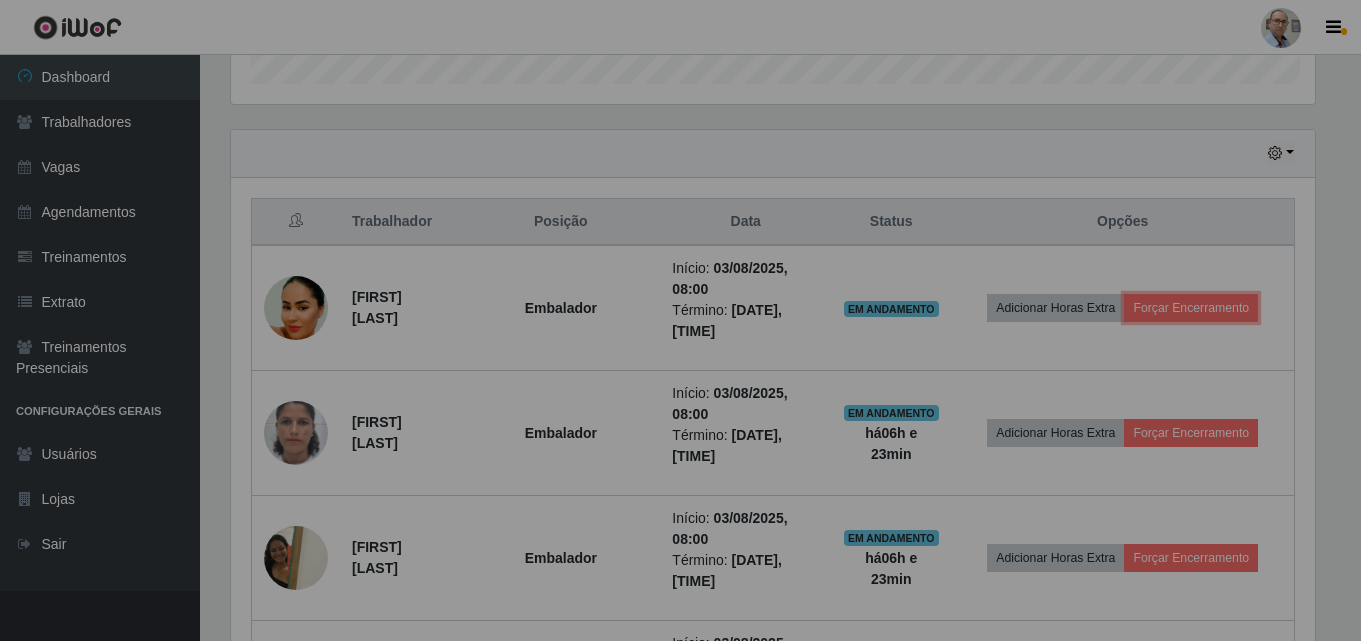 scroll, scrollTop: 999585, scrollLeft: 998901, axis: both 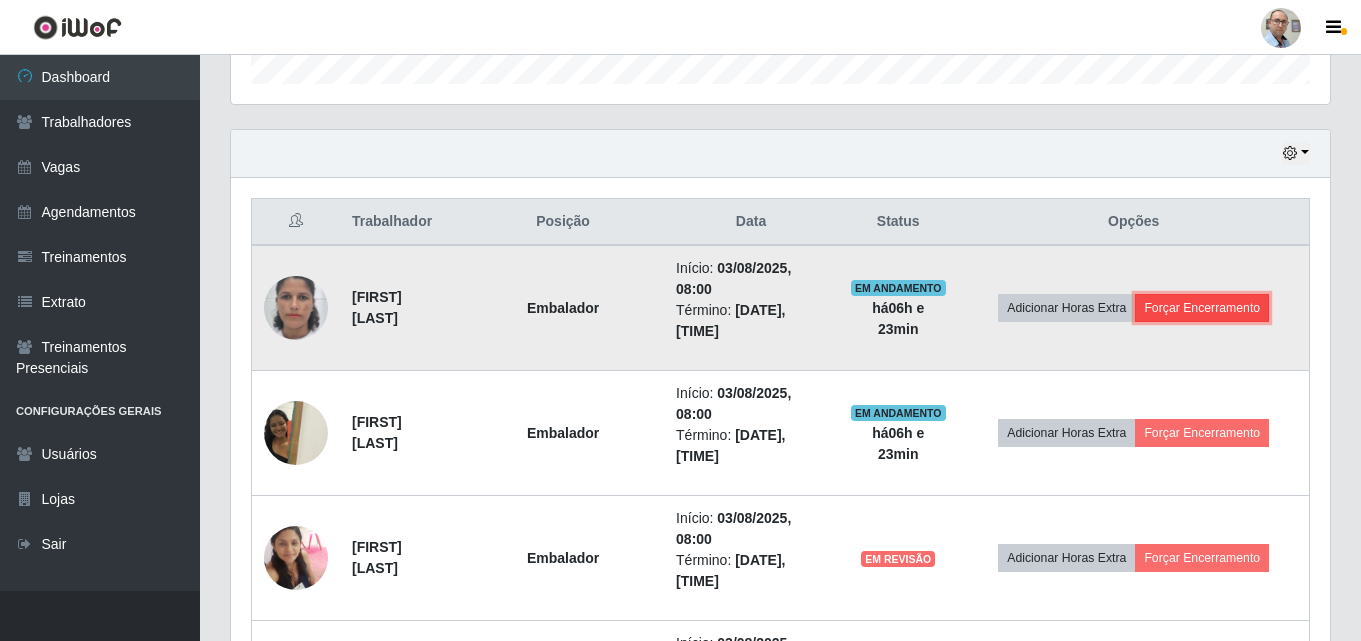 click on "Forçar Encerramento" at bounding box center [1202, 308] 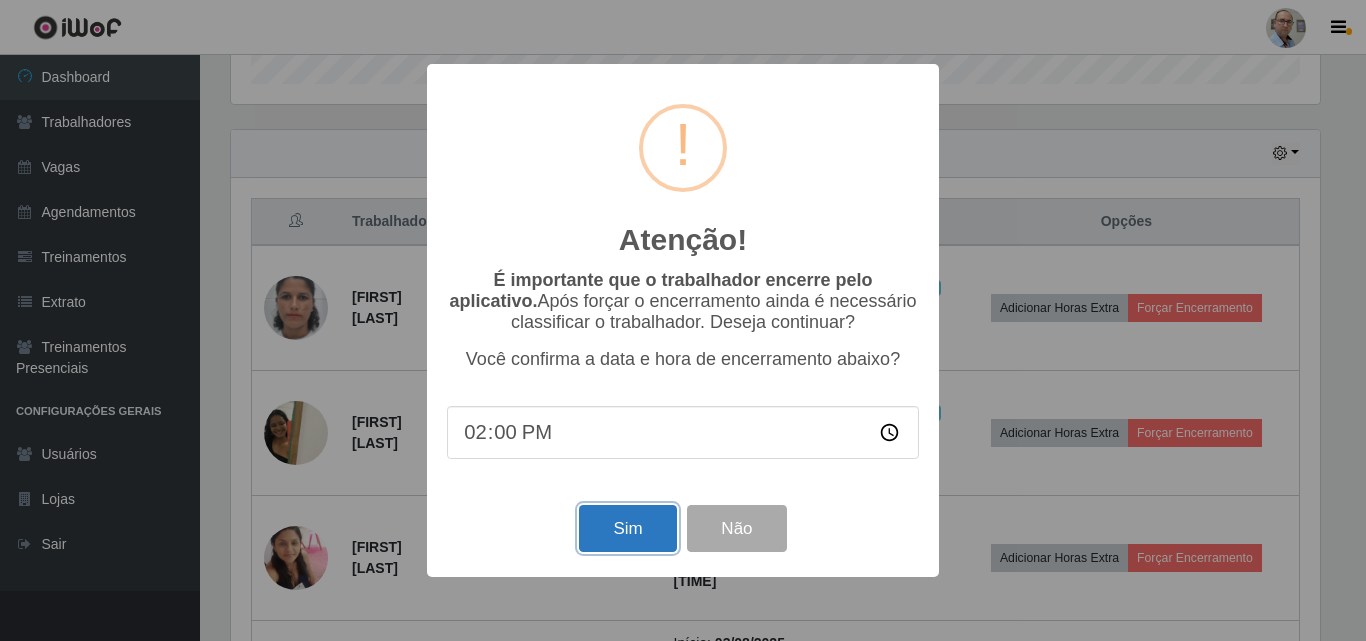 click on "Sim" at bounding box center (627, 528) 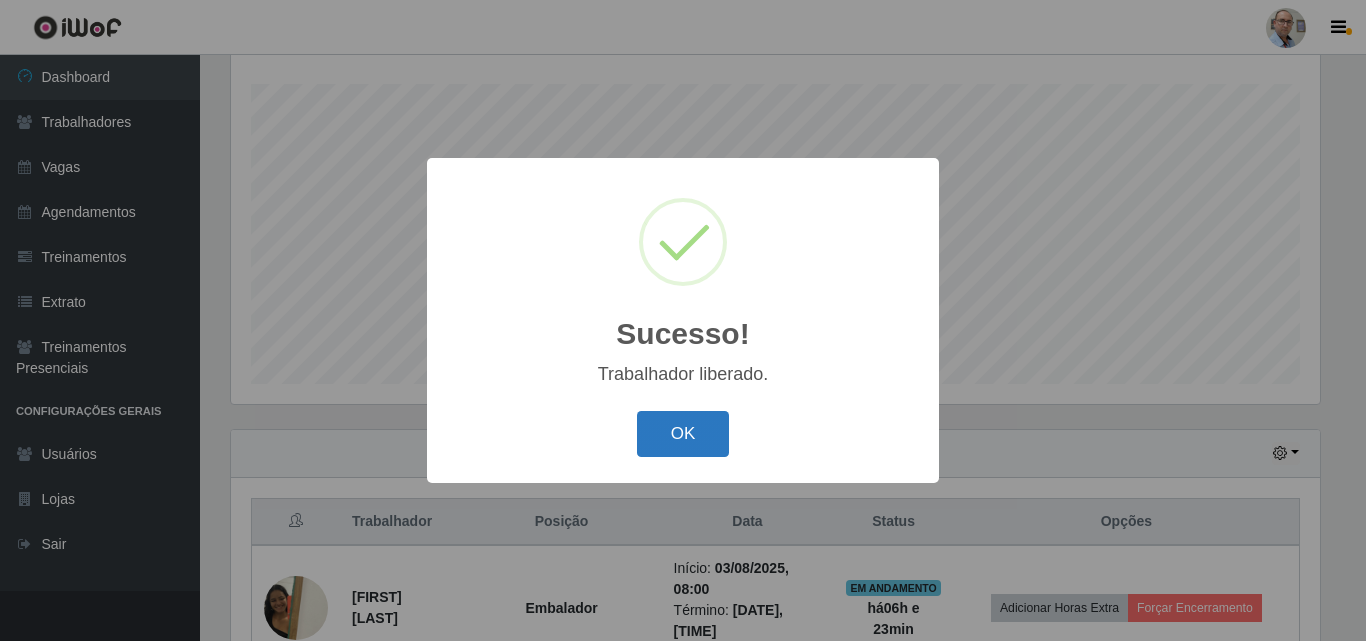 click on "OK" at bounding box center (683, 434) 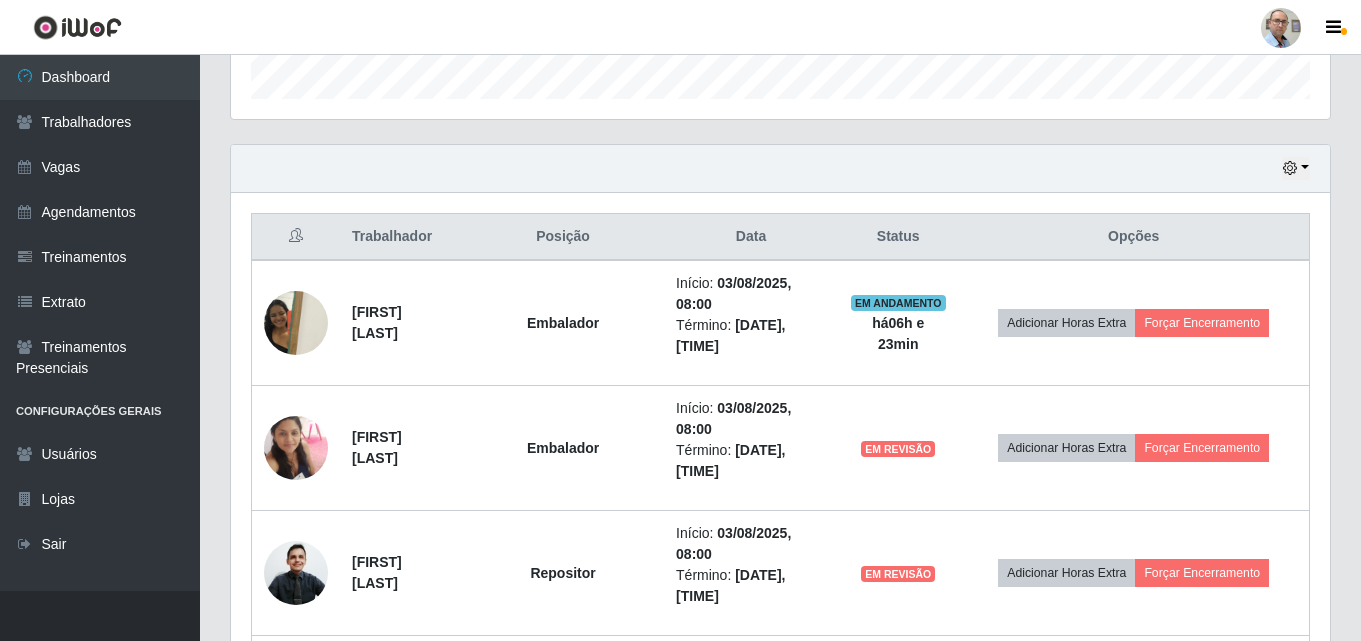 scroll, scrollTop: 731, scrollLeft: 0, axis: vertical 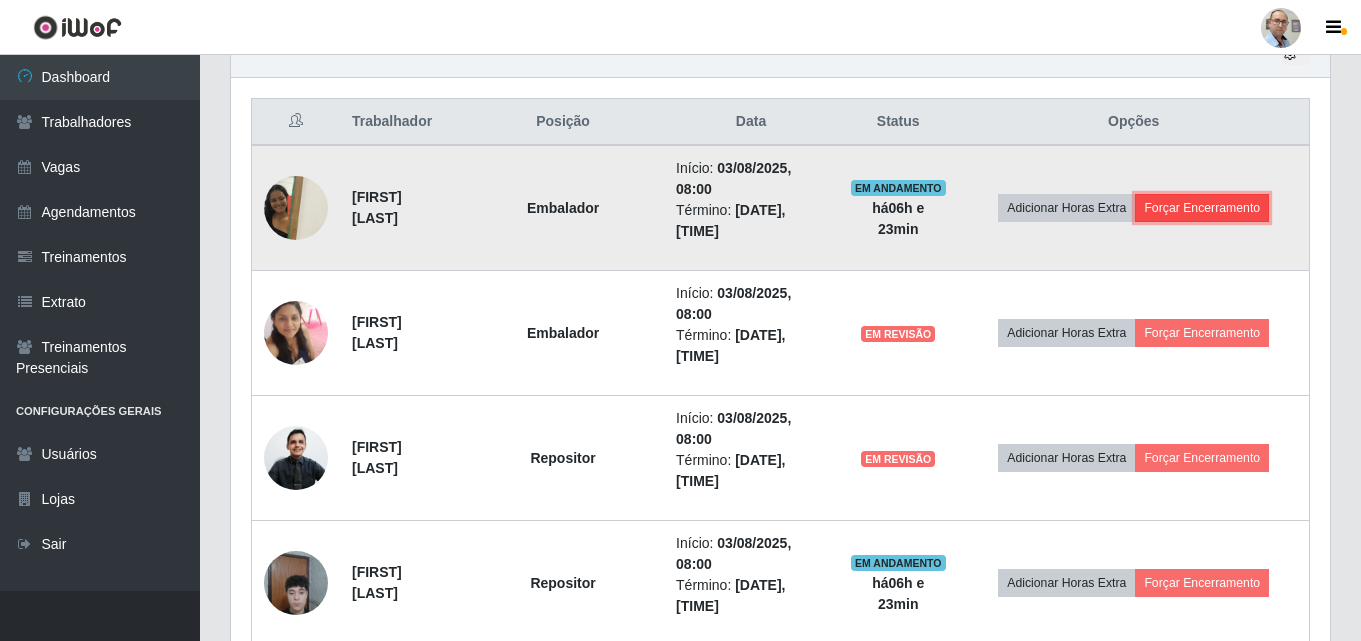 click on "Forçar Encerramento" at bounding box center (1202, 208) 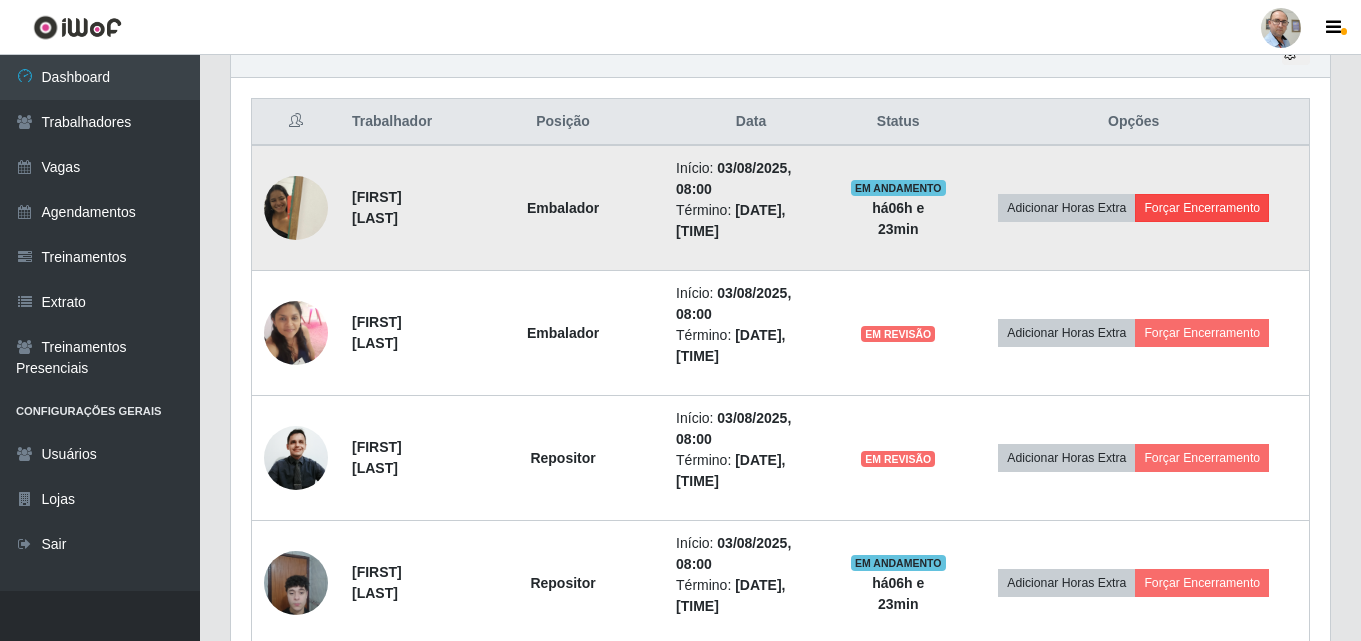 scroll, scrollTop: 999585, scrollLeft: 998911, axis: both 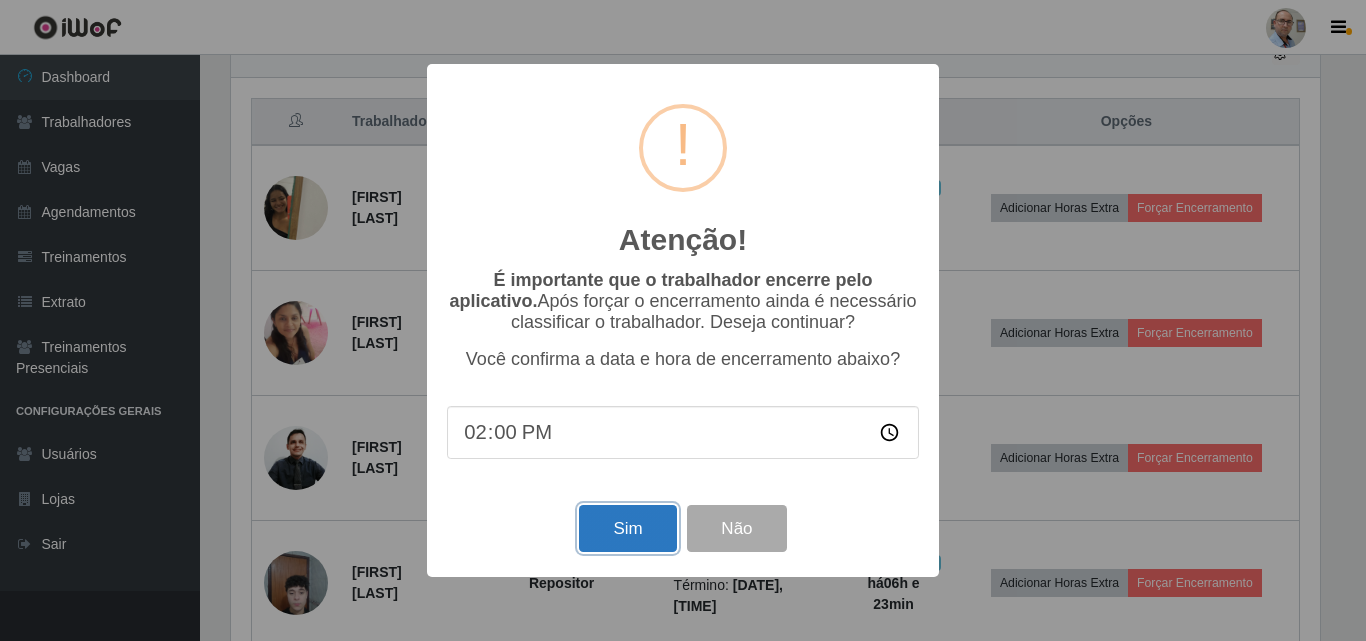 click on "Sim" at bounding box center [627, 528] 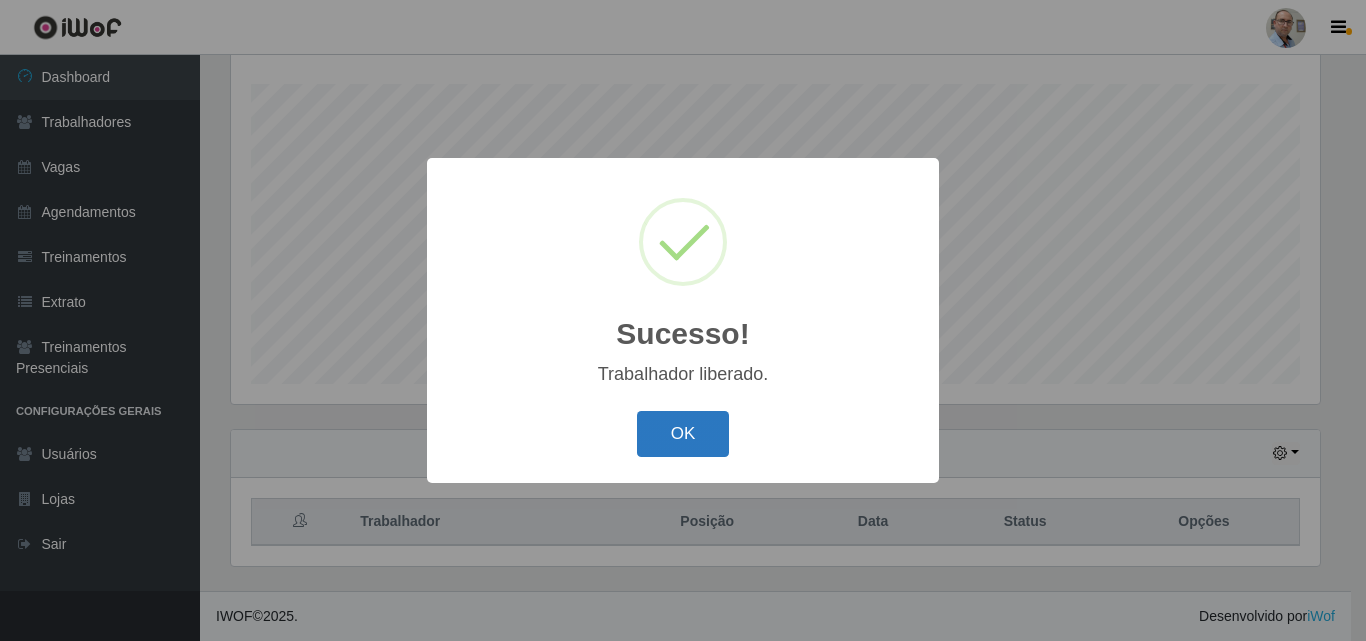 click on "OK" at bounding box center [683, 434] 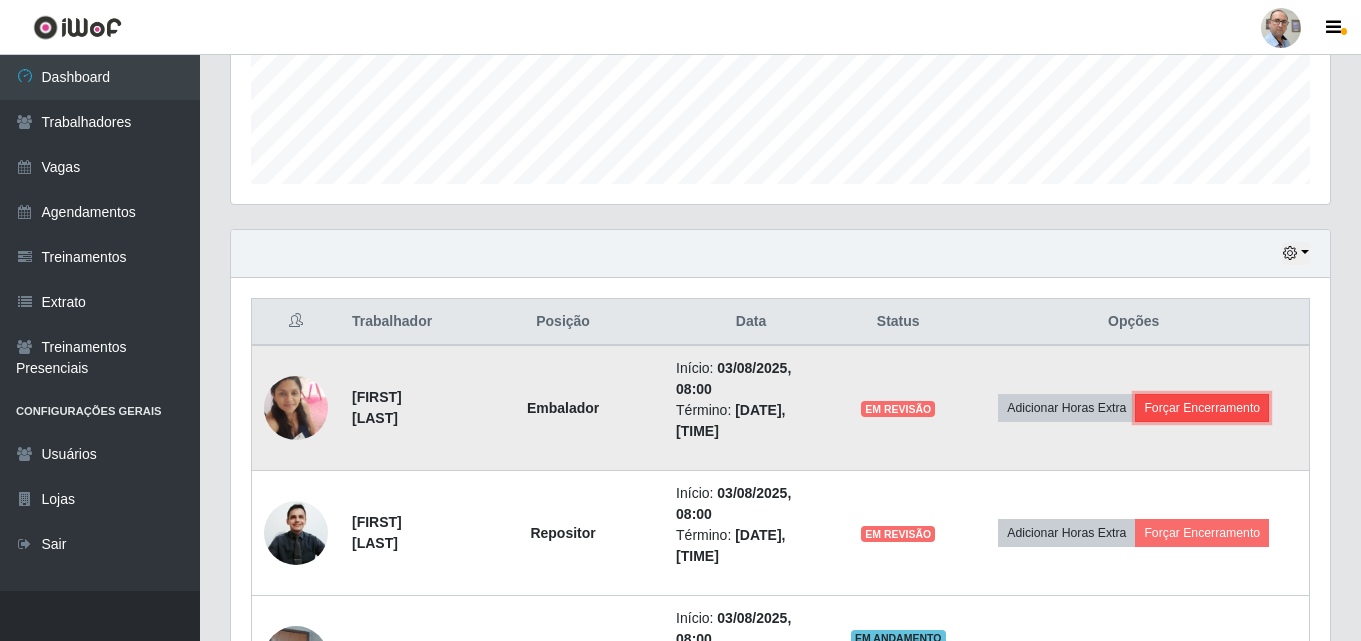 click on "Forçar Encerramento" at bounding box center (1202, 408) 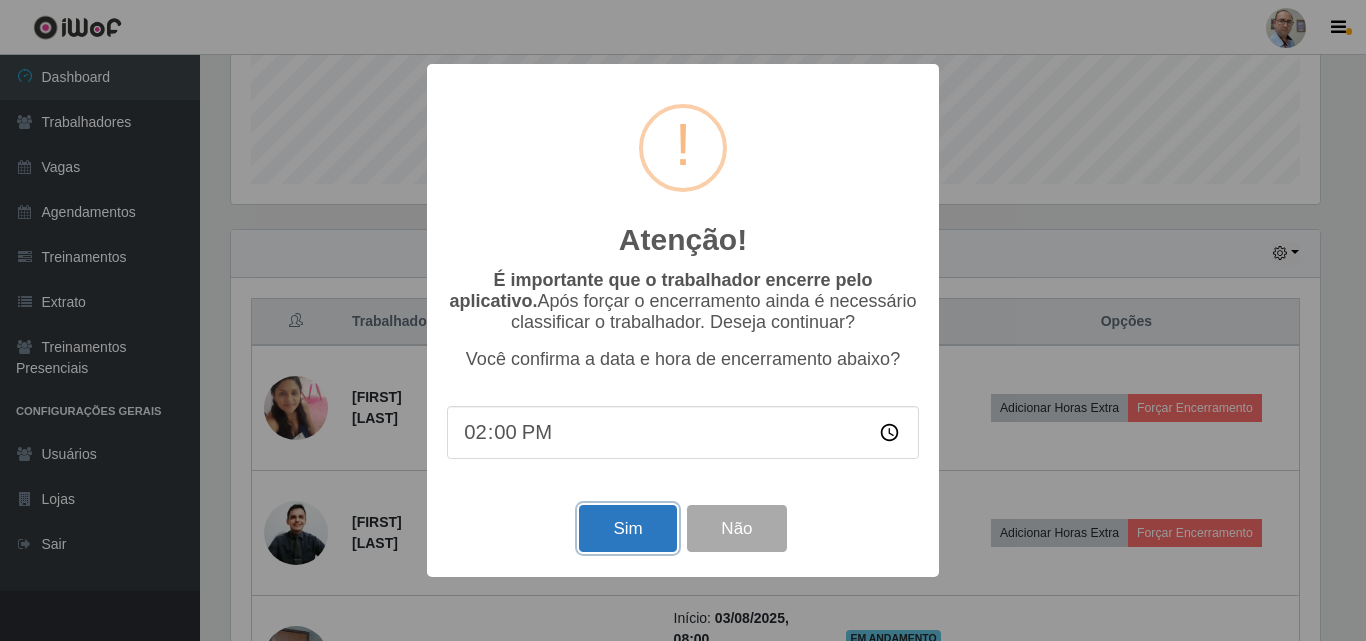 click on "Sim" at bounding box center [627, 528] 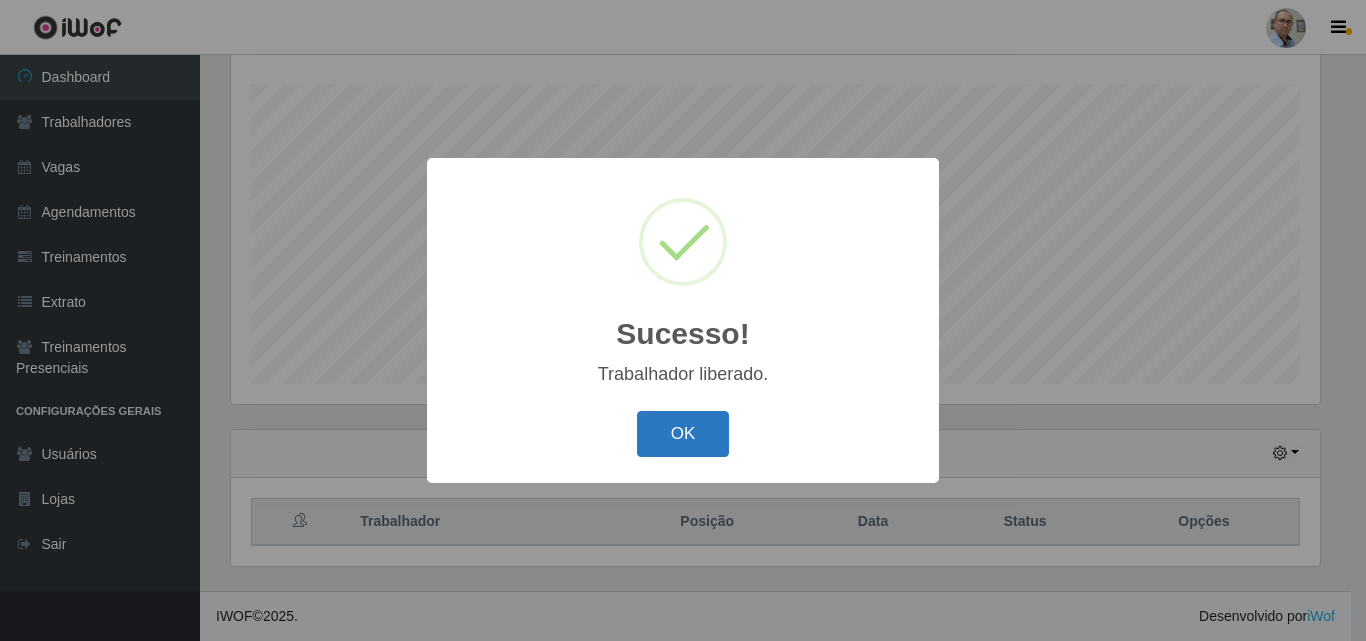 click on "OK" at bounding box center [683, 434] 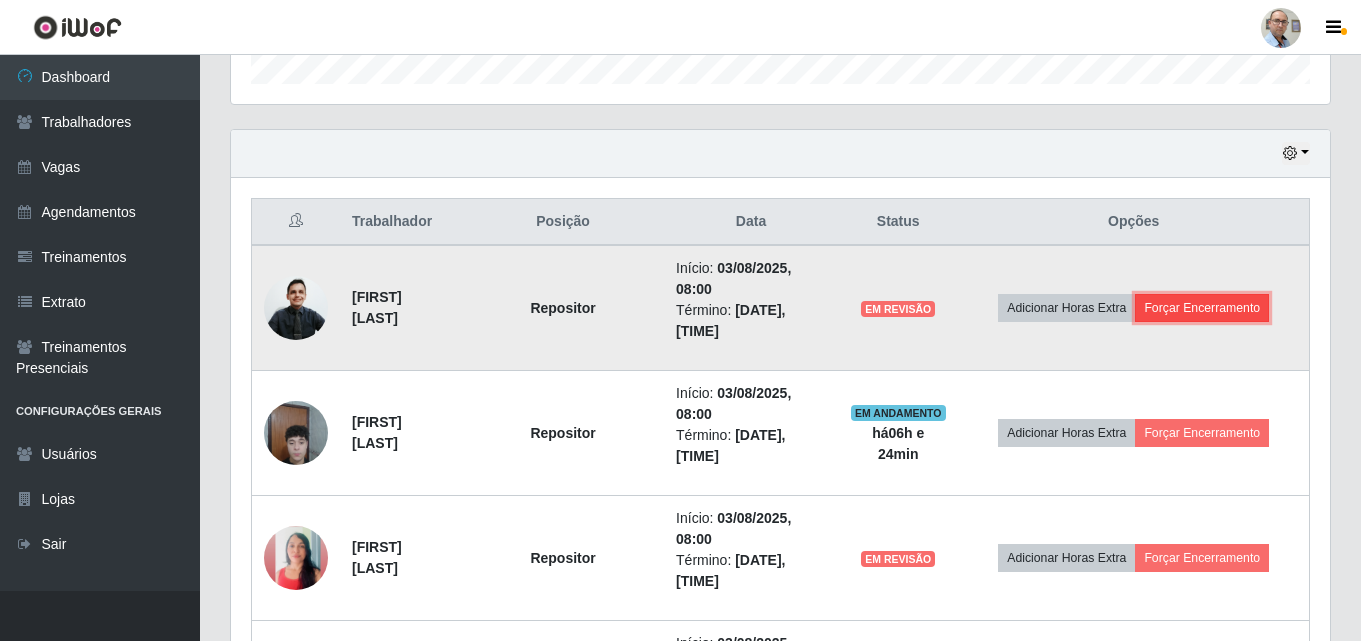 click on "Forçar Encerramento" at bounding box center (1202, 308) 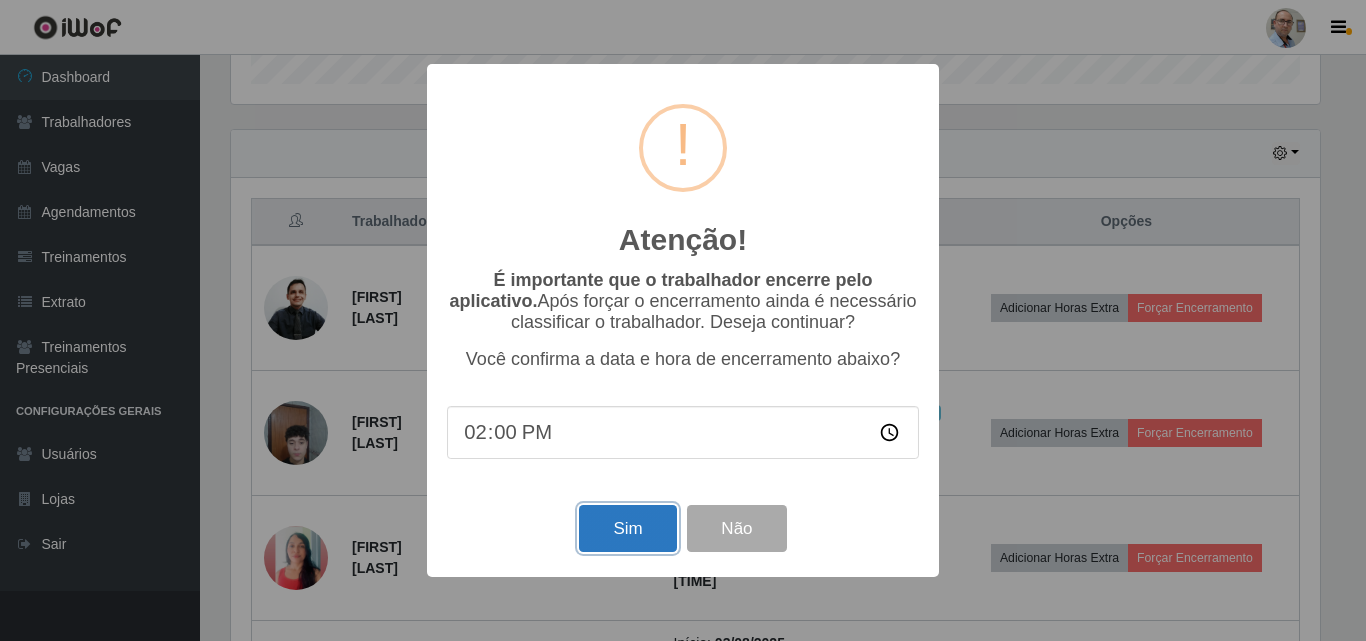 click on "Sim" at bounding box center [627, 528] 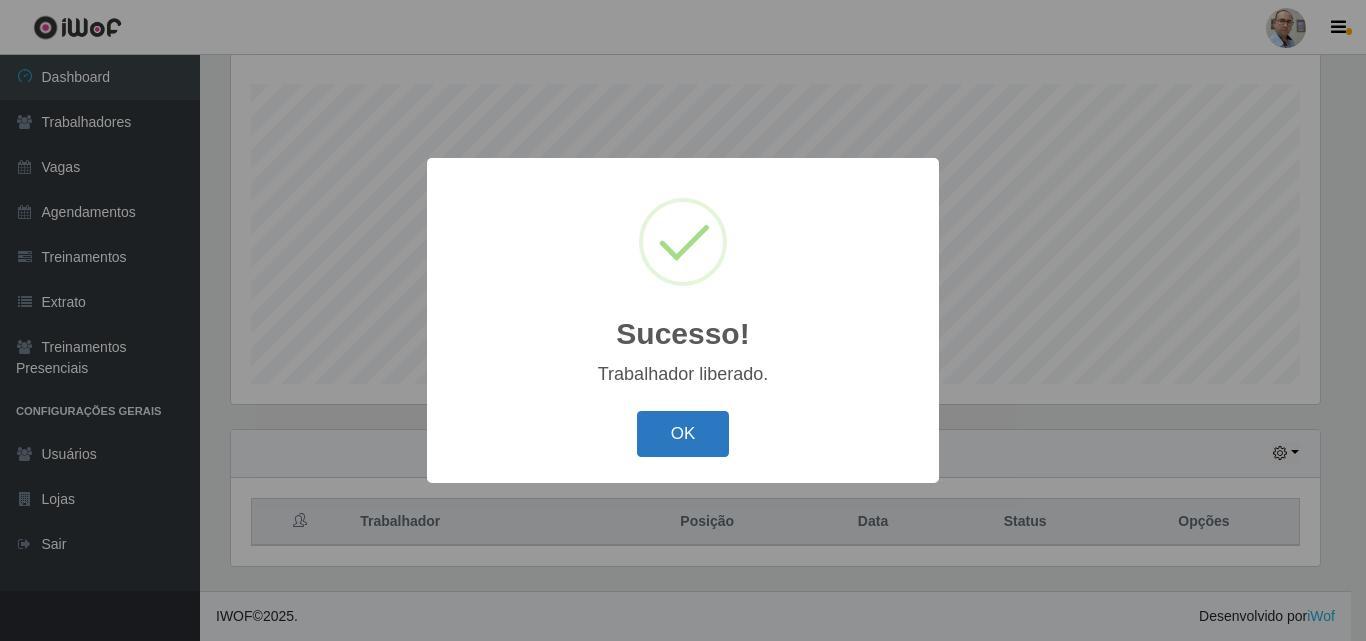 click on "OK" at bounding box center (683, 434) 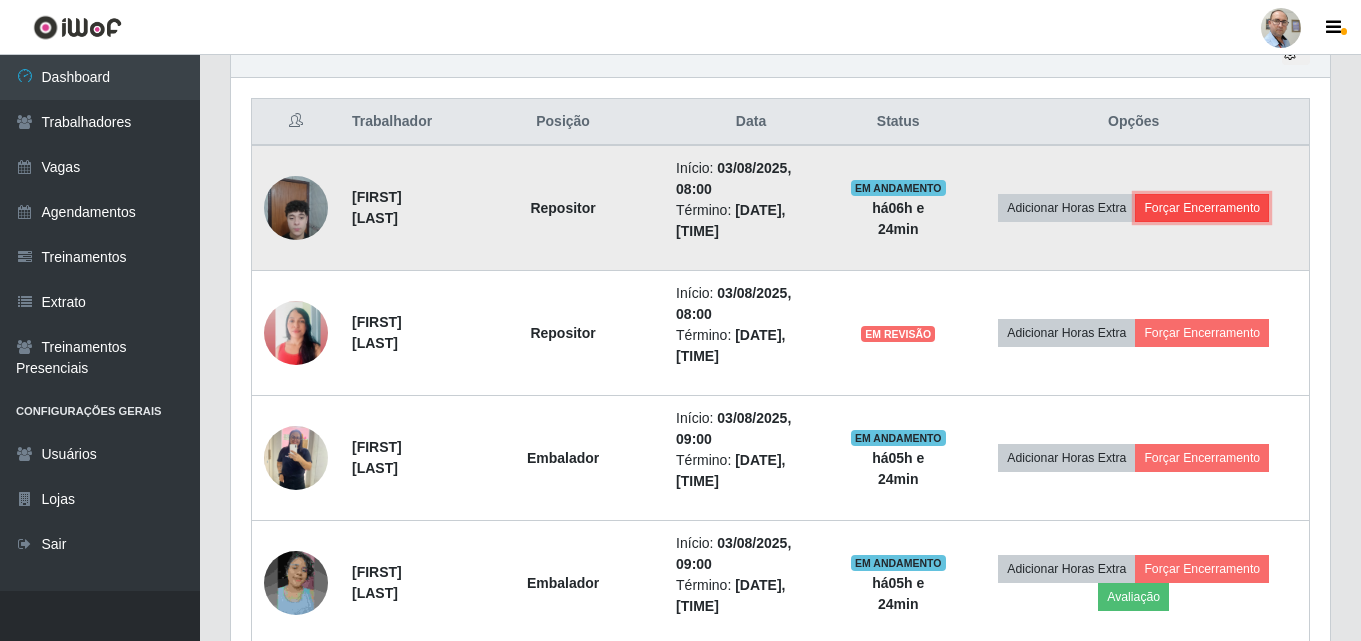 click on "Forçar Encerramento" at bounding box center [1202, 208] 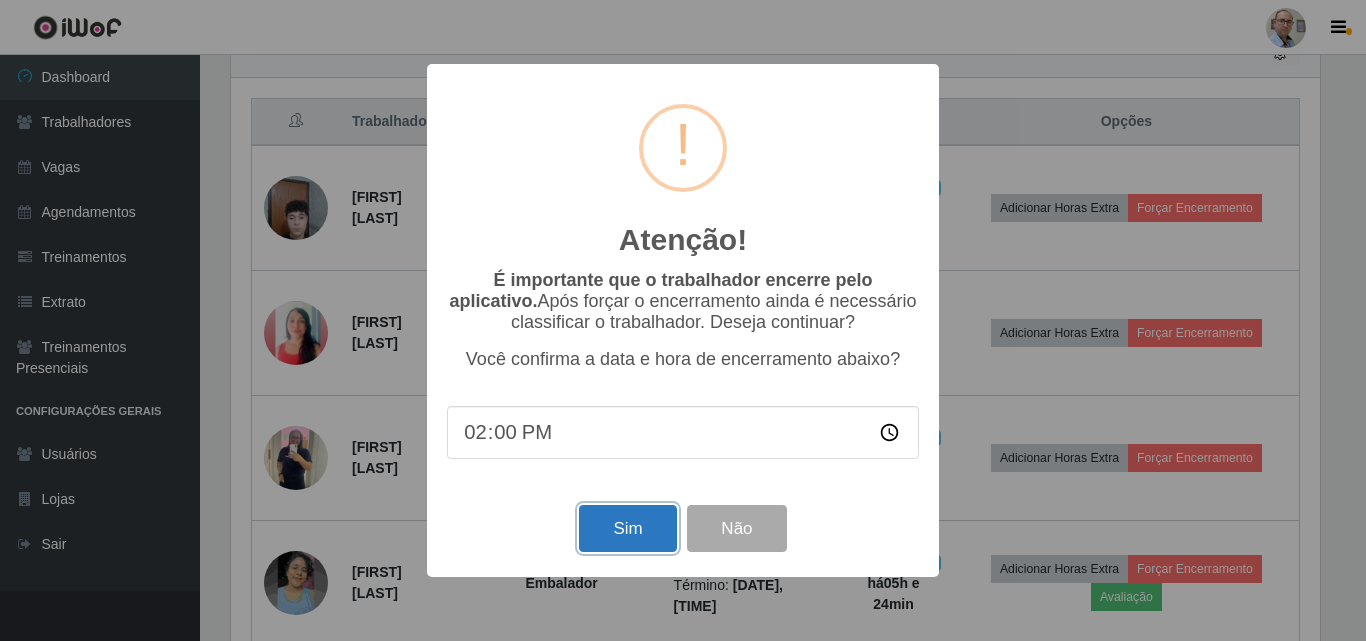 click on "Sim" at bounding box center (627, 528) 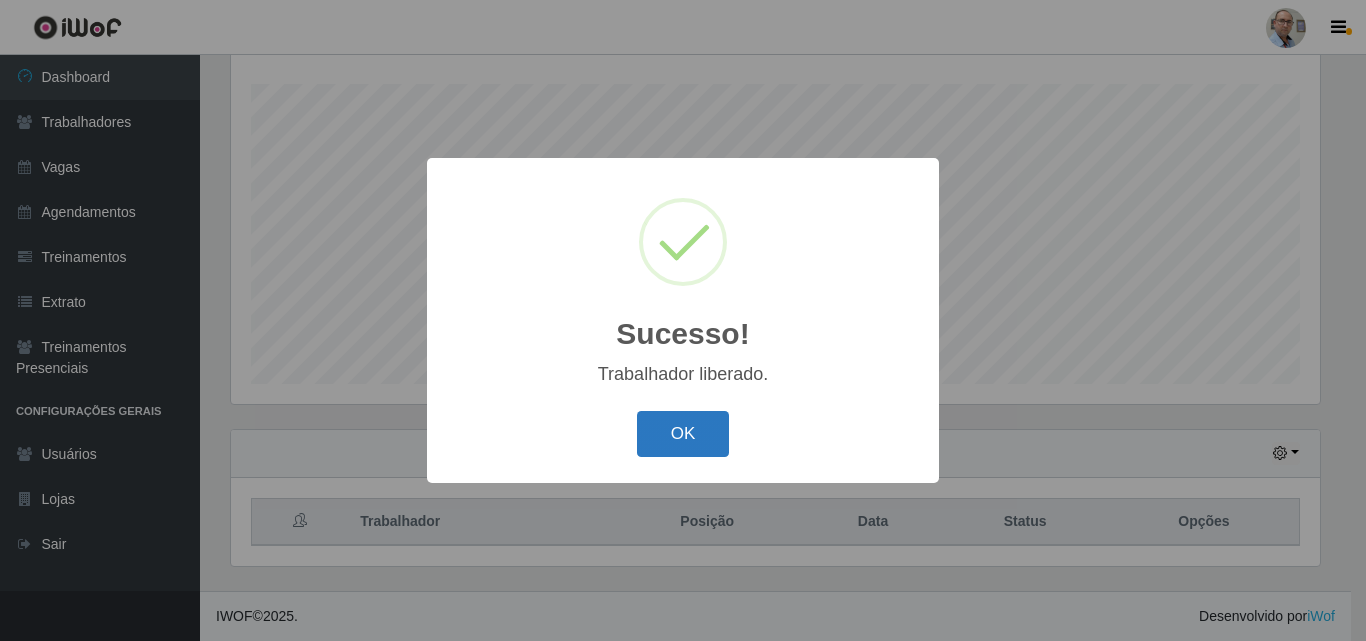 click on "OK" at bounding box center [683, 434] 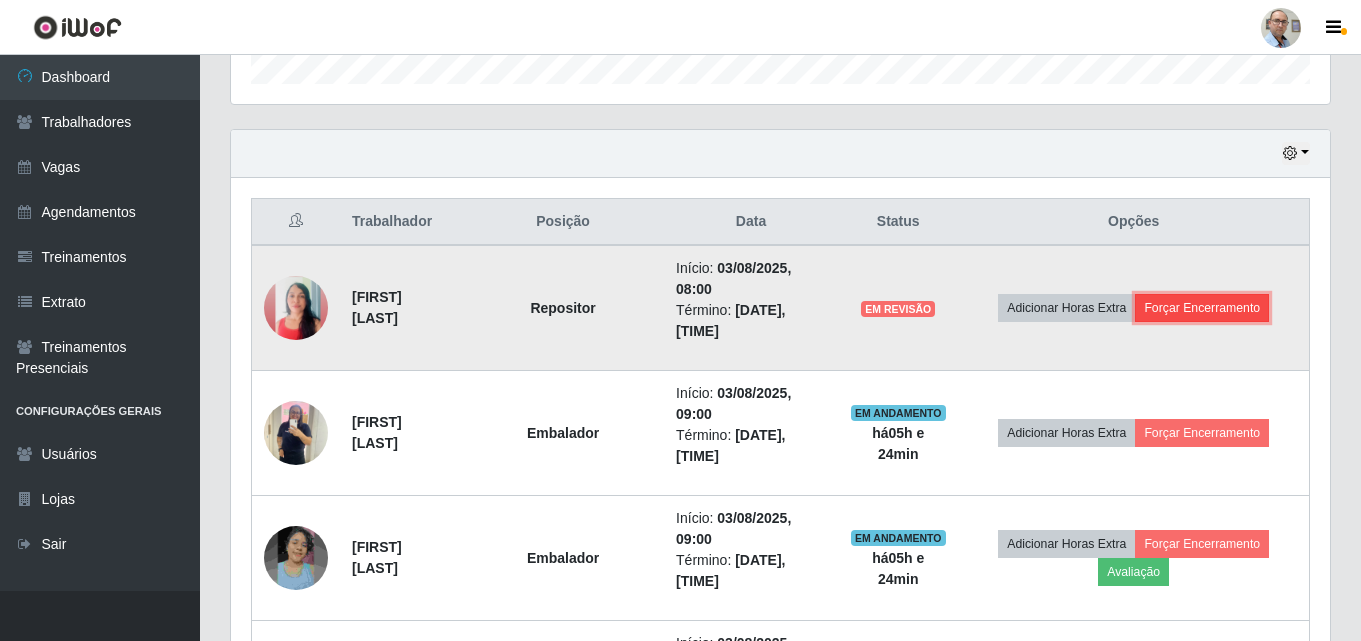 click on "Forçar Encerramento" at bounding box center [1202, 308] 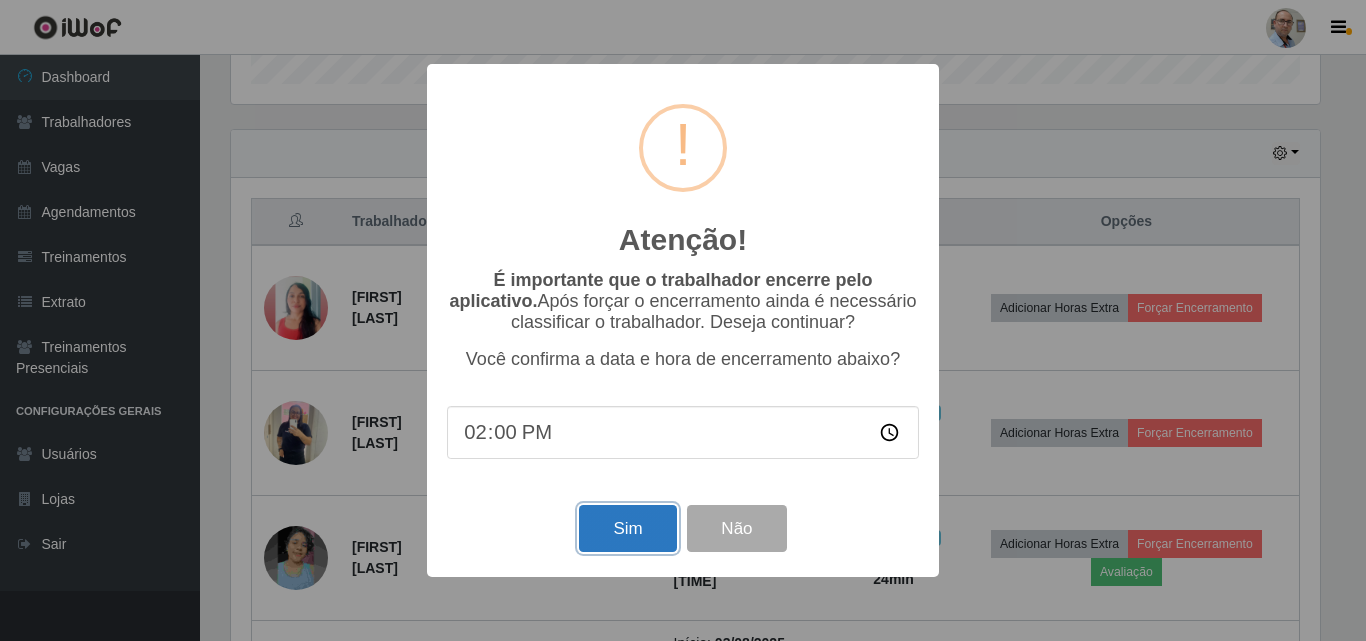 click on "Sim" at bounding box center (627, 528) 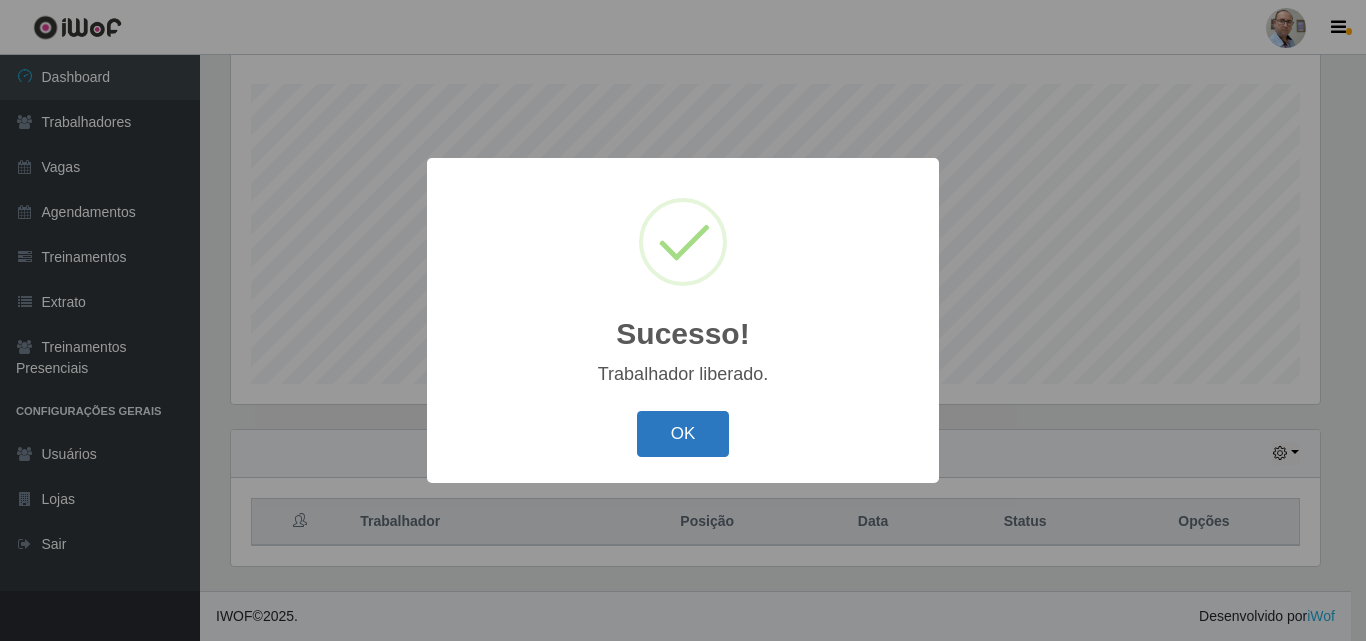 click on "OK" at bounding box center [683, 434] 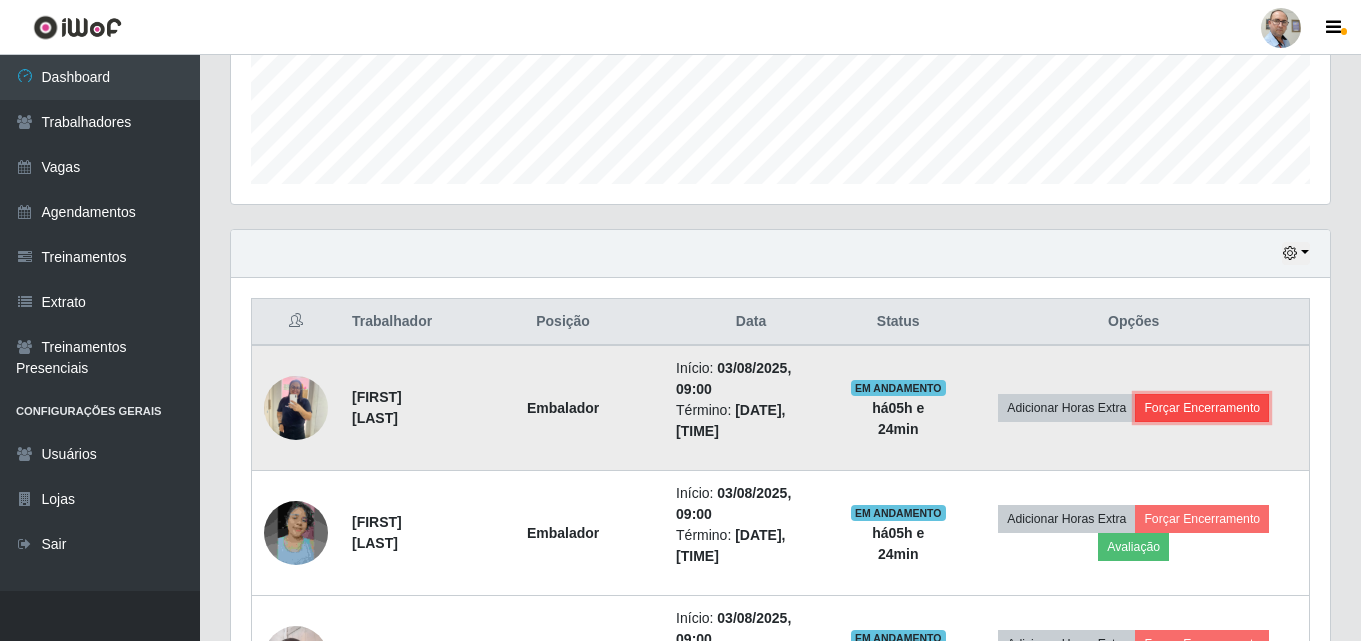 click on "Forçar Encerramento" at bounding box center [1202, 408] 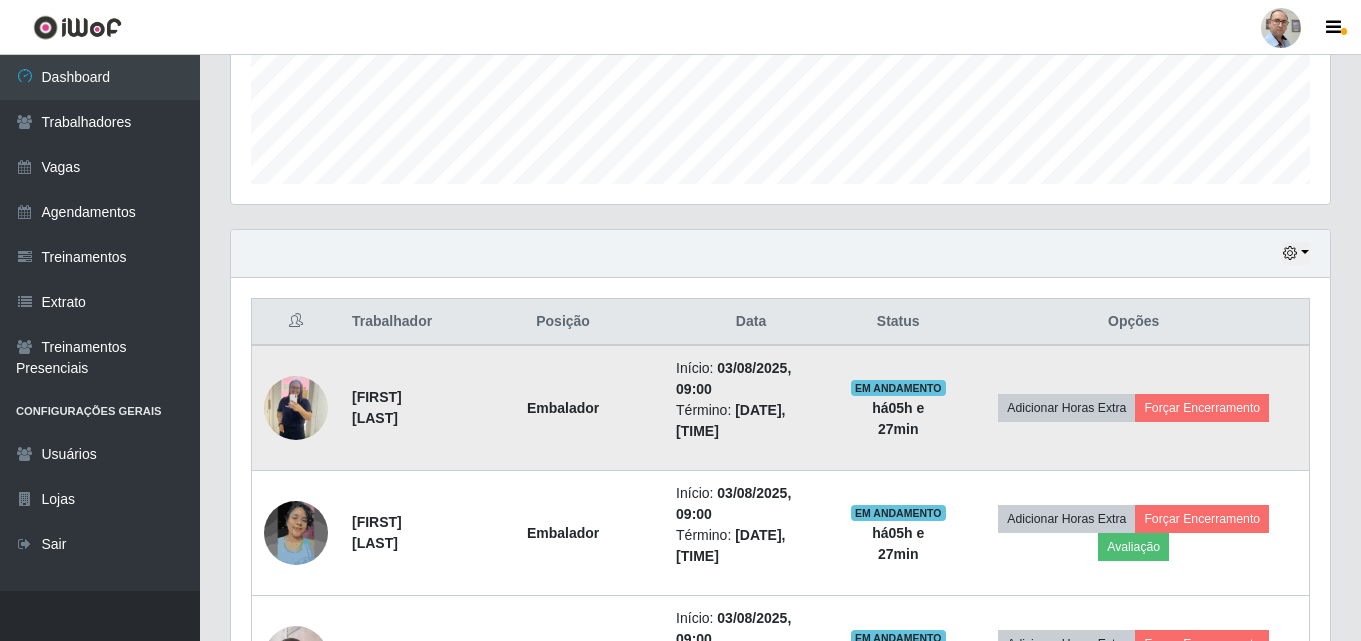 click at bounding box center [296, 407] 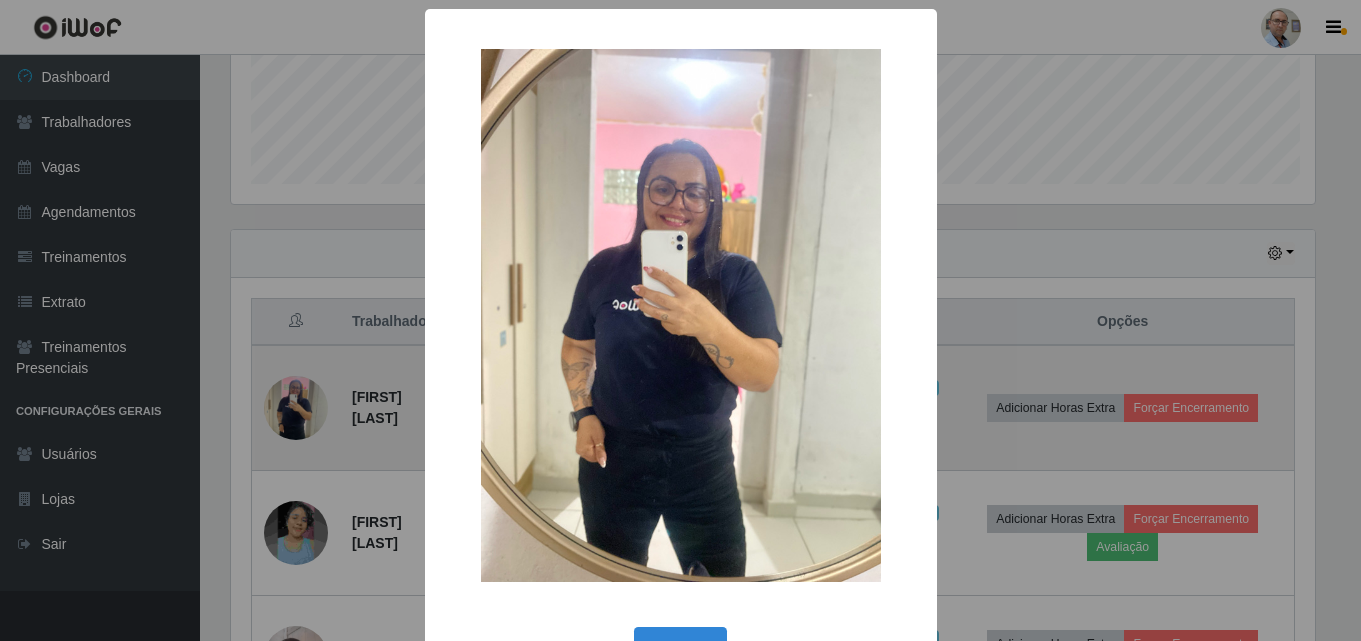 scroll, scrollTop: 999585, scrollLeft: 998911, axis: both 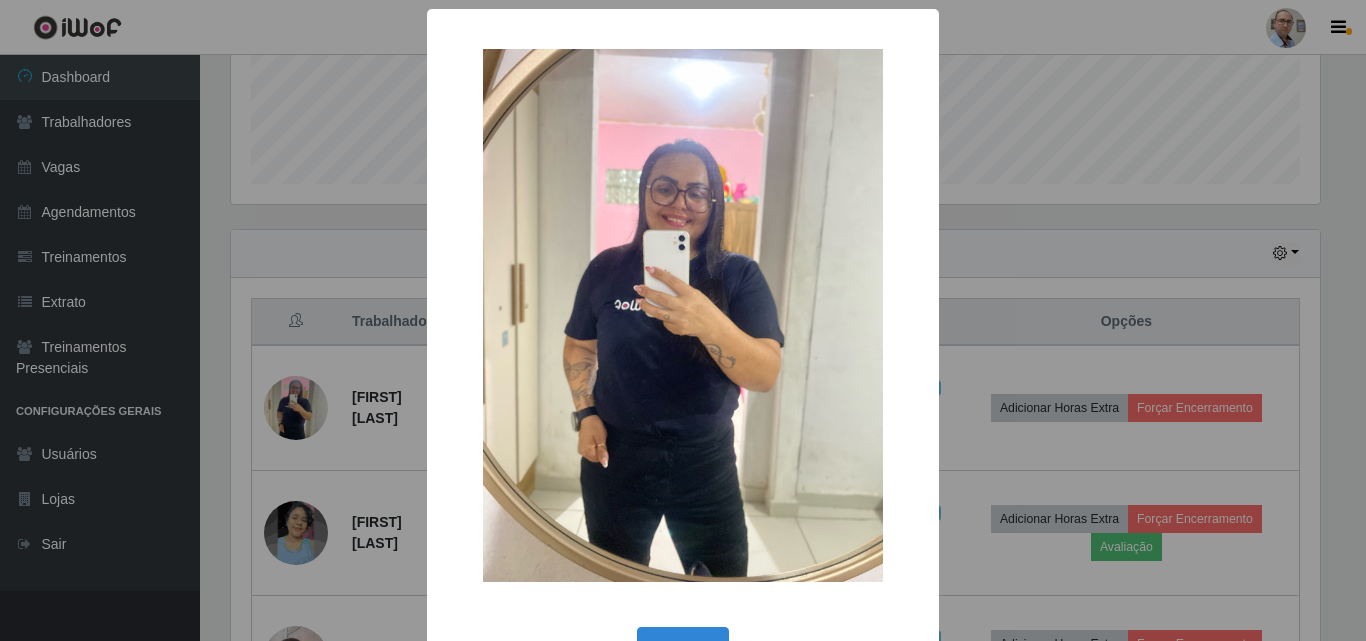 click on "× OK Cancel" at bounding box center (683, 320) 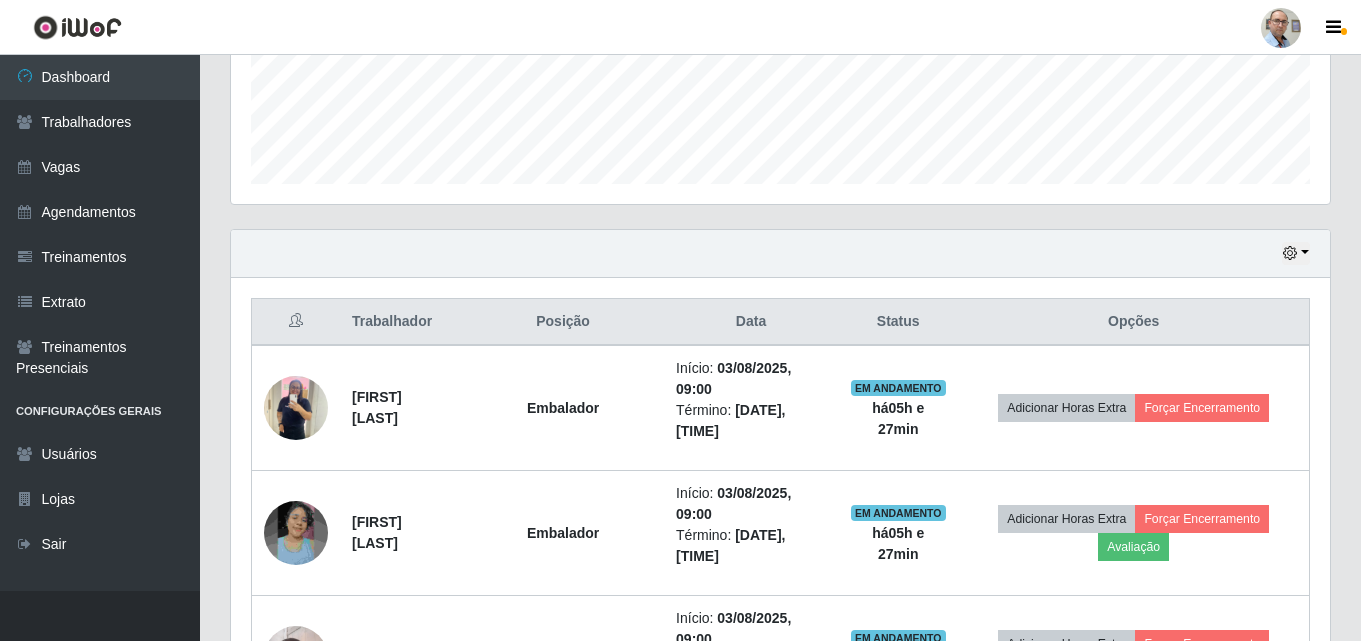scroll, scrollTop: 999585, scrollLeft: 998901, axis: both 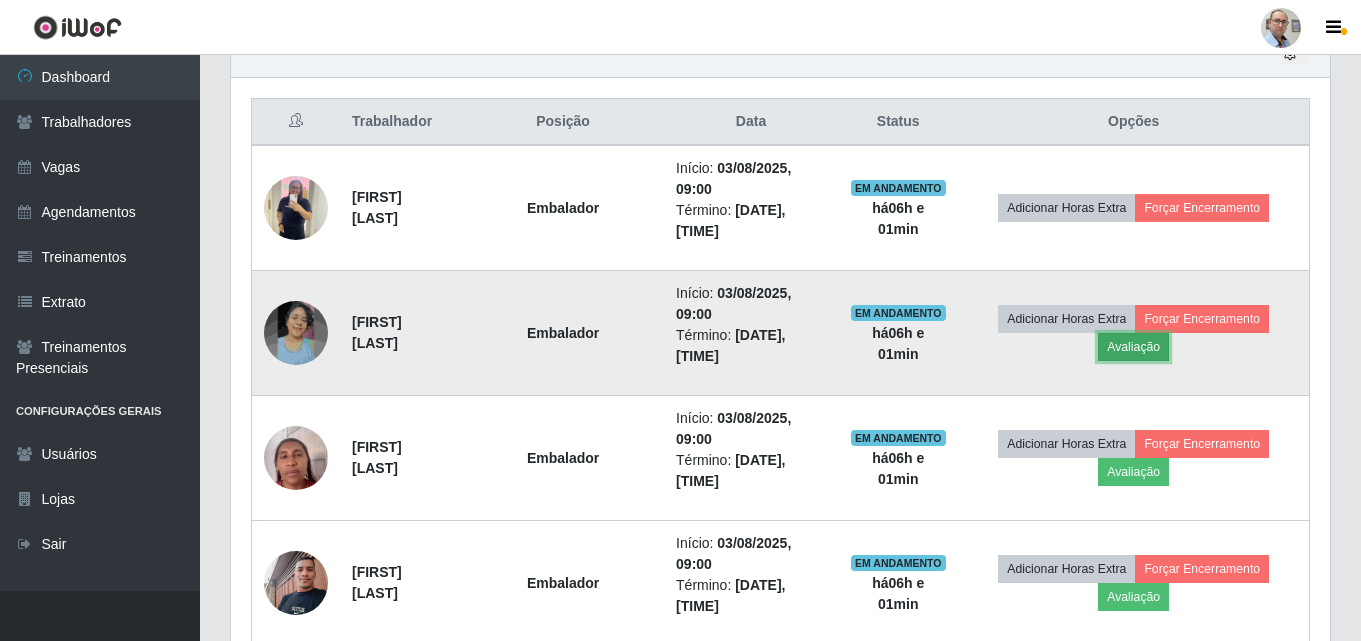 click on "Avaliação" at bounding box center [1133, 347] 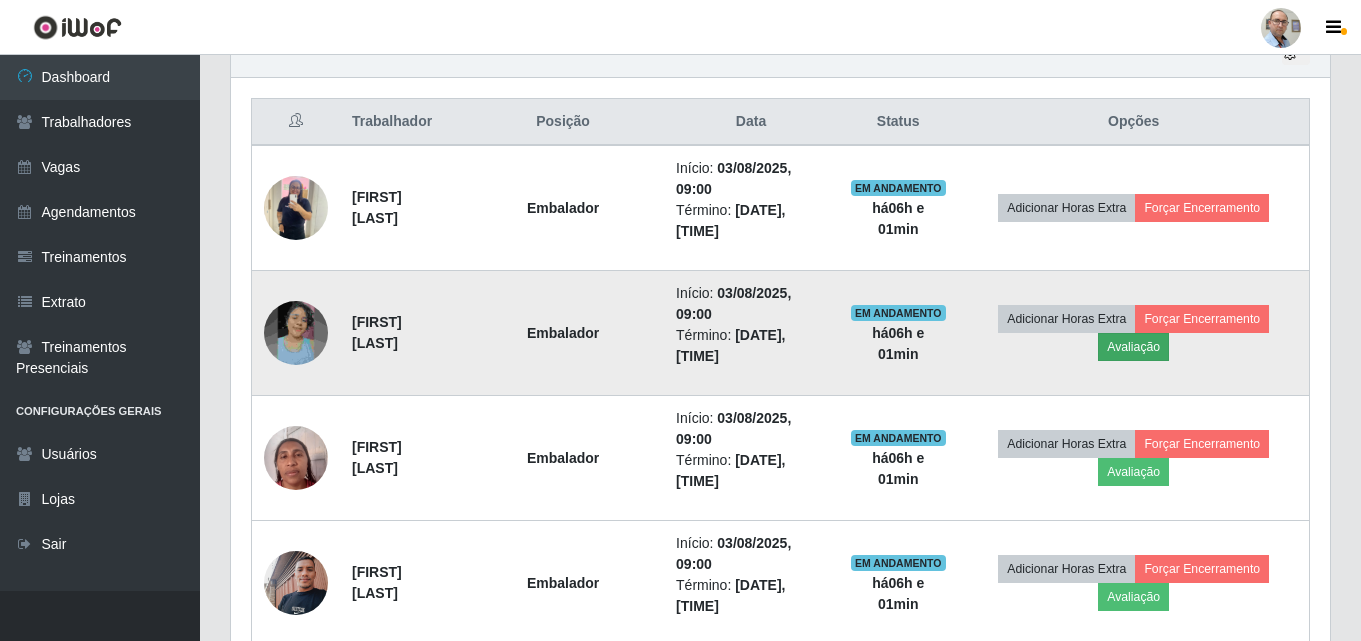 scroll, scrollTop: 999585, scrollLeft: 998911, axis: both 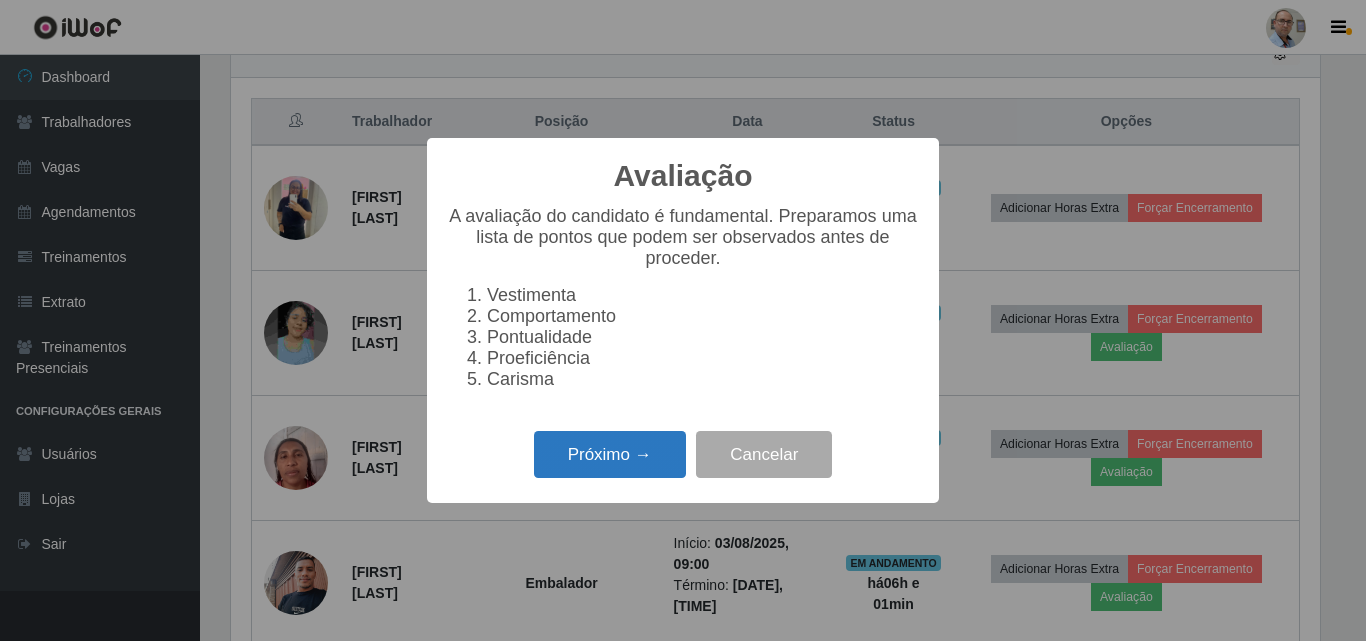 click on "Próximo →" at bounding box center (610, 454) 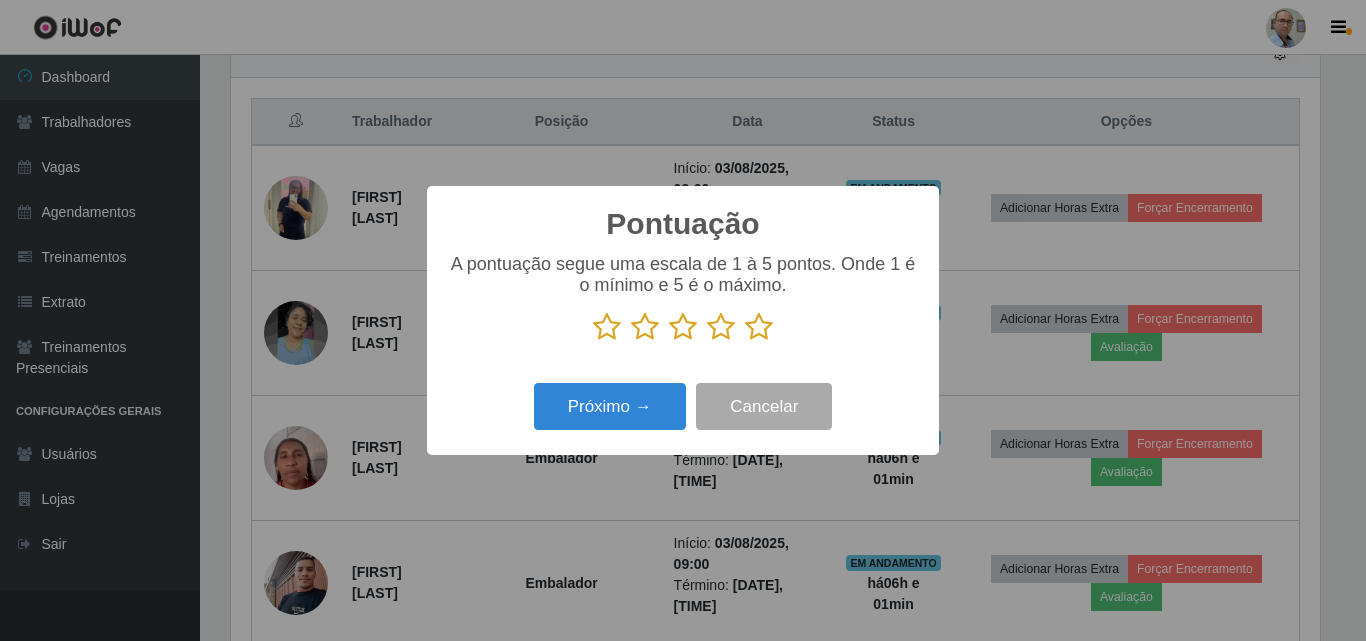 scroll, scrollTop: 999585, scrollLeft: 998911, axis: both 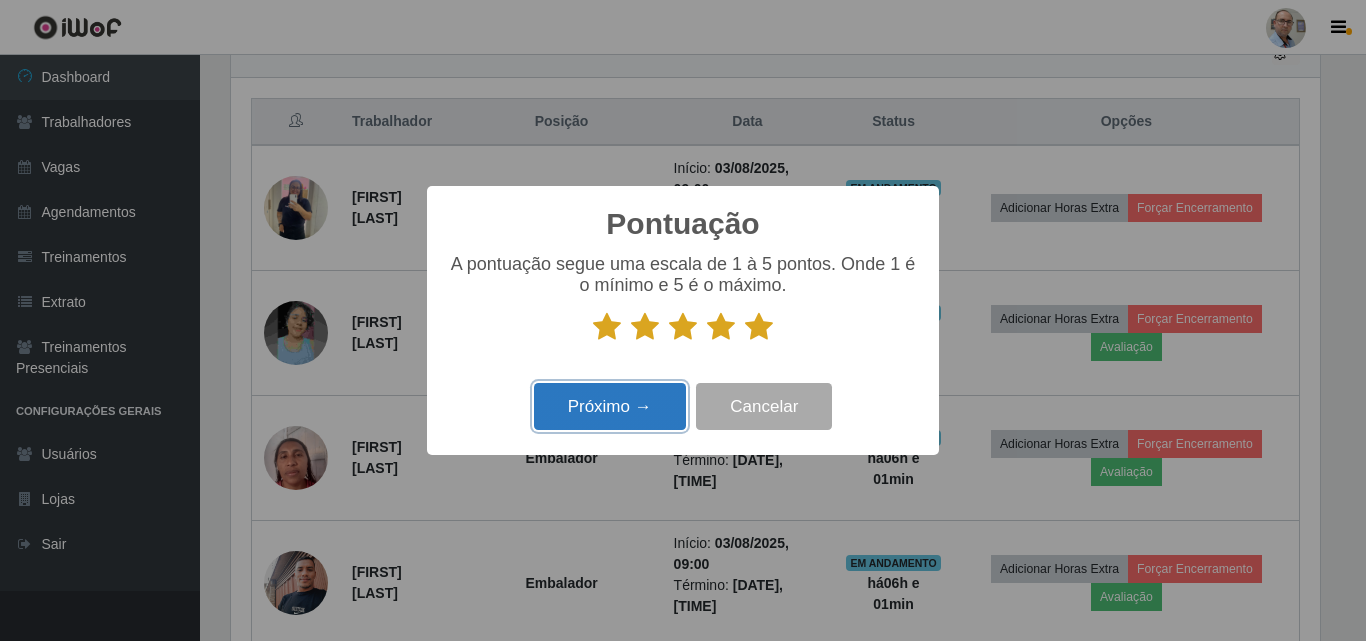 click on "Próximo →" at bounding box center [610, 406] 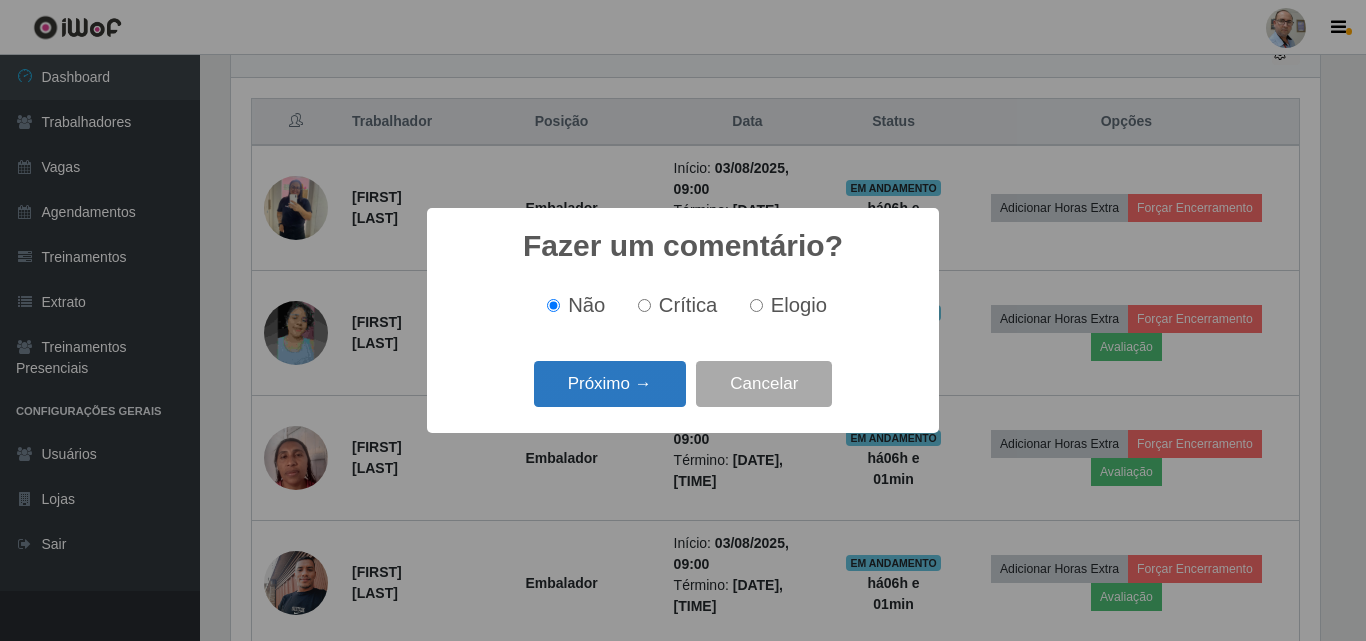 click on "Próximo →" at bounding box center [610, 384] 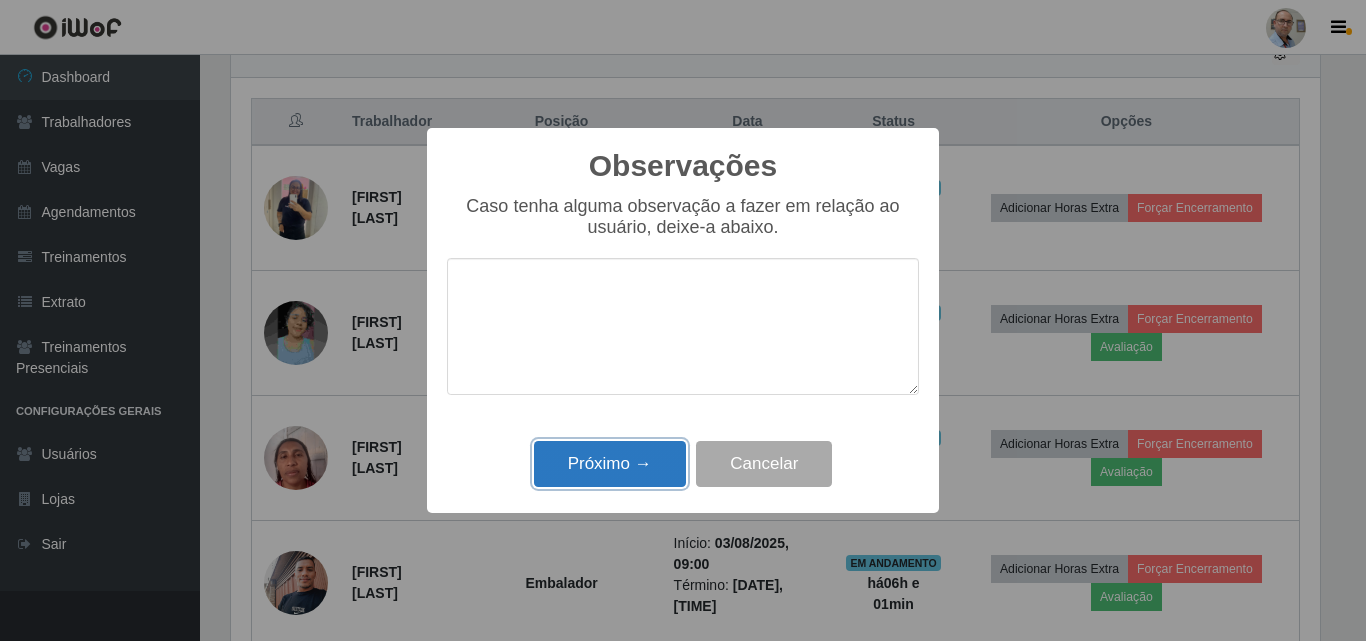 click on "Próximo →" at bounding box center [610, 464] 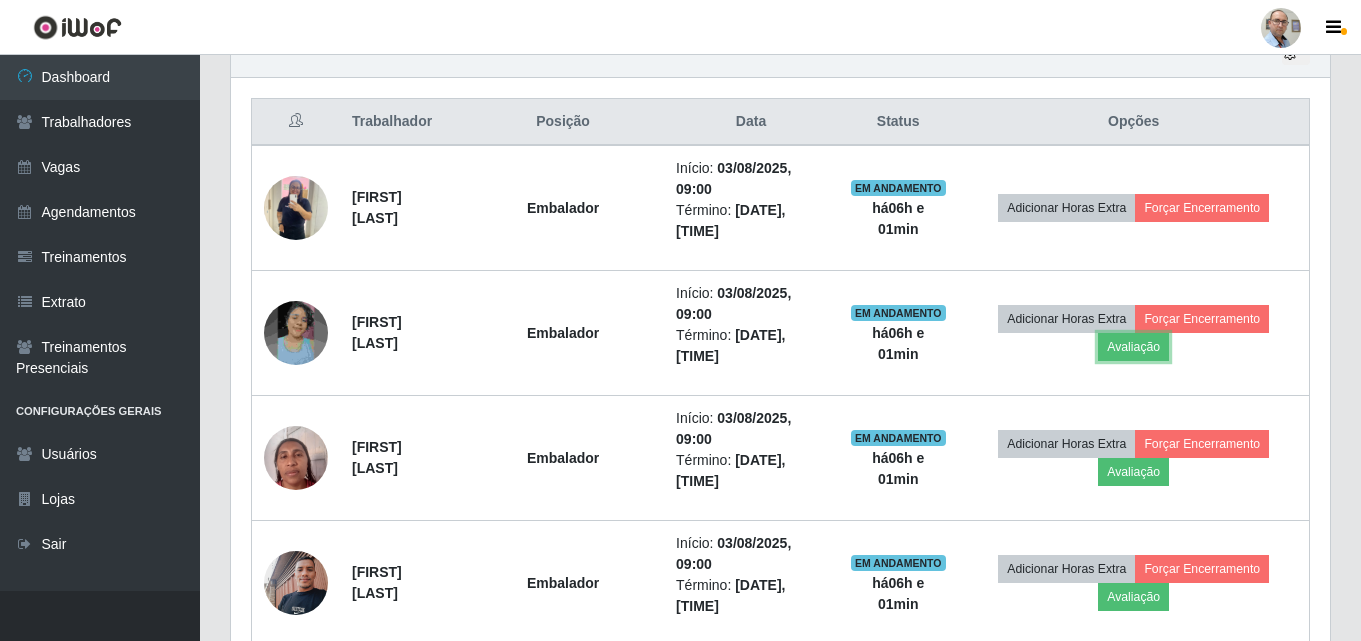 scroll, scrollTop: 999585, scrollLeft: 998901, axis: both 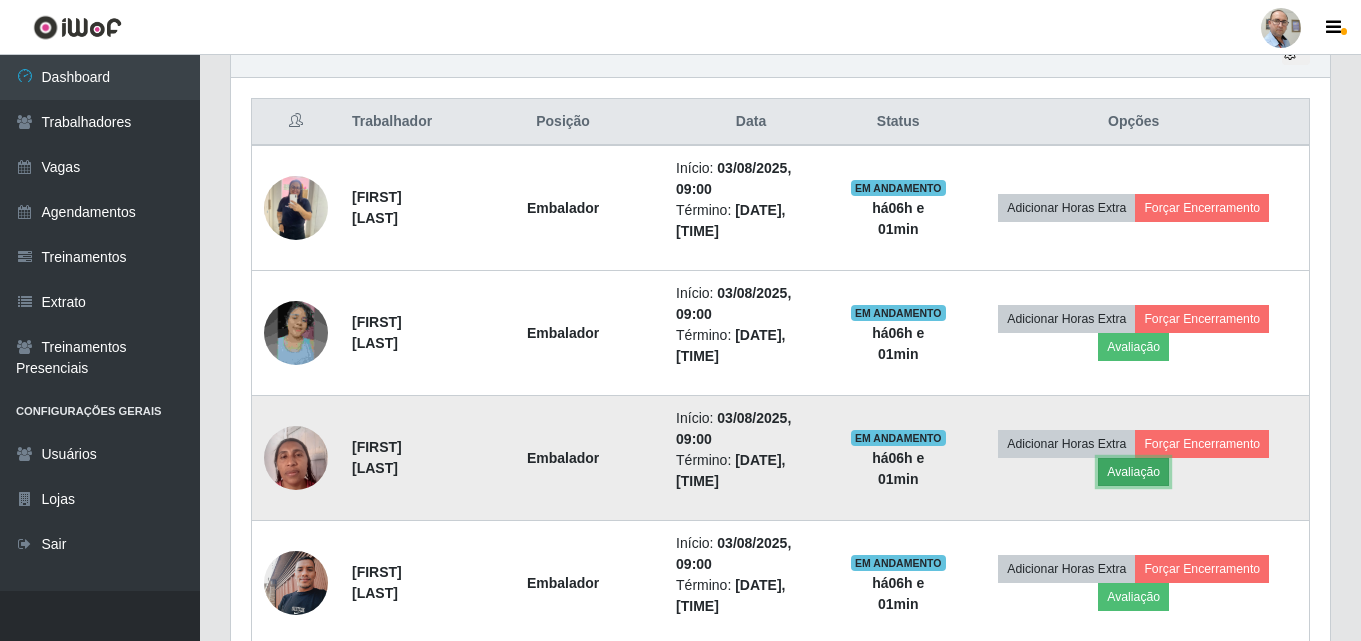 click on "Avaliação" at bounding box center (1133, 472) 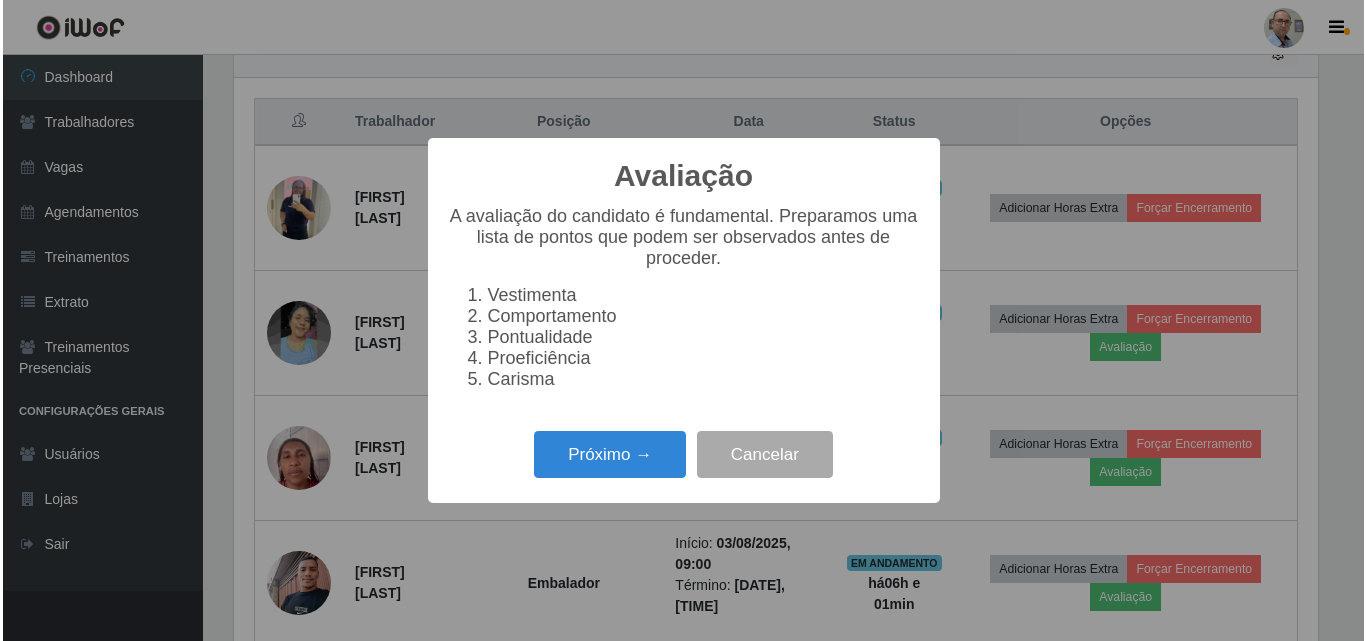 scroll, scrollTop: 999585, scrollLeft: 998911, axis: both 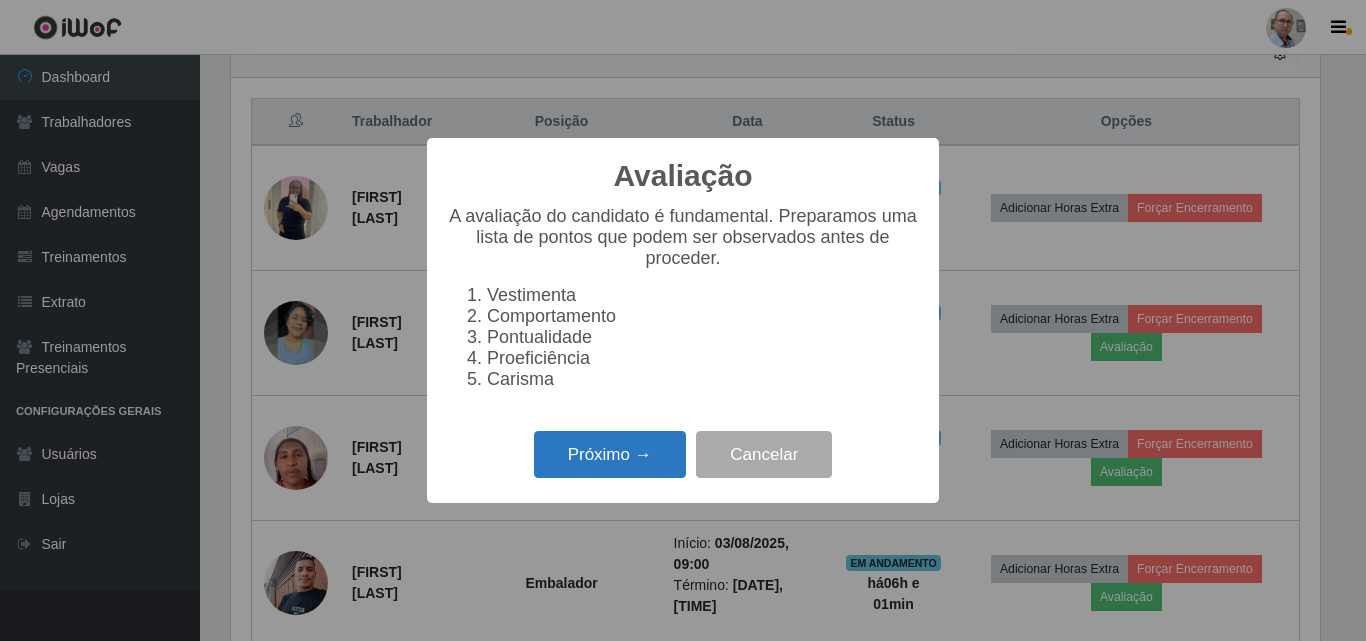 click on "Próximo →" at bounding box center (610, 454) 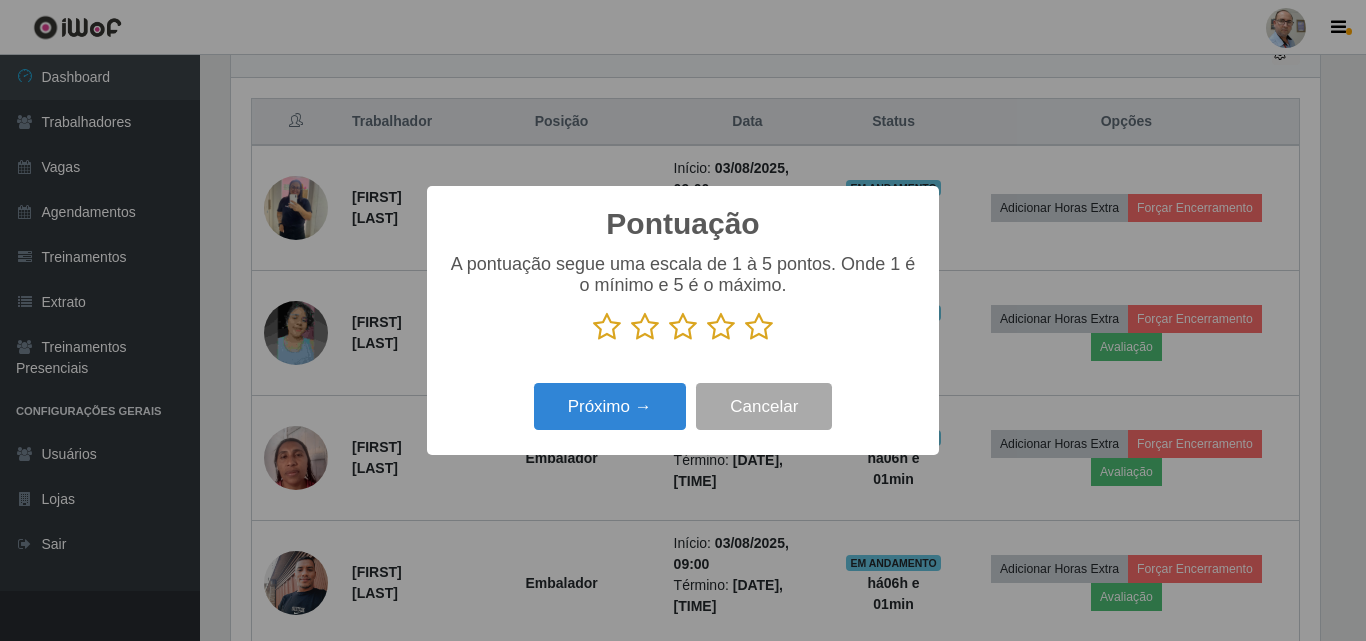 click at bounding box center (759, 327) 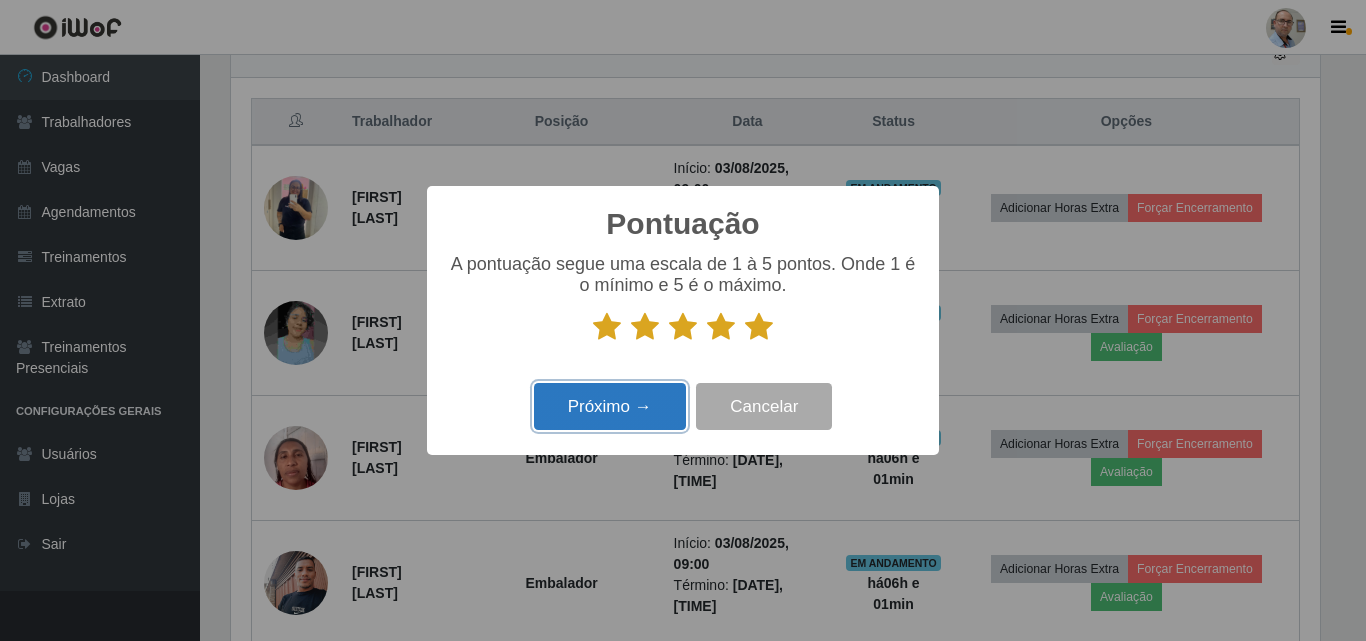 click on "Próximo →" at bounding box center [610, 406] 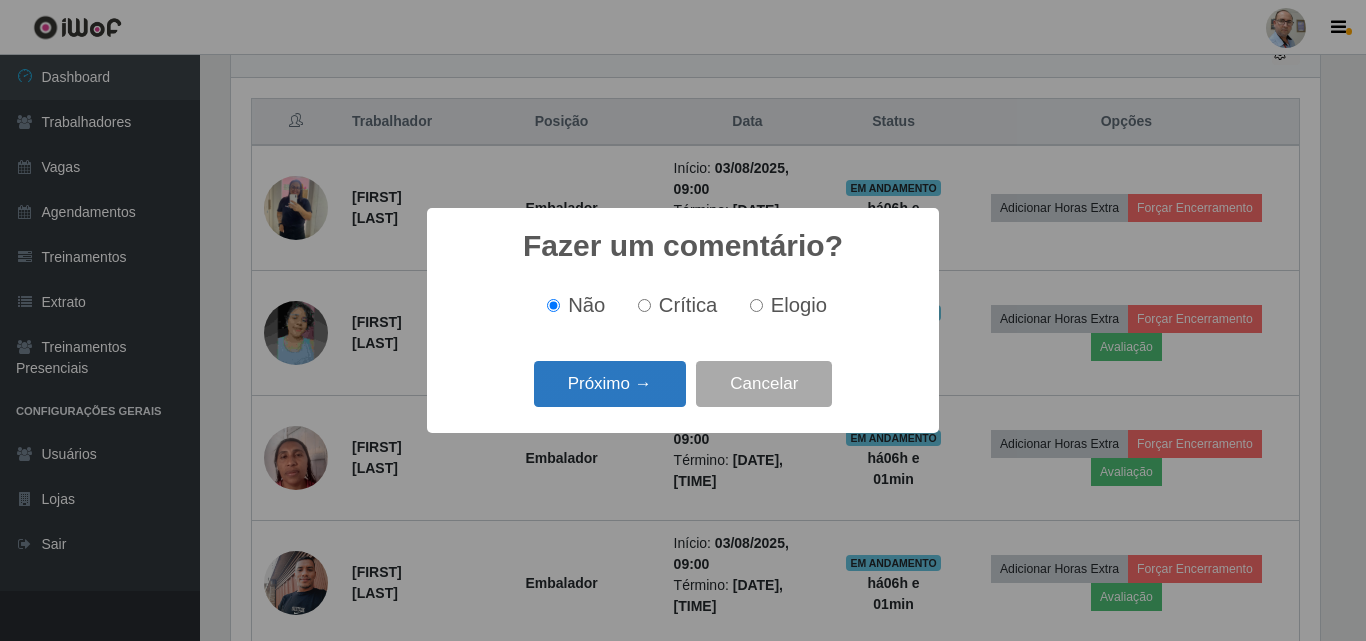 click on "Próximo →" at bounding box center (610, 384) 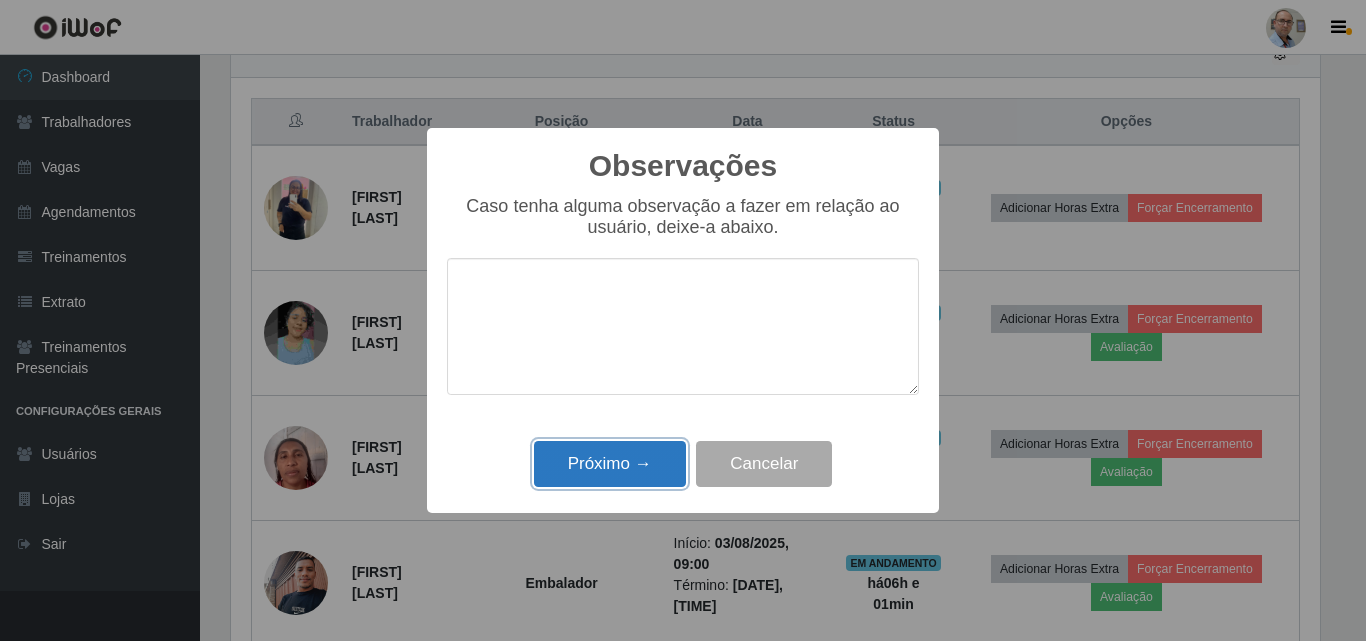 click on "Próximo →" at bounding box center (610, 464) 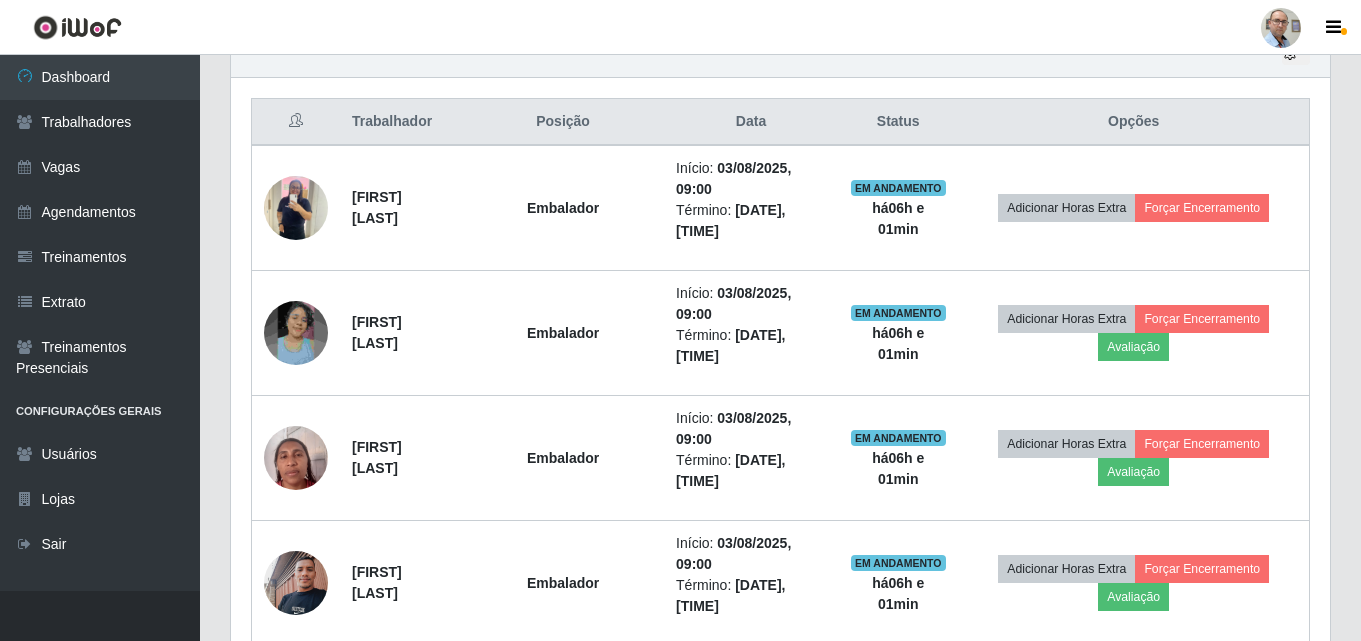 scroll, scrollTop: 999585, scrollLeft: 998901, axis: both 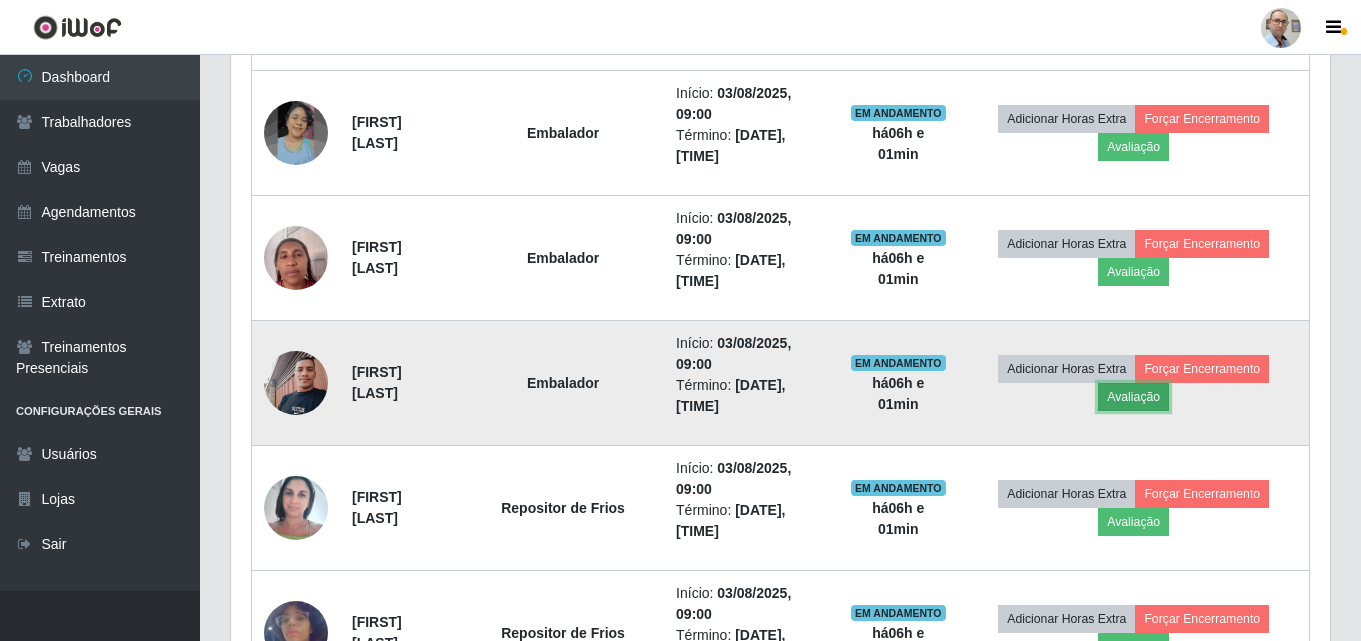click on "Avaliação" at bounding box center [1133, 397] 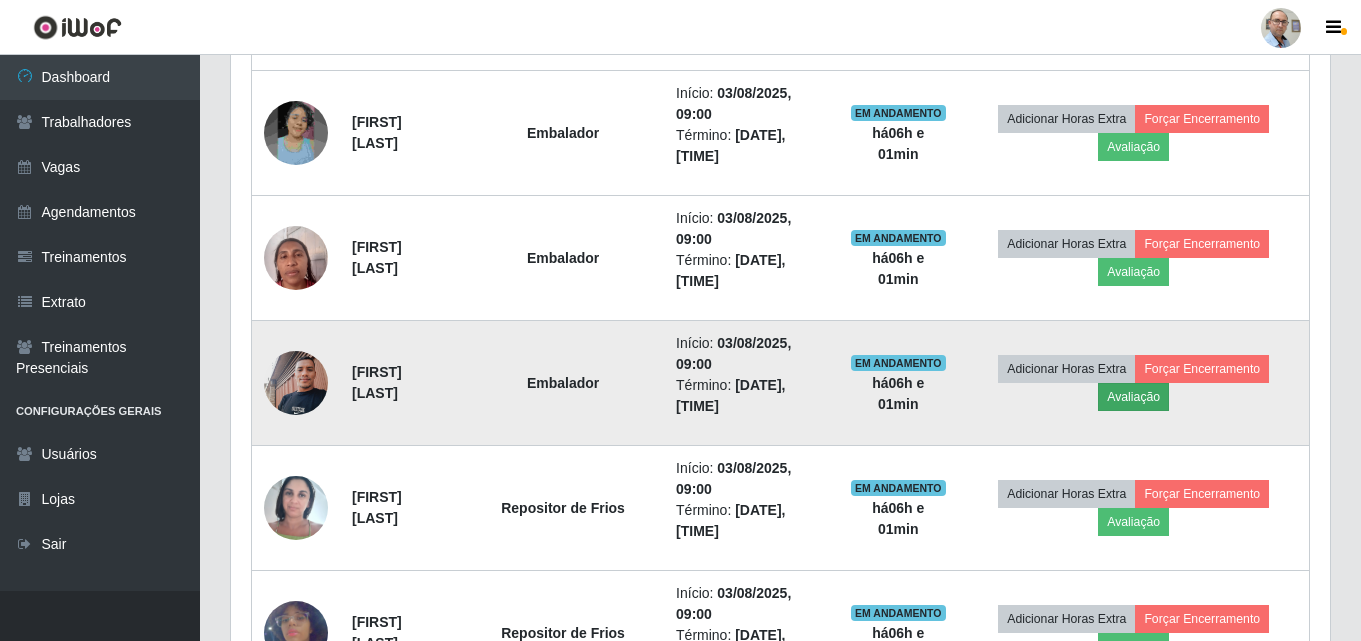 scroll, scrollTop: 999585, scrollLeft: 998911, axis: both 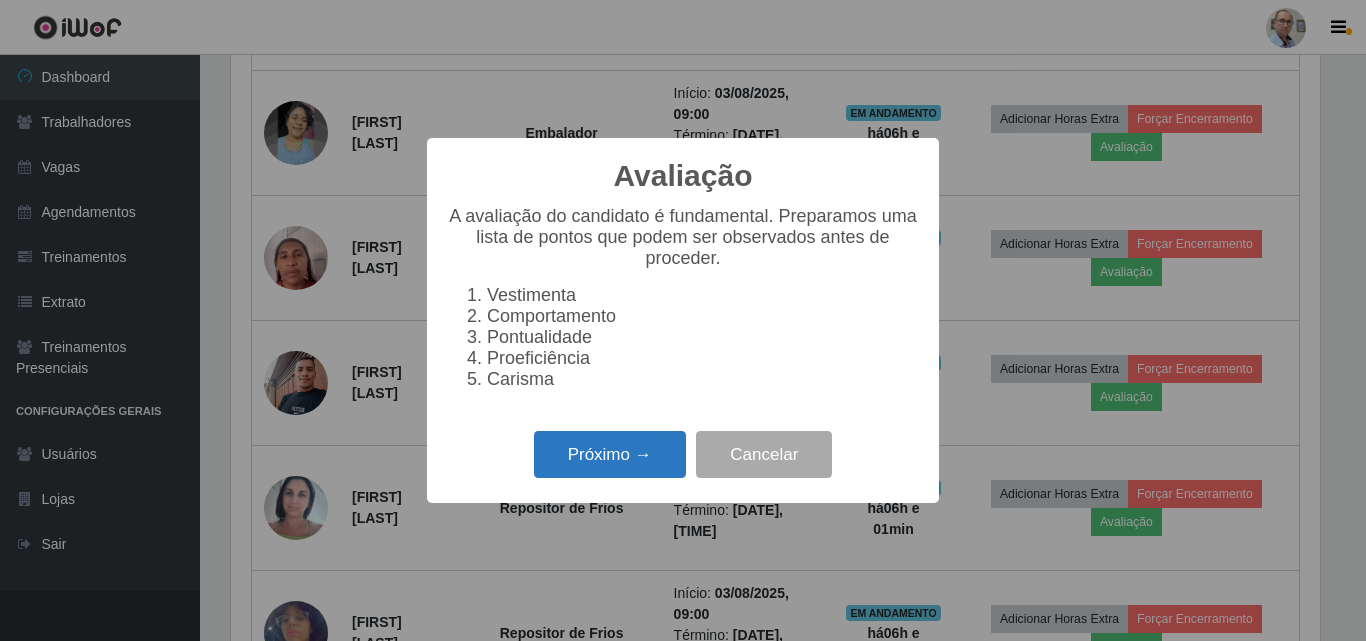 click on "Próximo →" at bounding box center [610, 454] 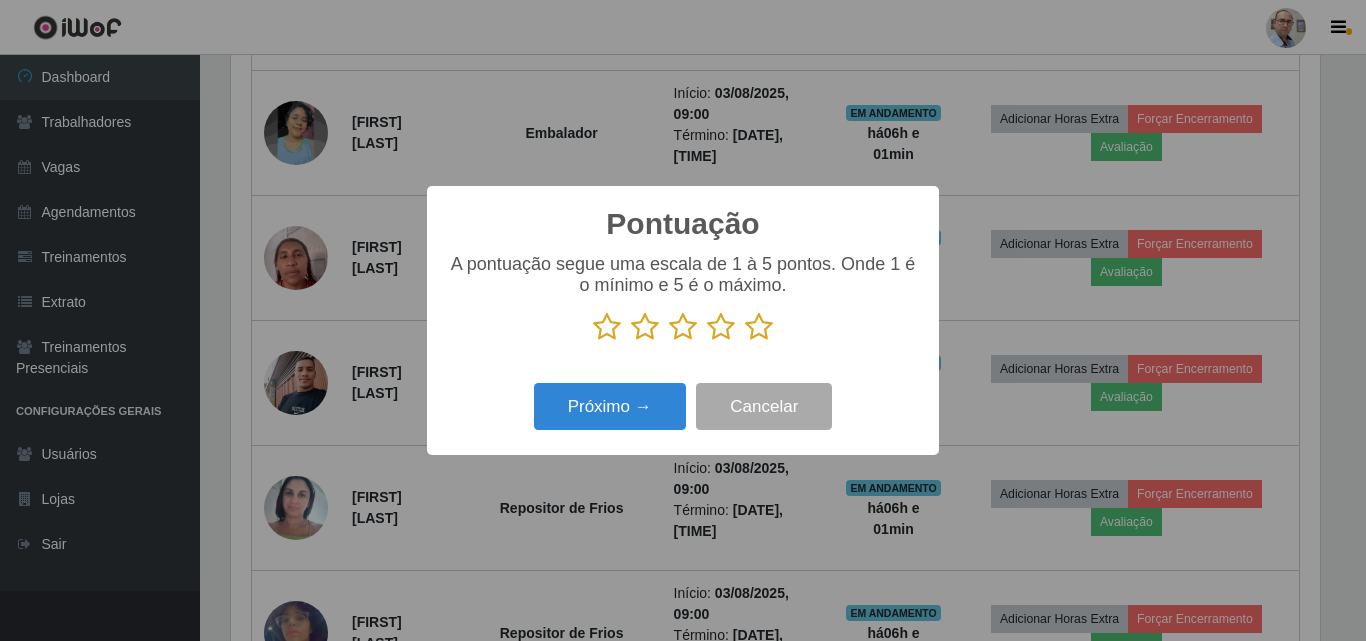 click at bounding box center (759, 327) 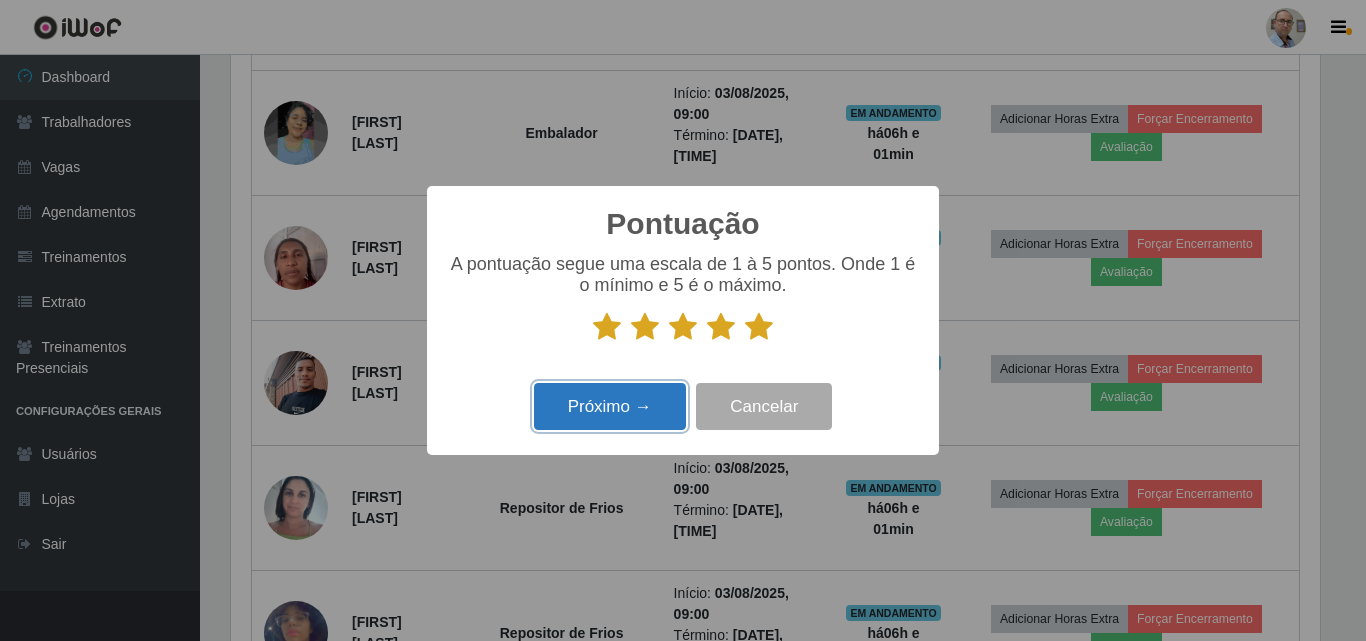 click on "Próximo →" at bounding box center (610, 406) 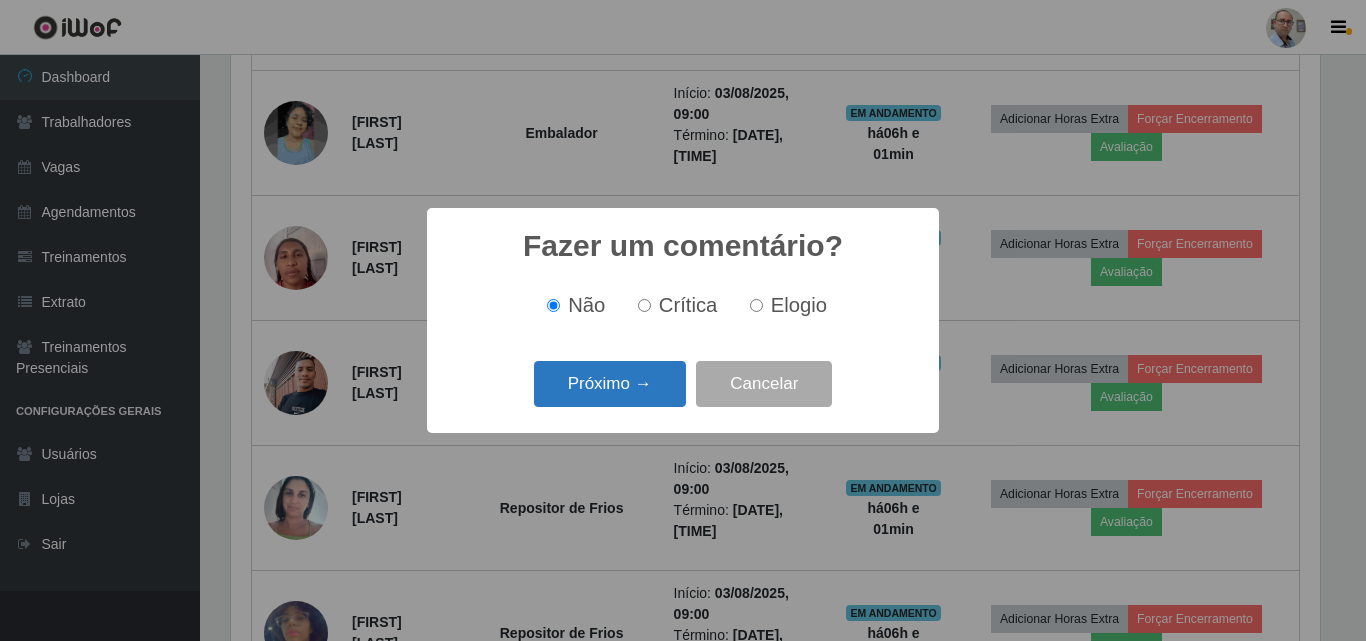 click on "Próximo →" at bounding box center [610, 384] 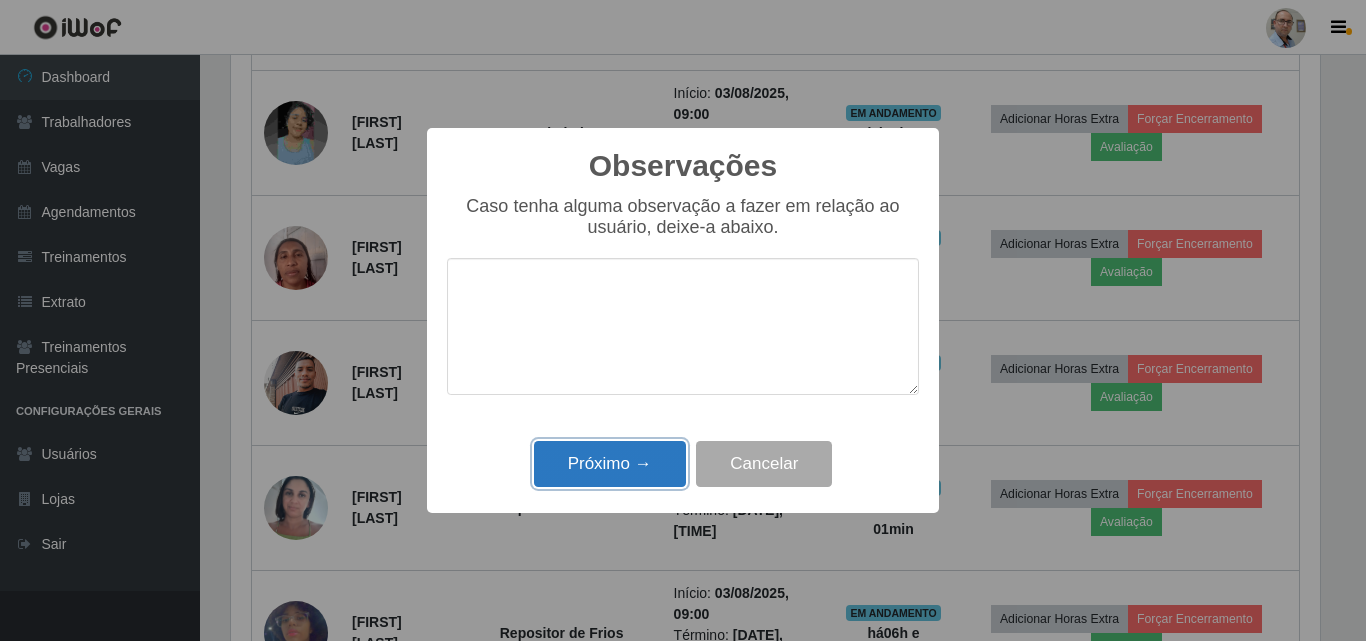 click on "Próximo →" at bounding box center (610, 464) 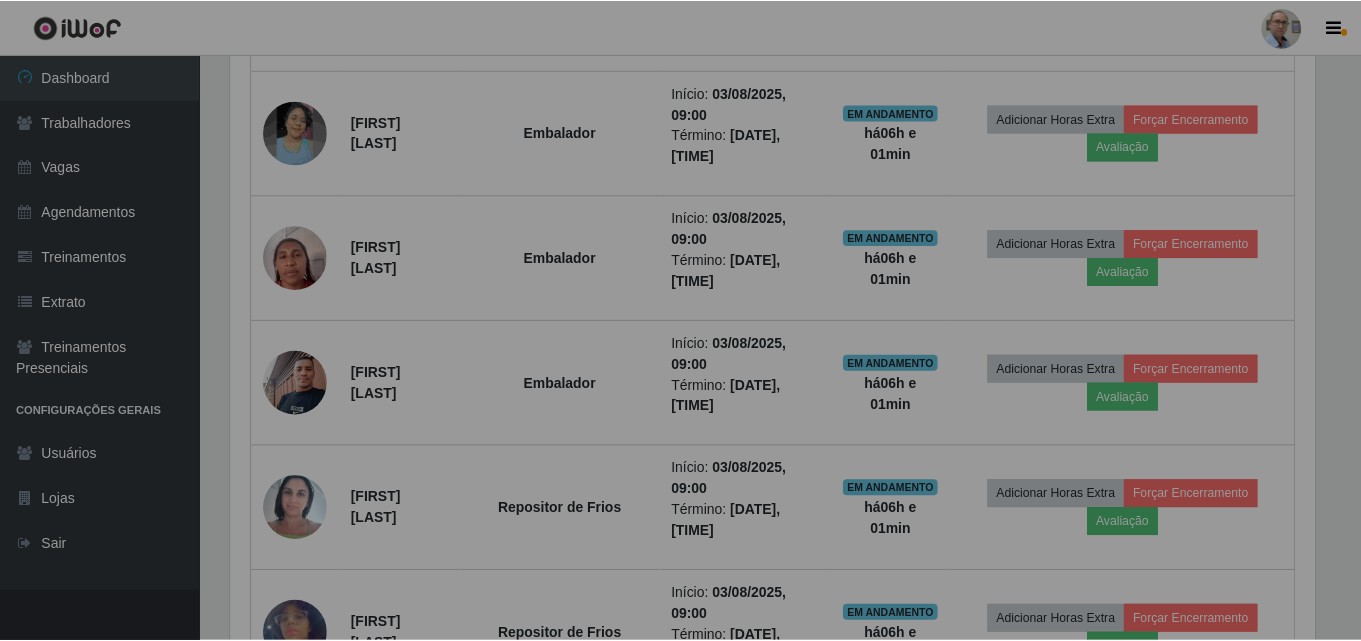 scroll, scrollTop: 999585, scrollLeft: 998901, axis: both 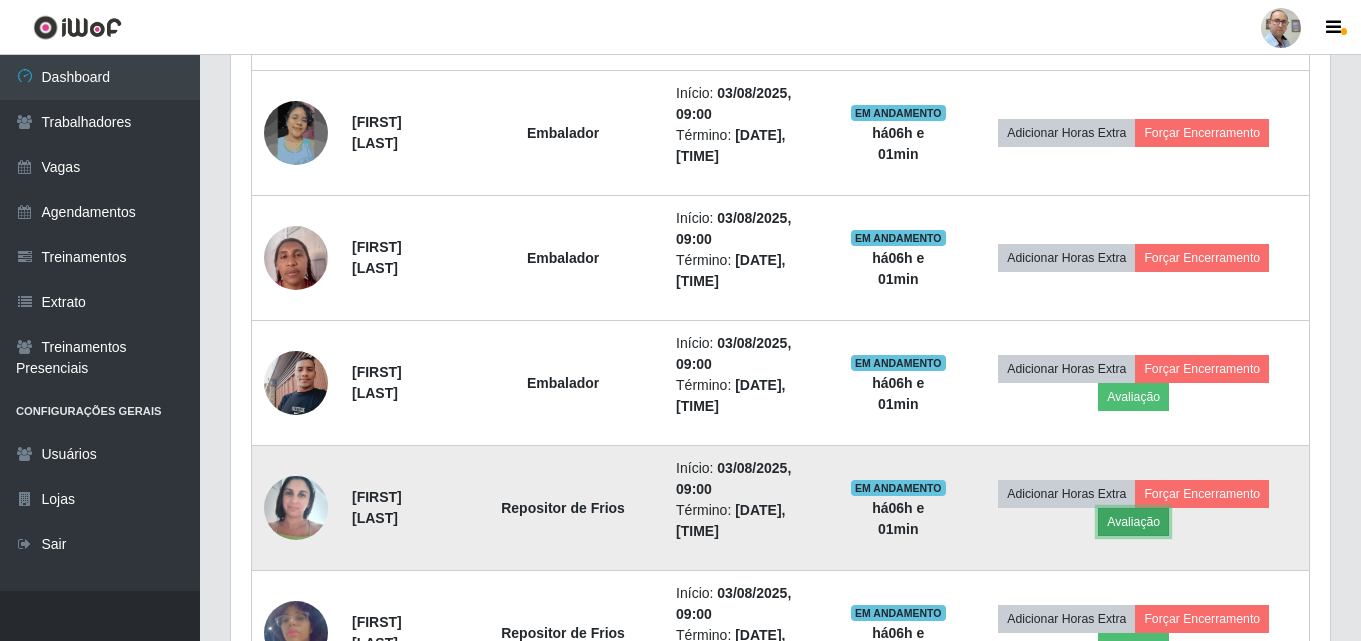 click on "Avaliação" at bounding box center [1133, 522] 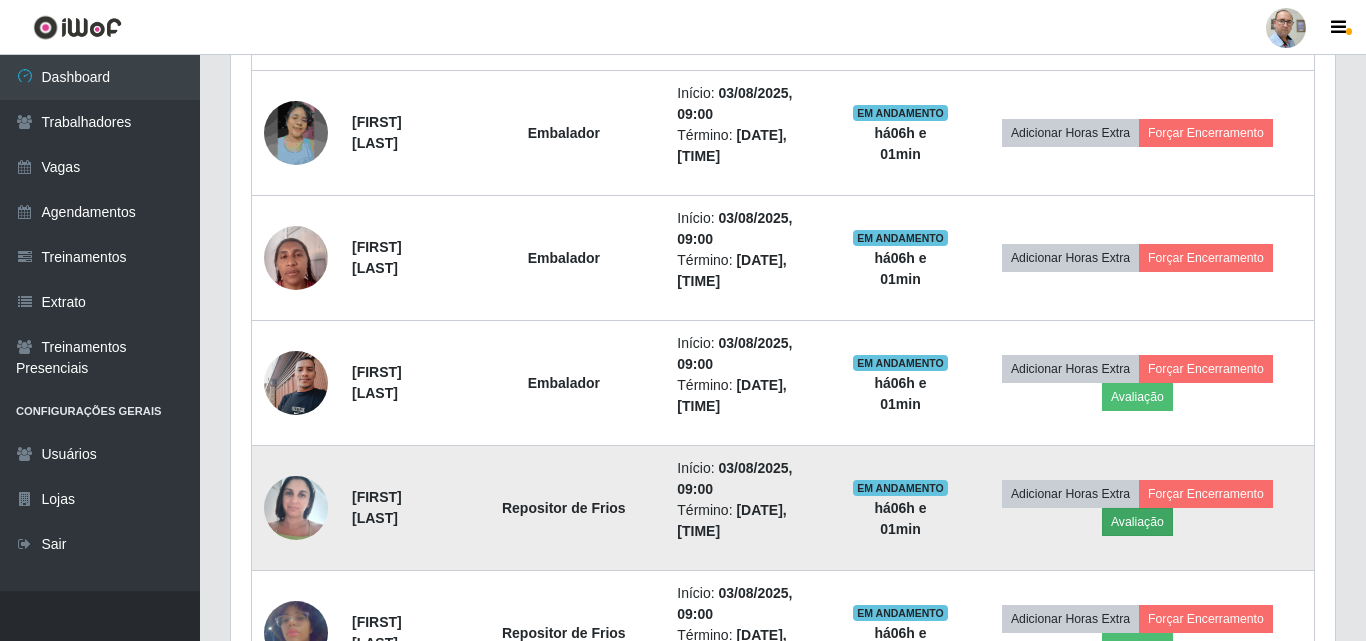 scroll, scrollTop: 999585, scrollLeft: 998911, axis: both 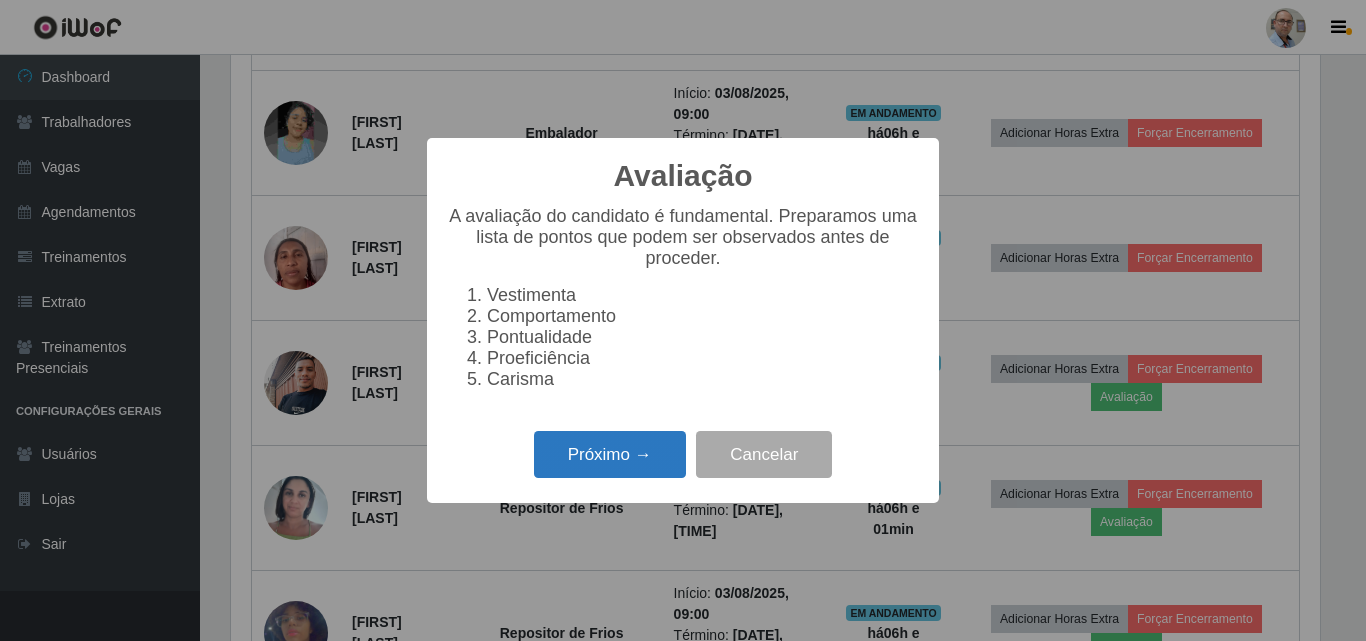 click on "Próximo →" at bounding box center [610, 454] 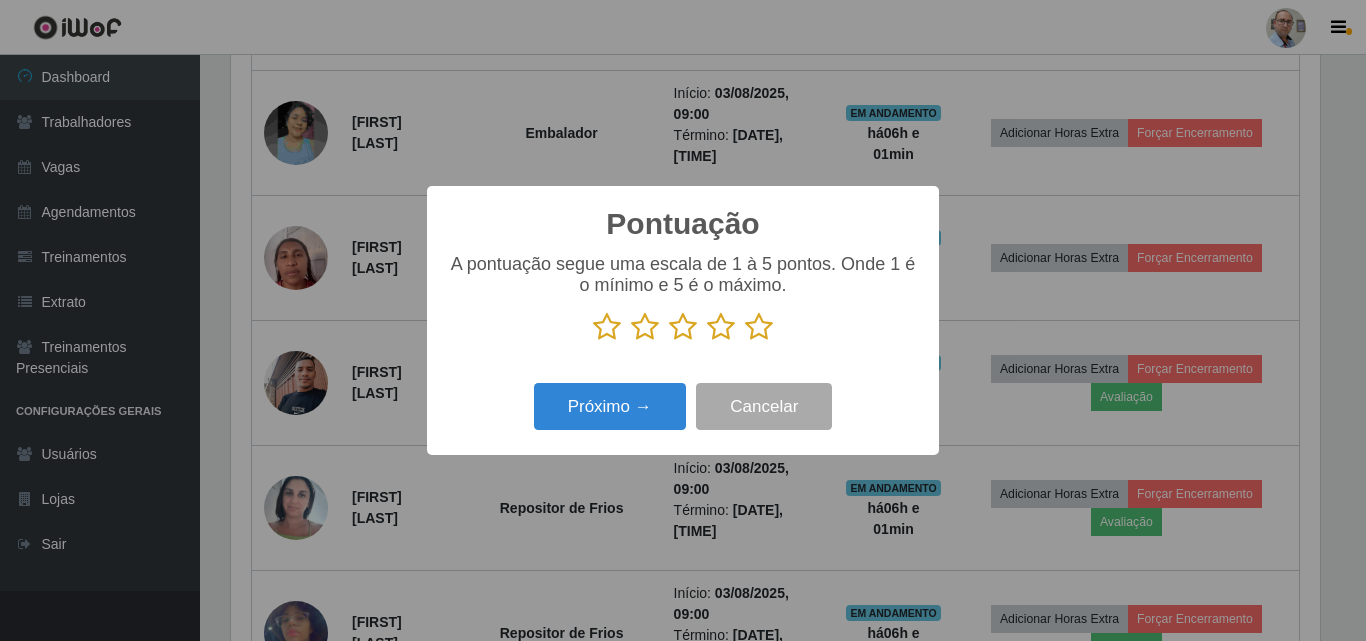 click at bounding box center [759, 327] 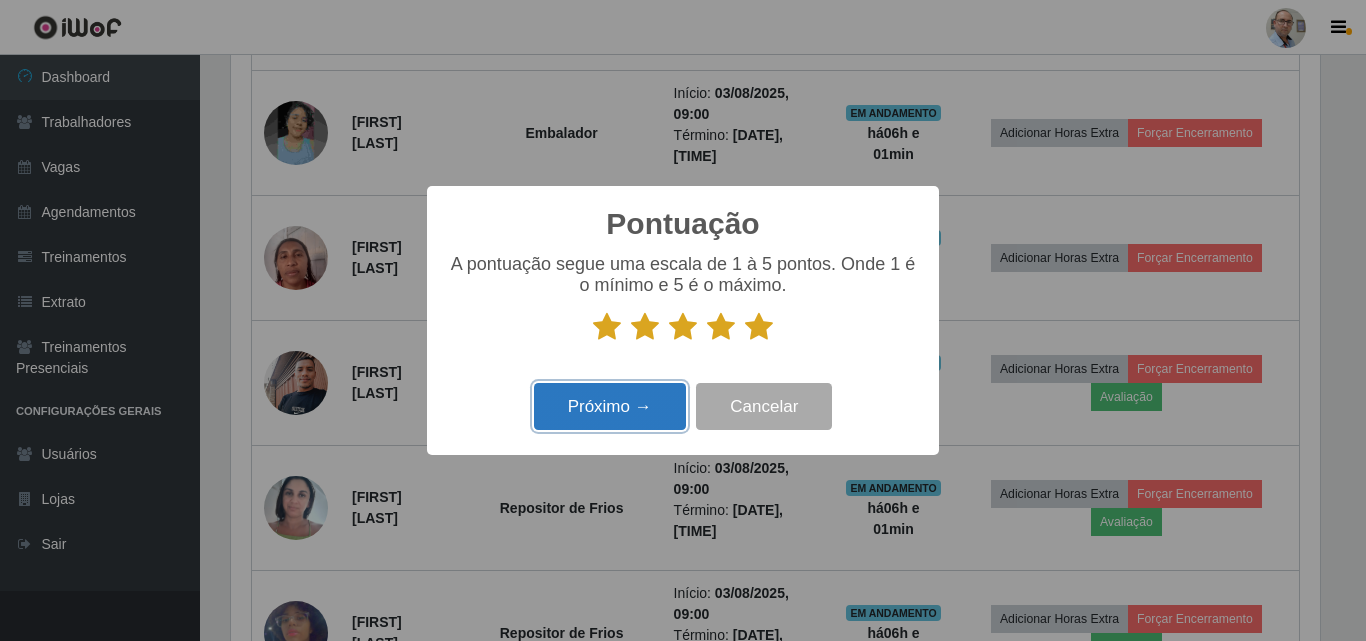 click on "Próximo →" at bounding box center [610, 406] 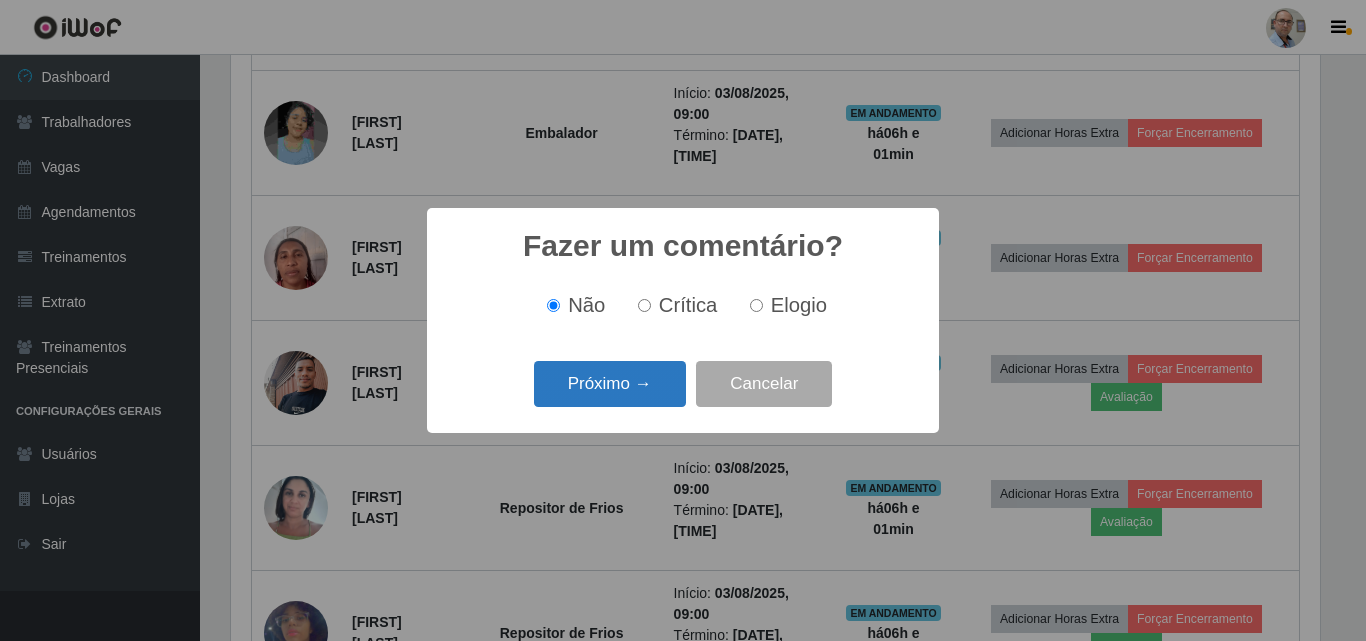 click on "Próximo →" at bounding box center [610, 384] 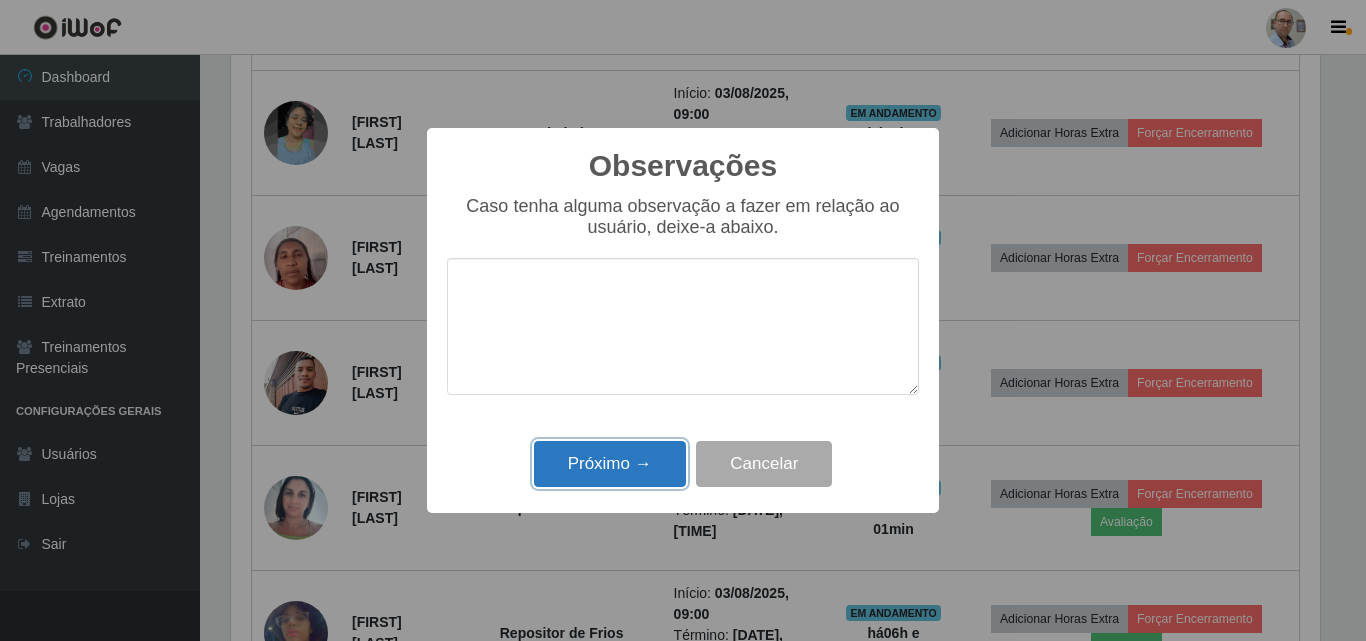 click on "Próximo →" at bounding box center [610, 464] 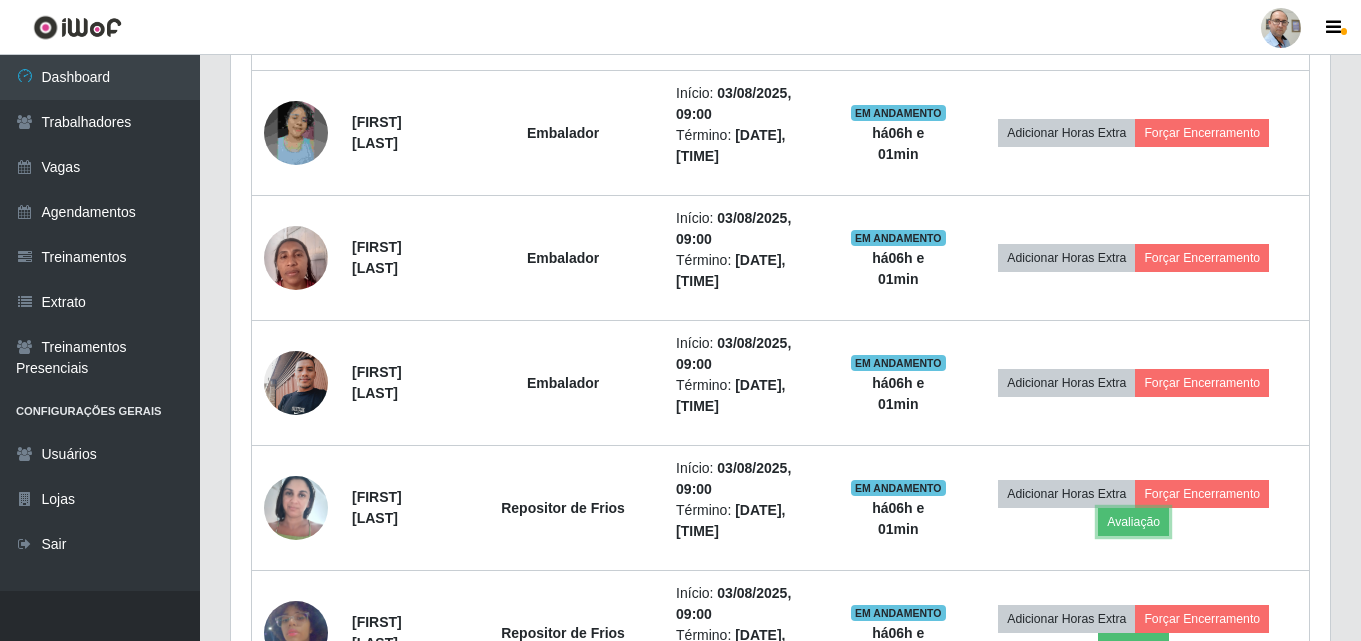 scroll, scrollTop: 999585, scrollLeft: 998901, axis: both 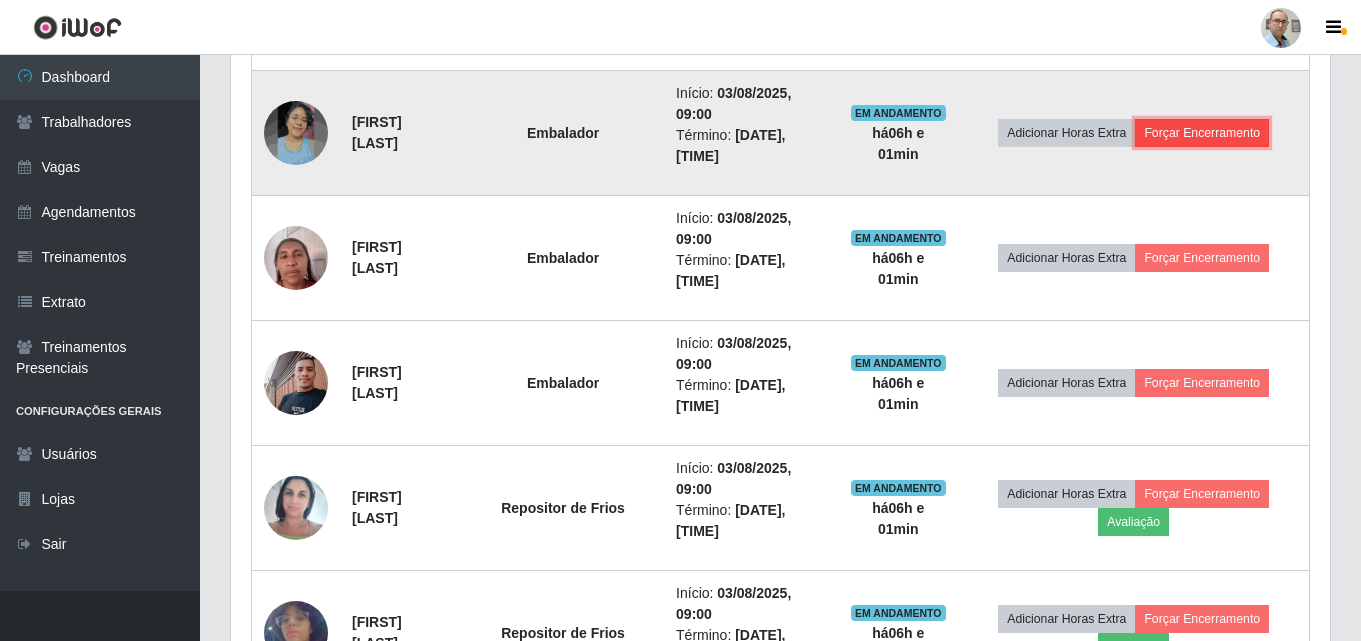 click on "Forçar Encerramento" at bounding box center [1202, 133] 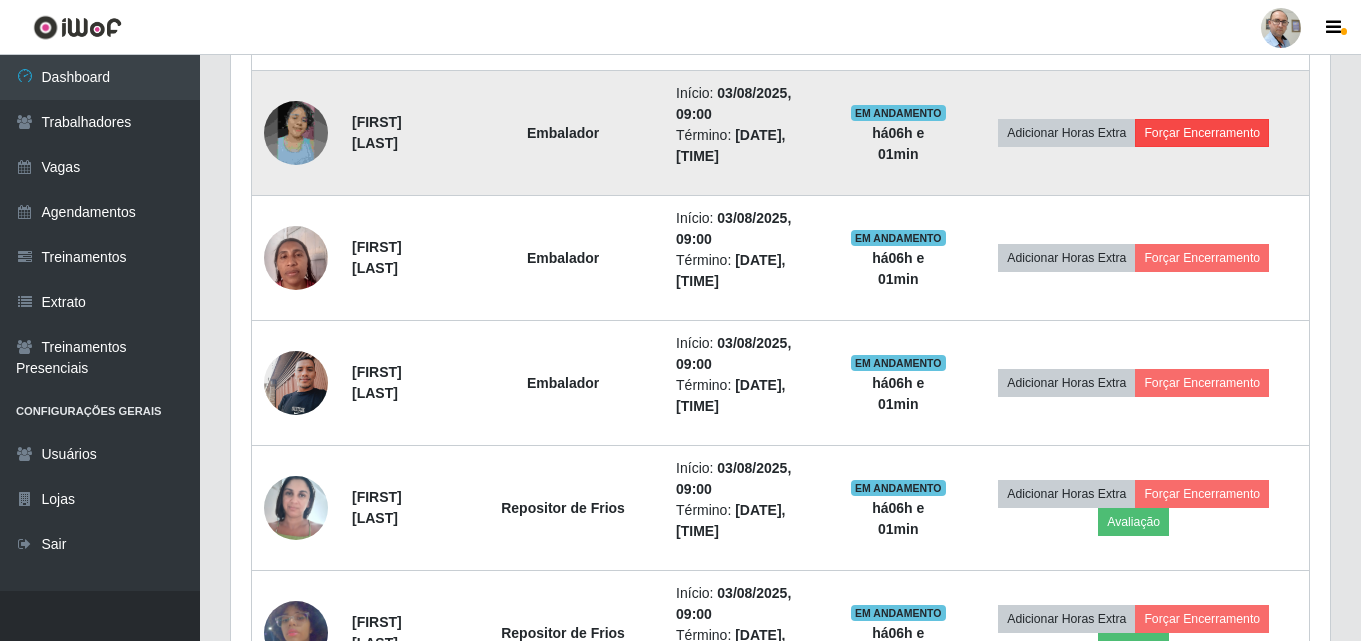 scroll, scrollTop: 999585, scrollLeft: 998911, axis: both 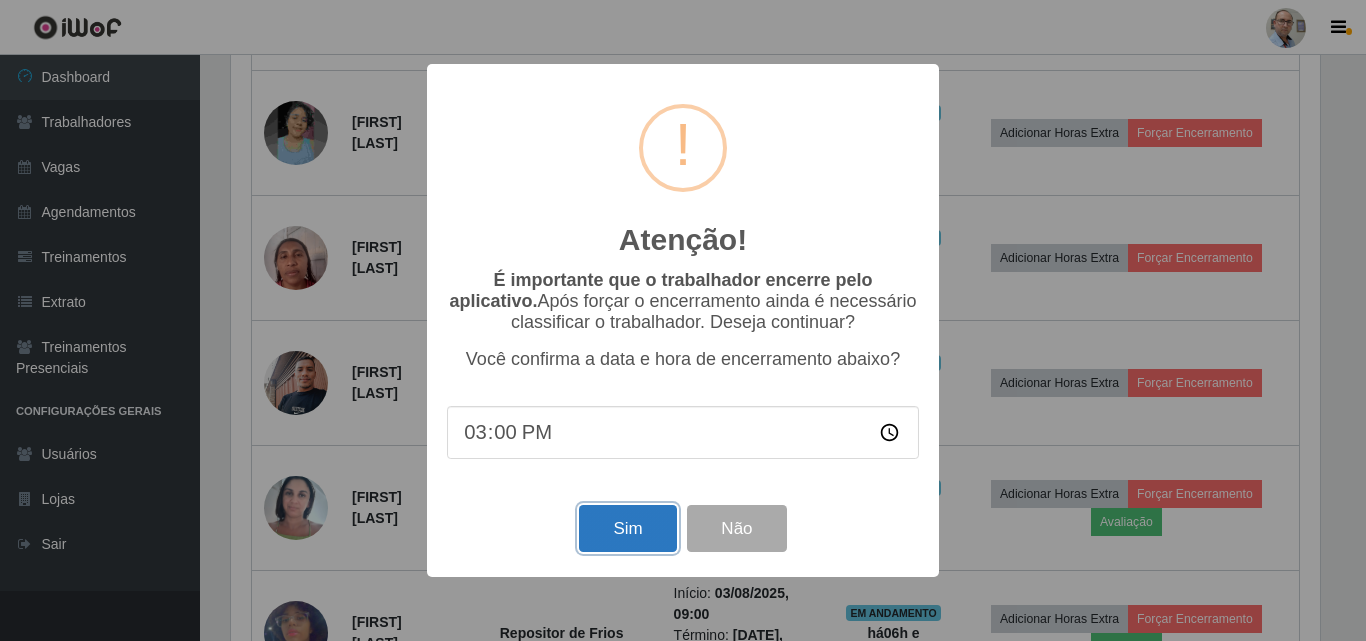 click on "Sim" at bounding box center (627, 528) 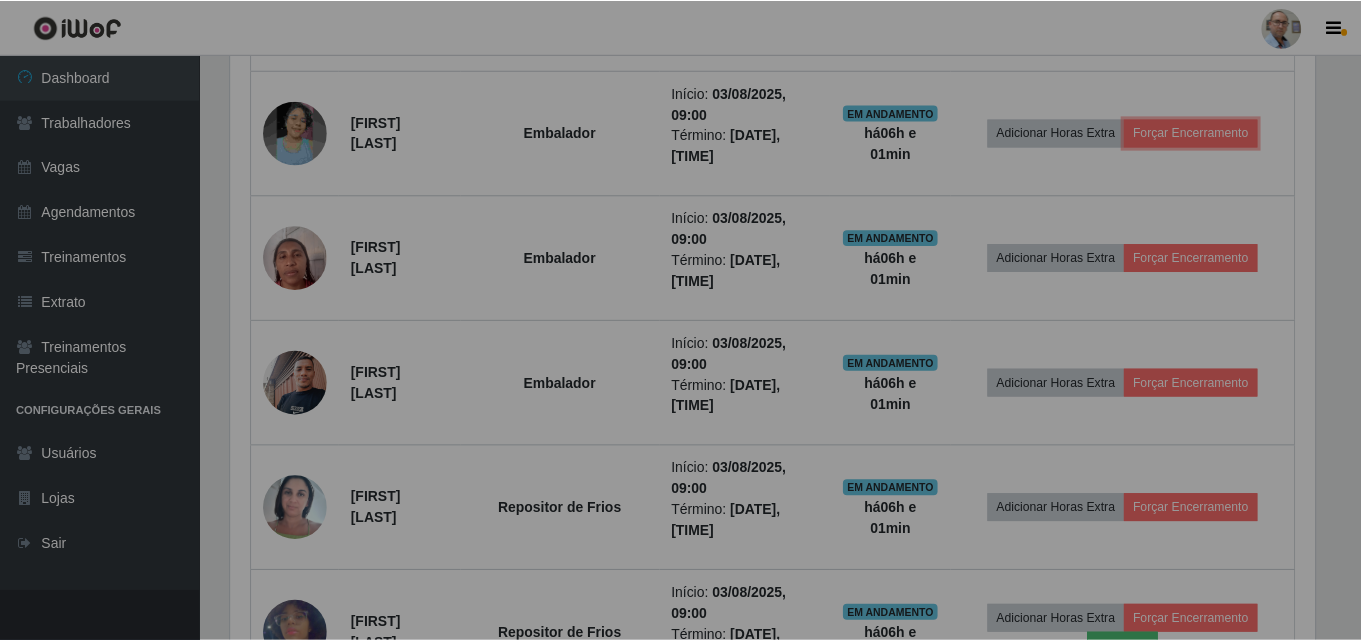 scroll, scrollTop: 999585, scrollLeft: 998901, axis: both 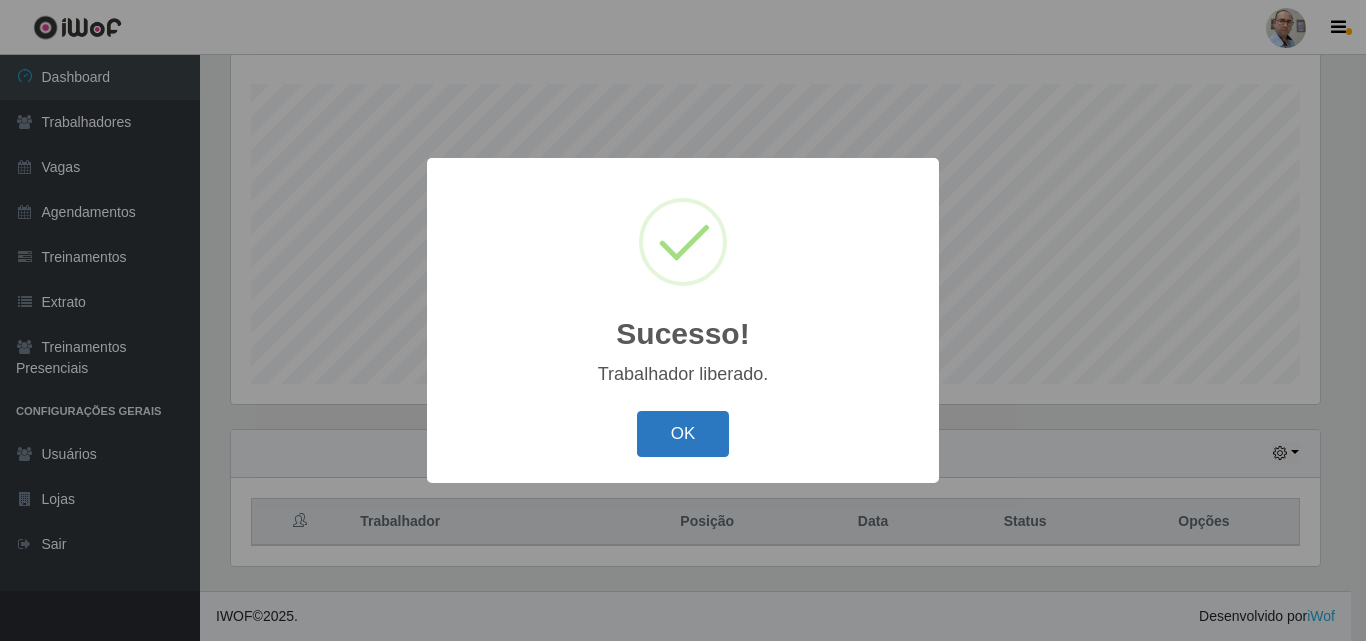 click on "OK" at bounding box center [683, 434] 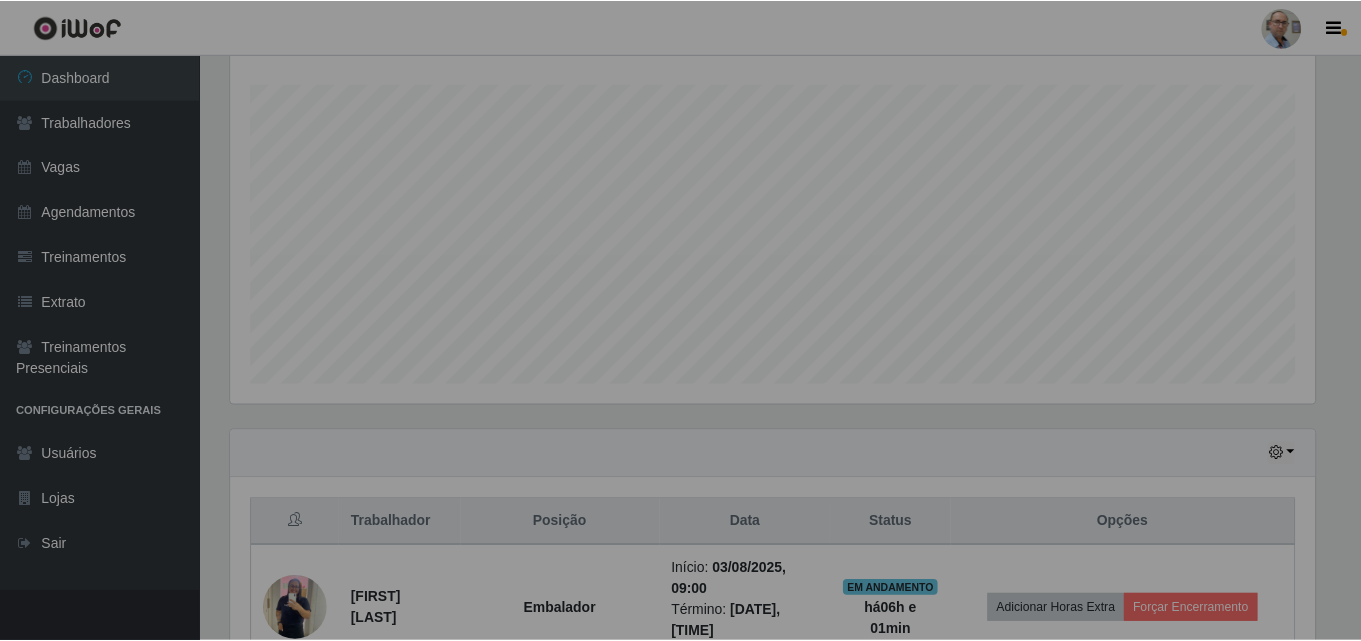 scroll, scrollTop: 333, scrollLeft: 0, axis: vertical 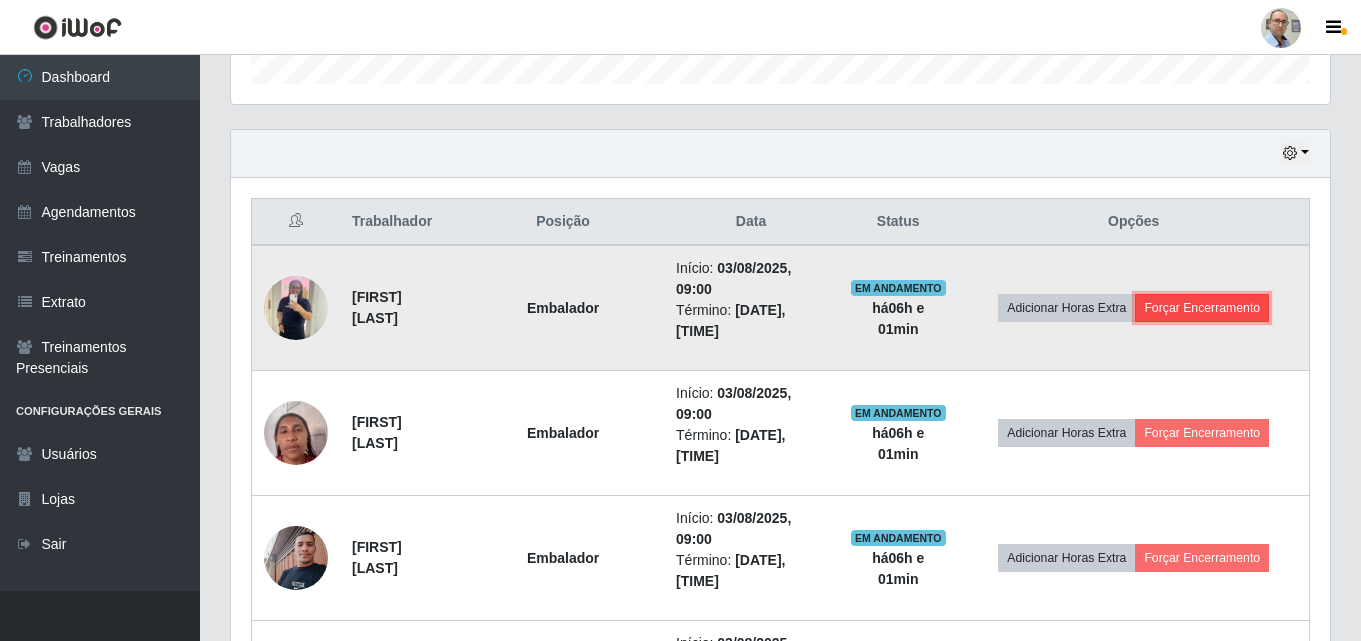 click on "Forçar Encerramento" at bounding box center (1202, 308) 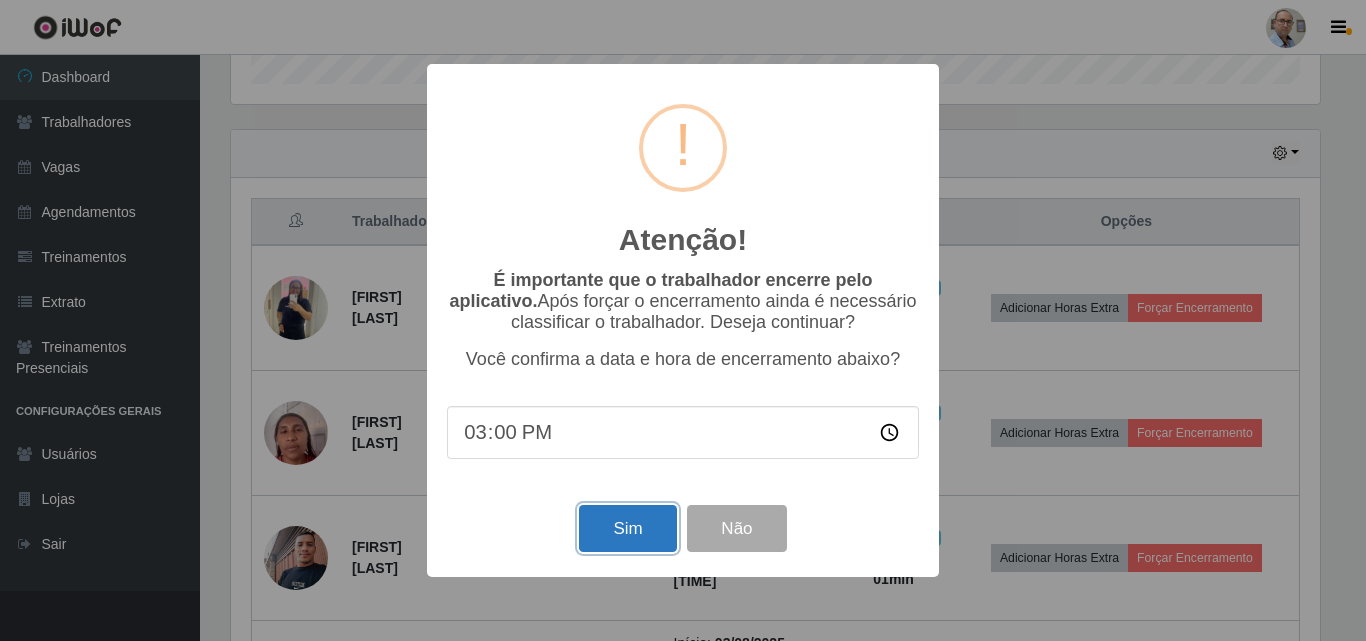 click on "Sim" at bounding box center (627, 528) 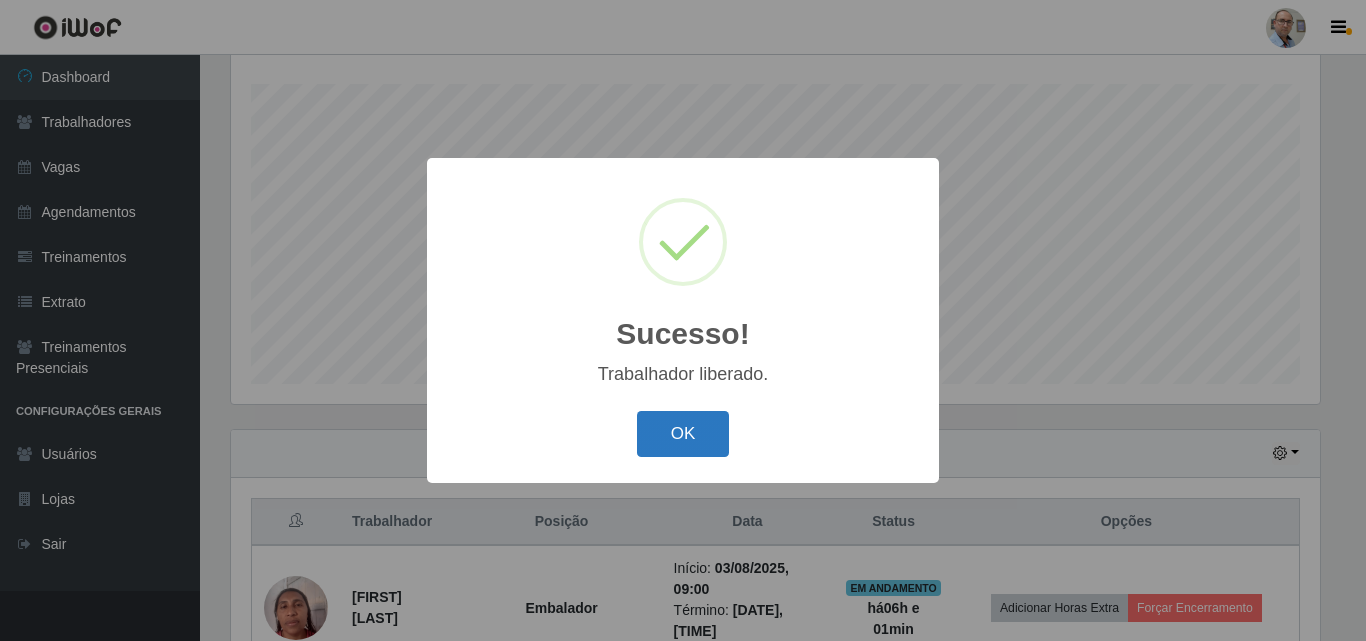 click on "OK" at bounding box center (683, 434) 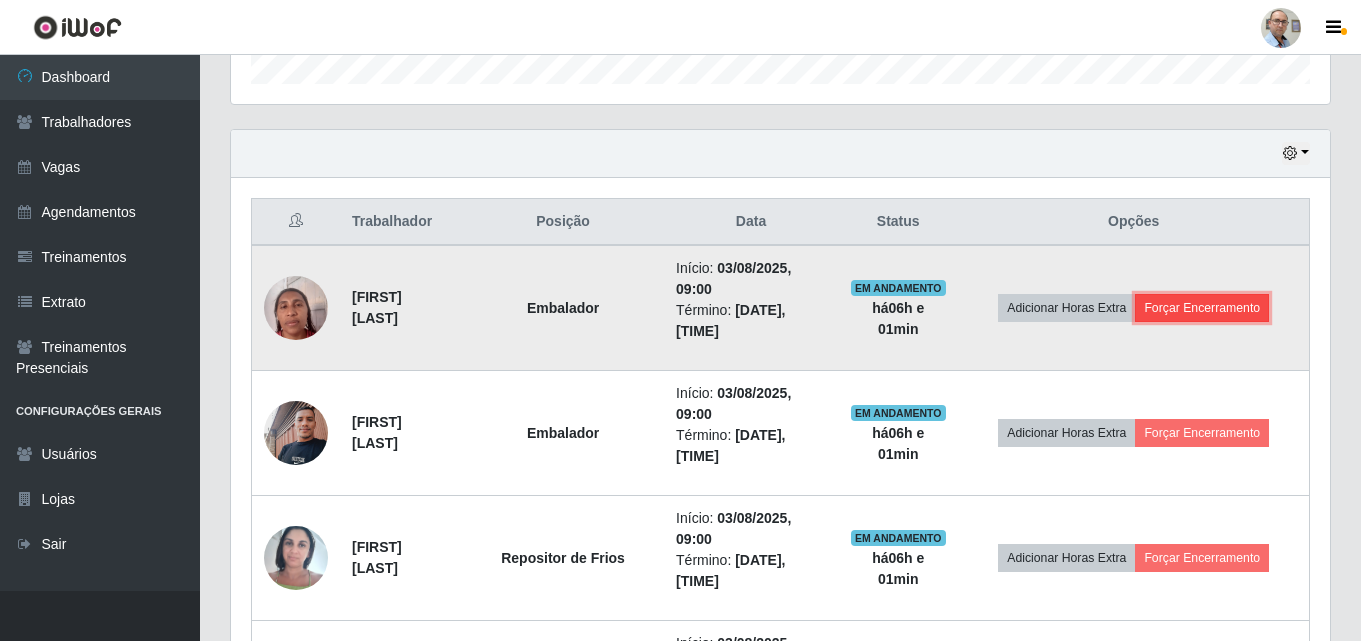 click on "Forçar Encerramento" at bounding box center (1202, 308) 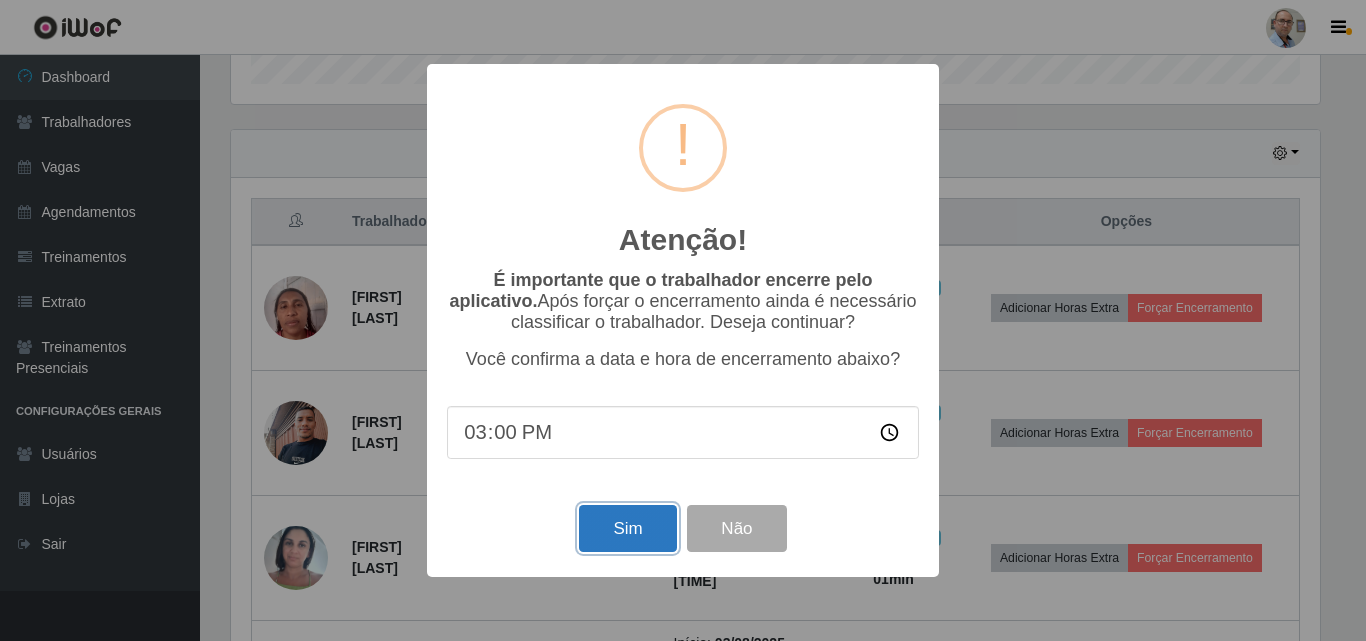 click on "Sim" at bounding box center [627, 528] 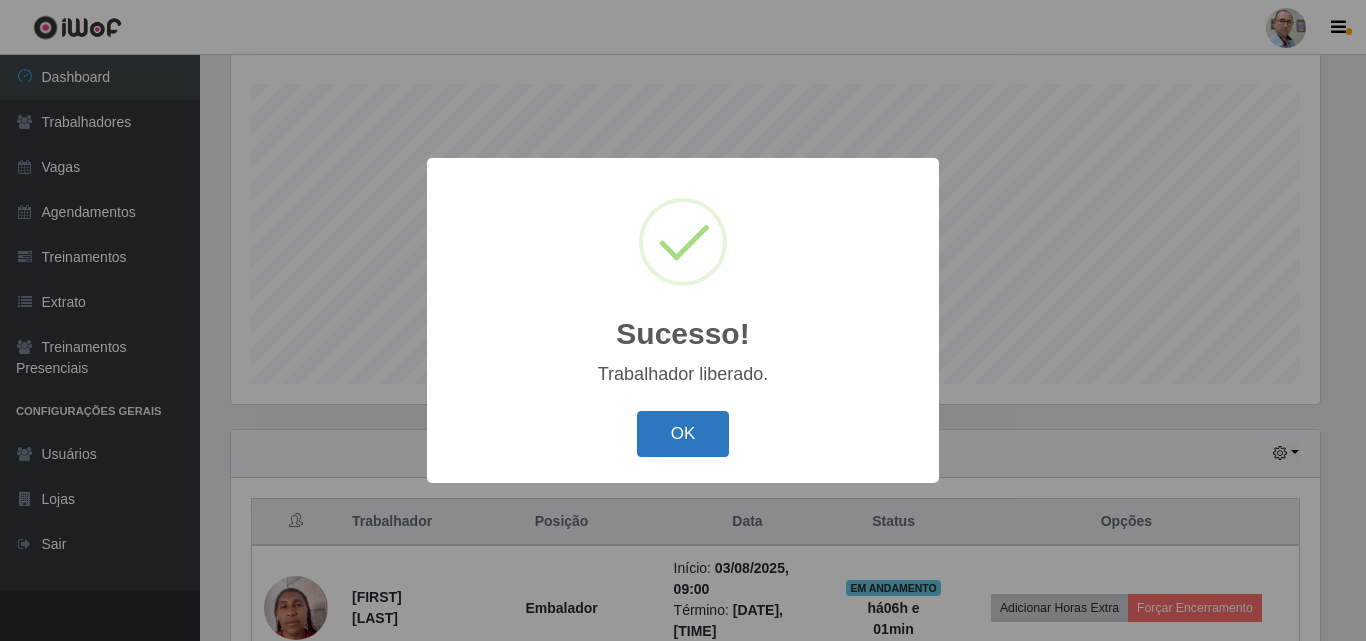 click on "OK" at bounding box center [683, 434] 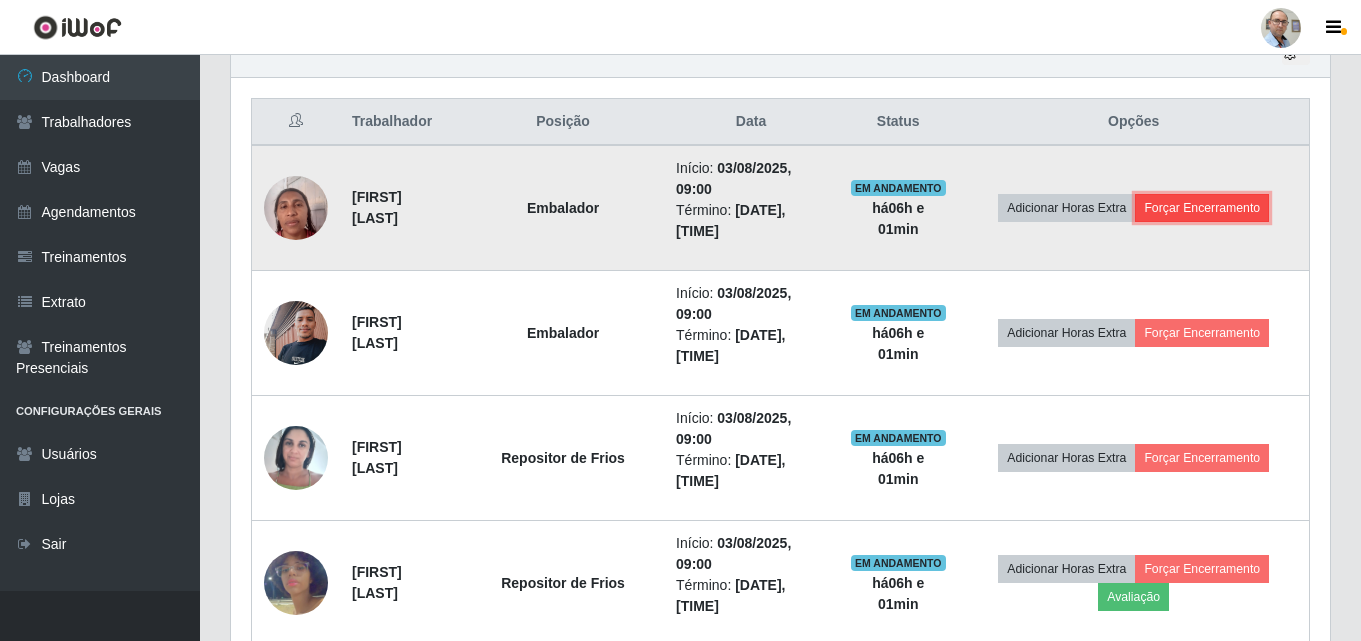 click on "Forçar Encerramento" at bounding box center [1202, 208] 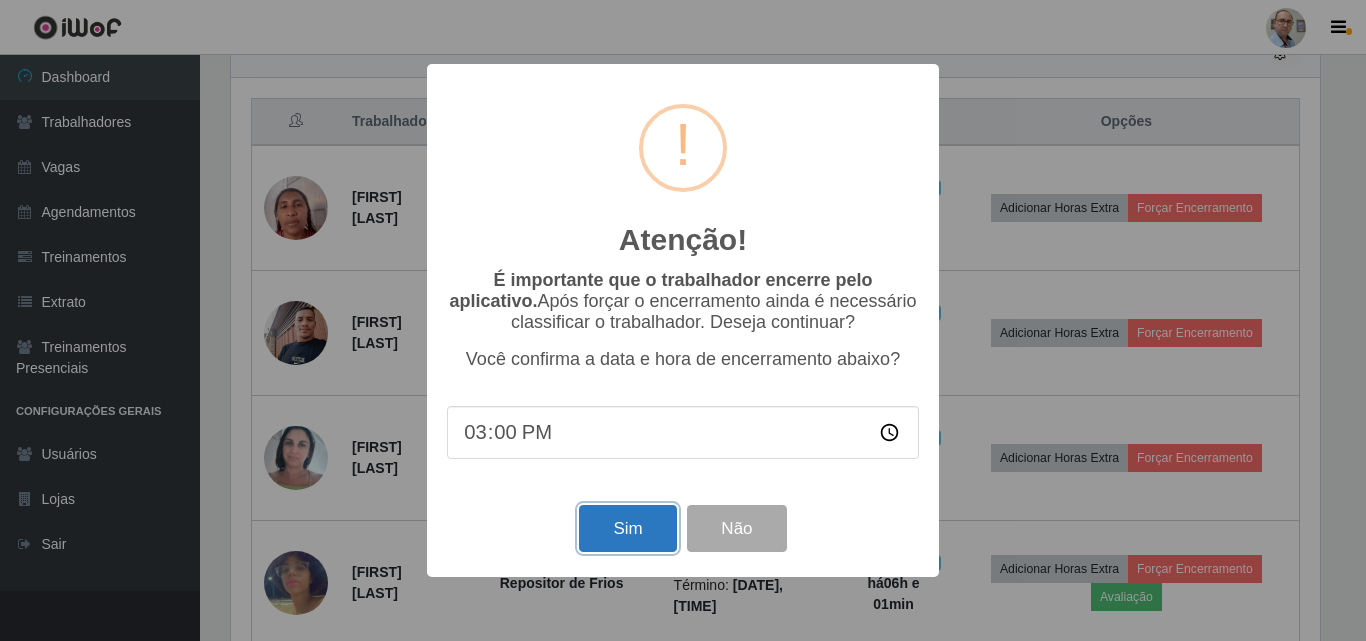 click on "Sim" at bounding box center (627, 528) 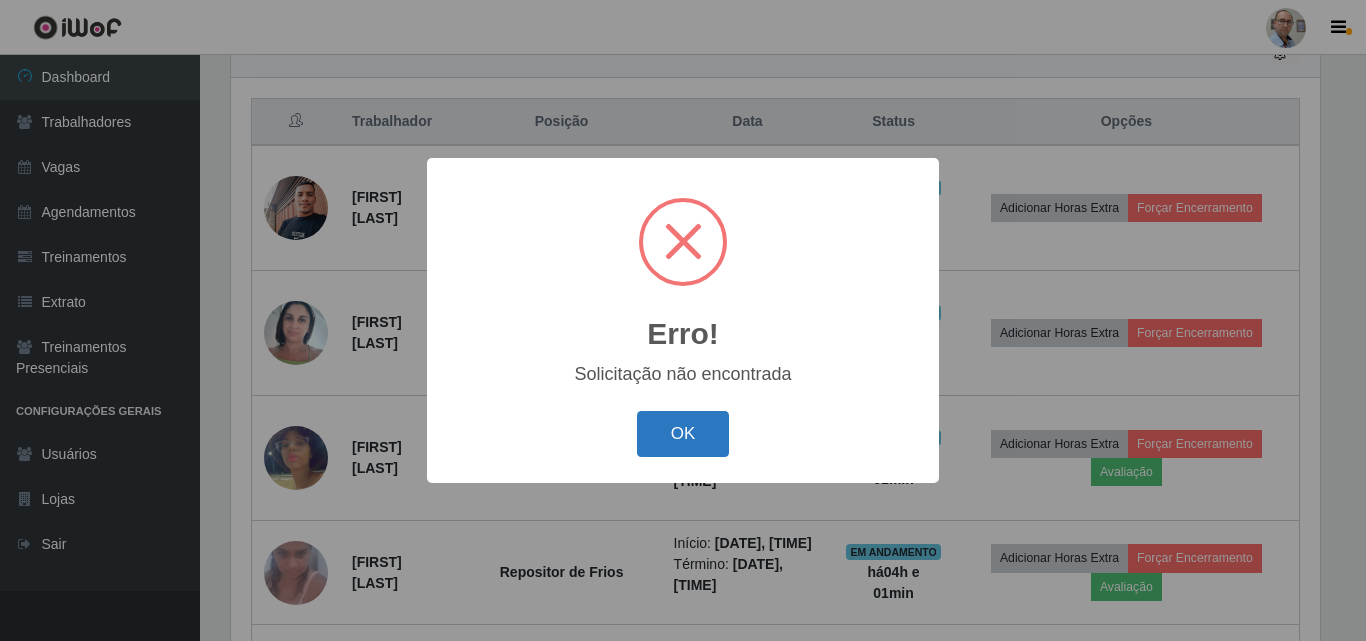 click on "OK" at bounding box center [683, 434] 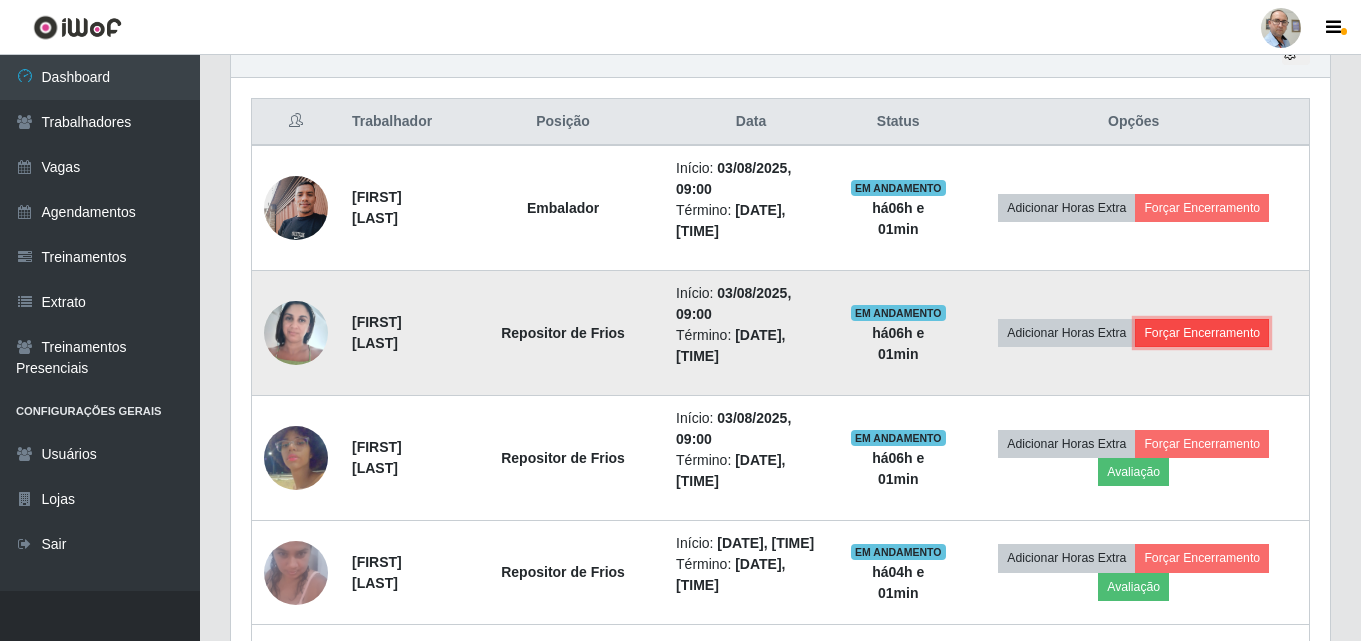 click on "Forçar Encerramento" at bounding box center [1202, 333] 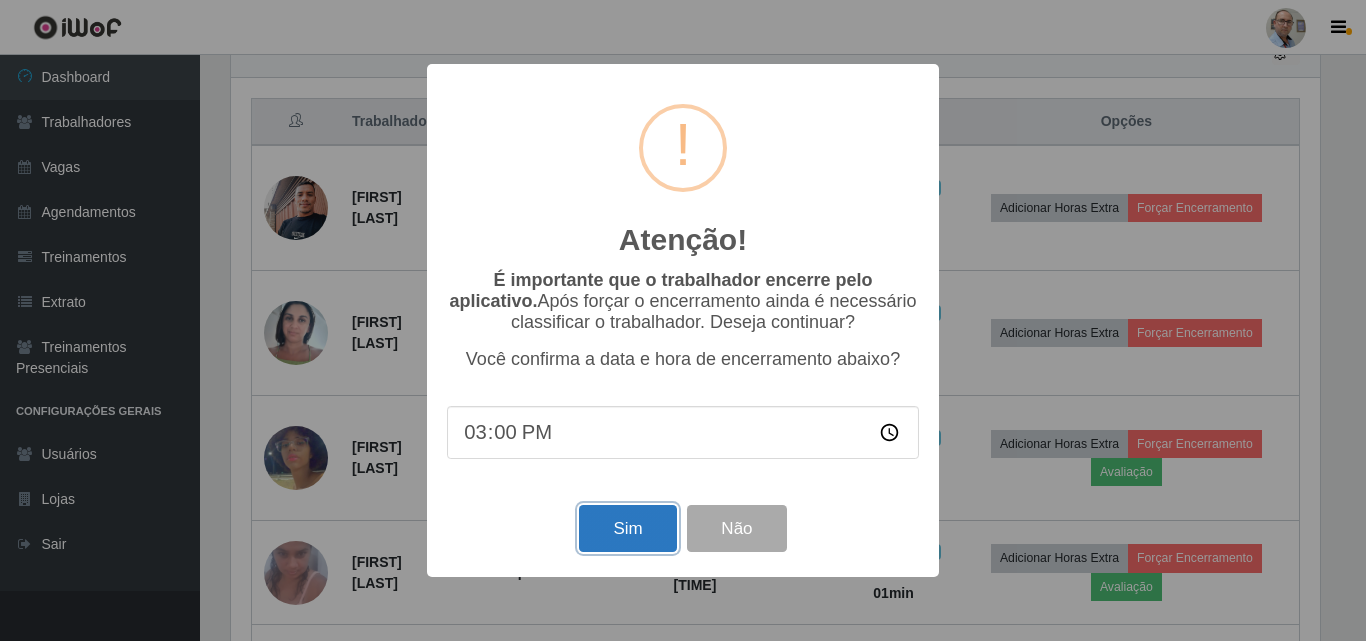 click on "Sim" at bounding box center [627, 528] 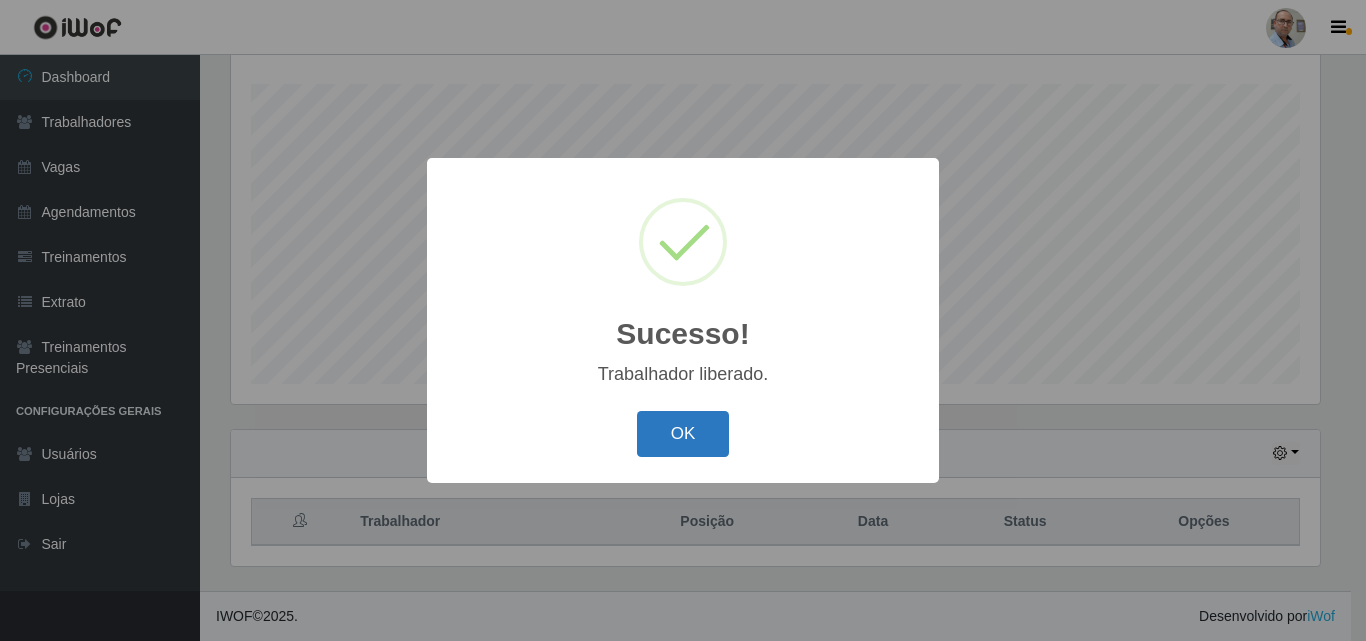 click on "OK" at bounding box center (683, 434) 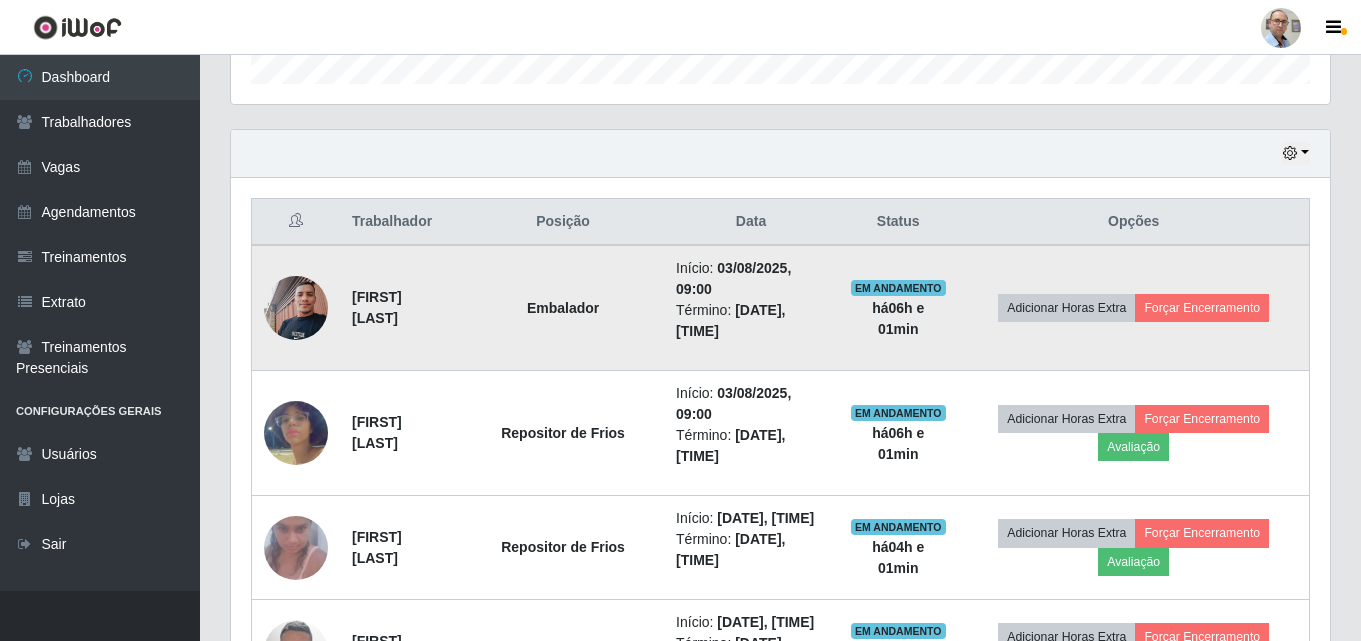 click on "Adicionar Horas Extra Forçar Encerramento" at bounding box center (1133, 308) 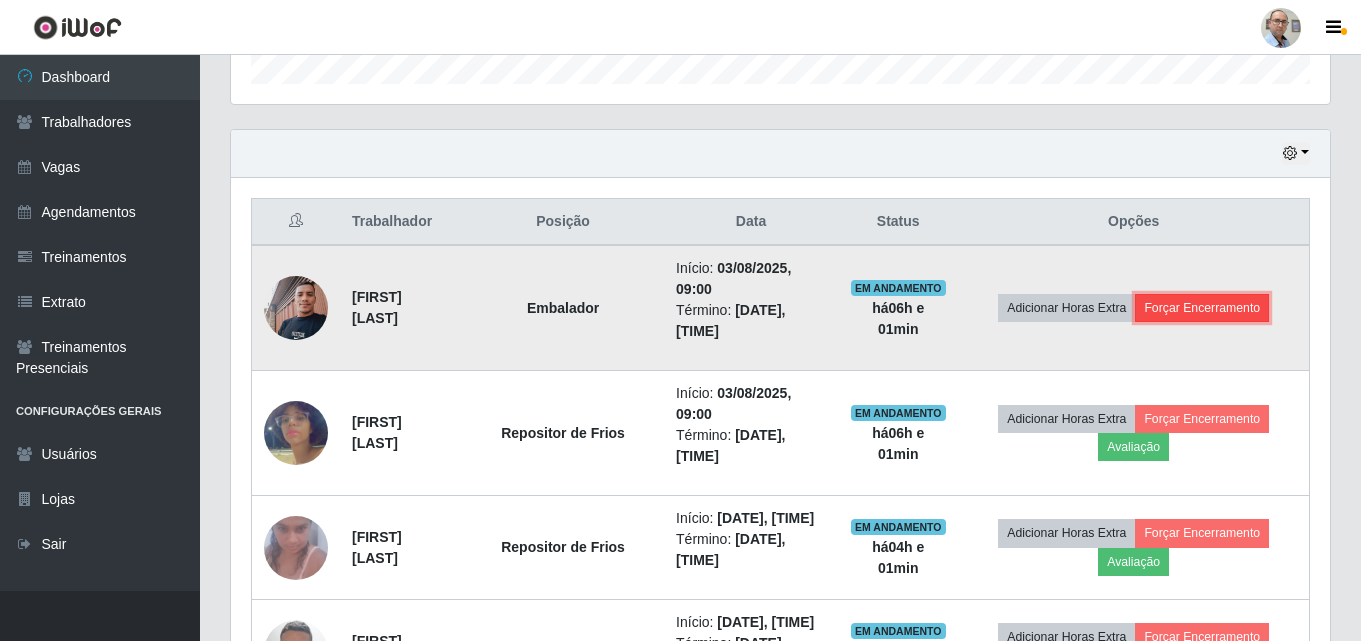 click on "Forçar Encerramento" at bounding box center [1202, 308] 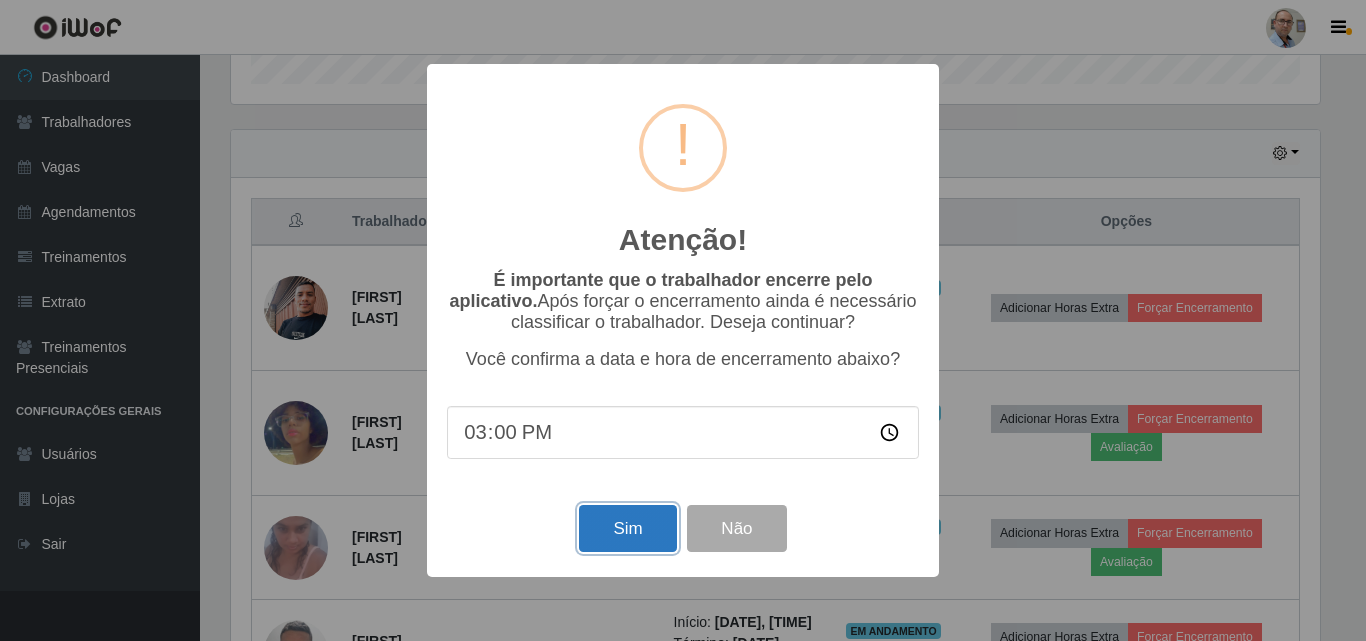 click on "Sim" at bounding box center [627, 528] 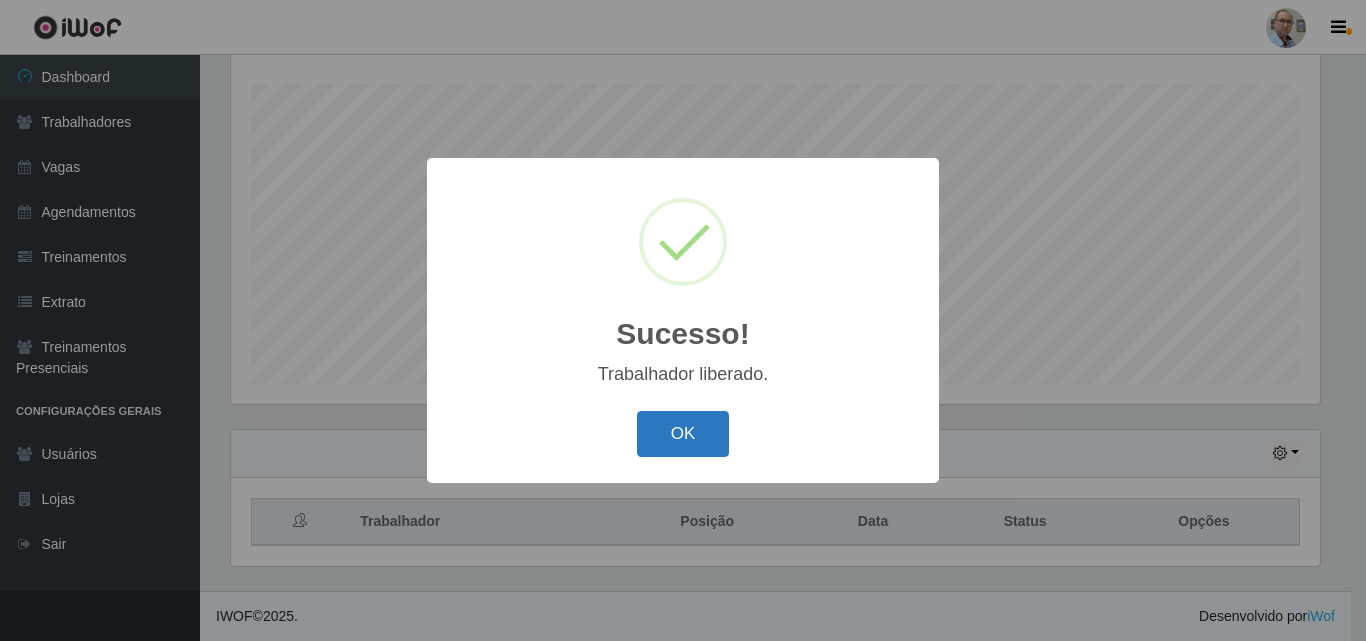 click on "OK" at bounding box center [683, 434] 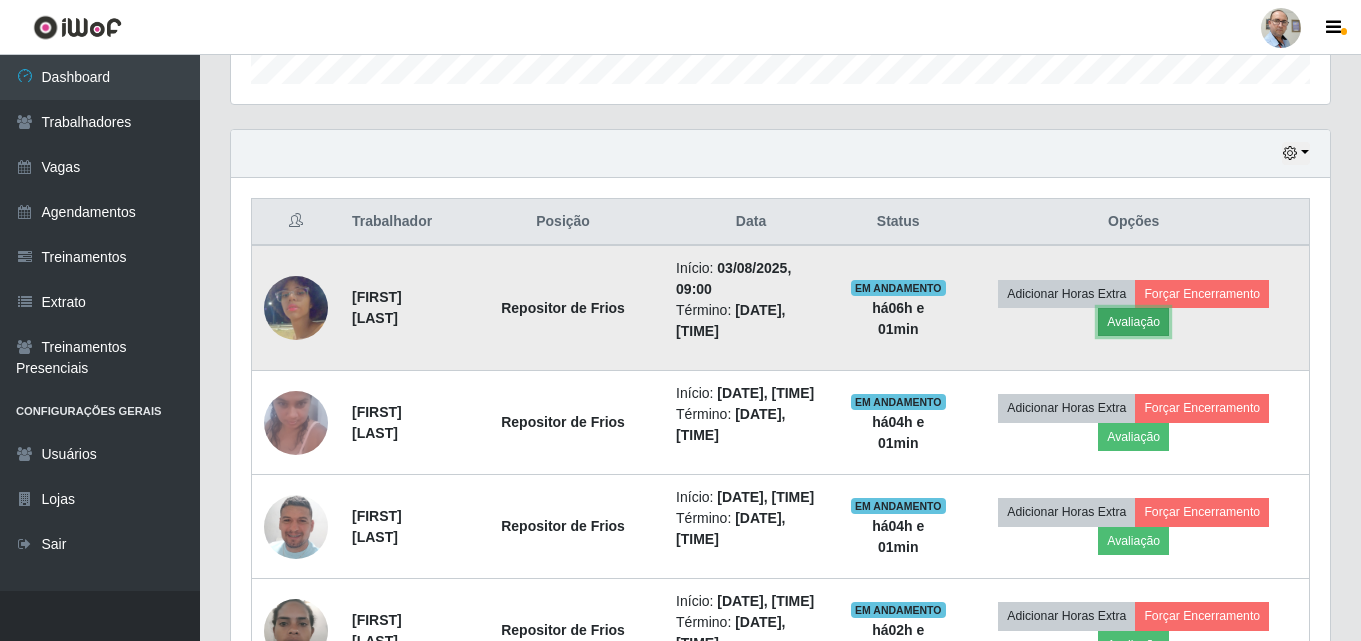 click on "Avaliação" at bounding box center (1133, 322) 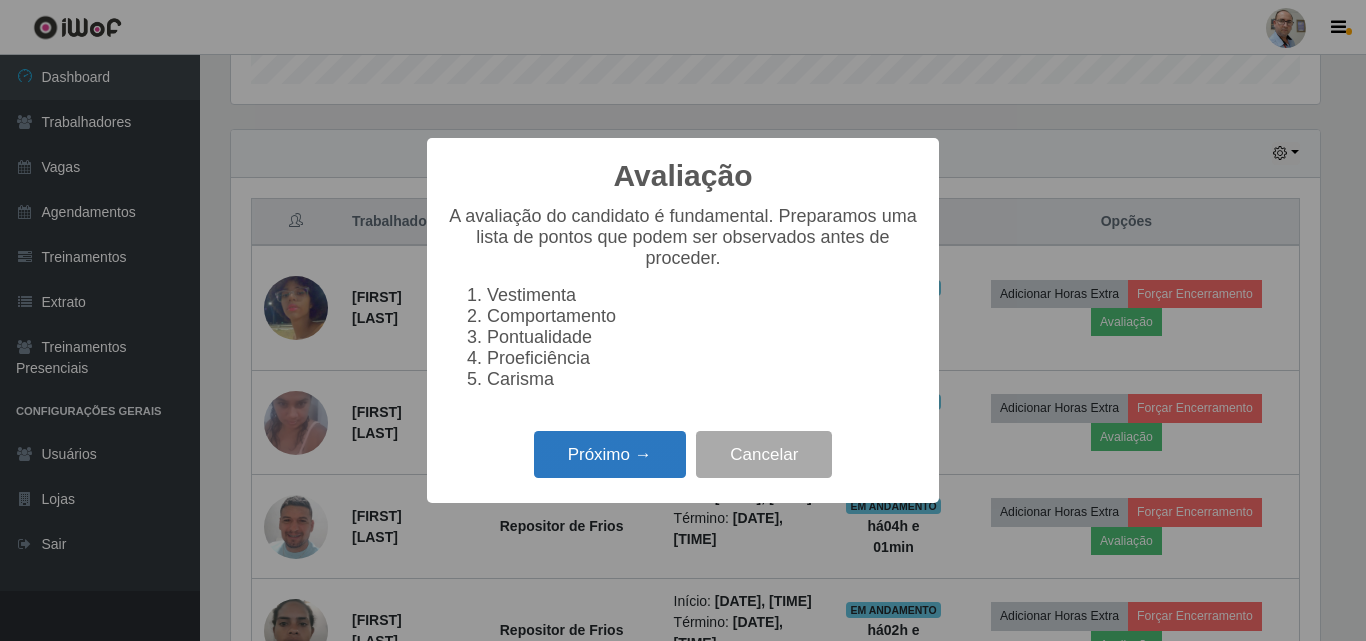 click on "Próximo →" at bounding box center (610, 454) 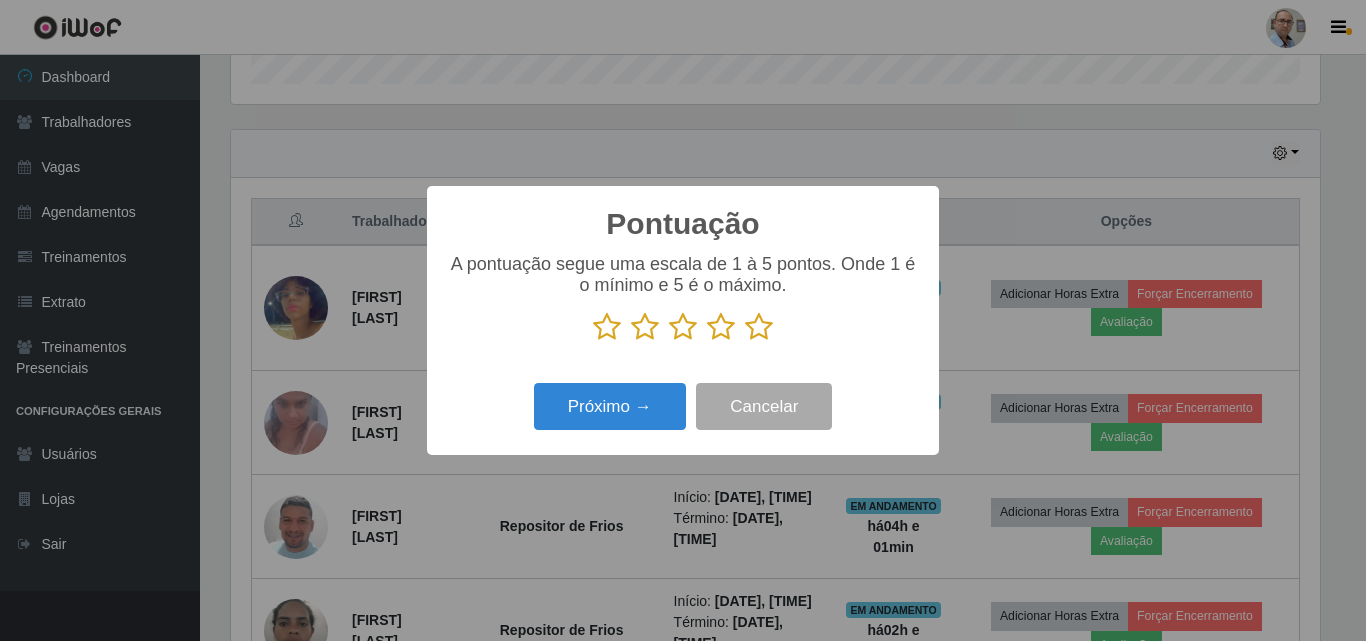 click at bounding box center [759, 327] 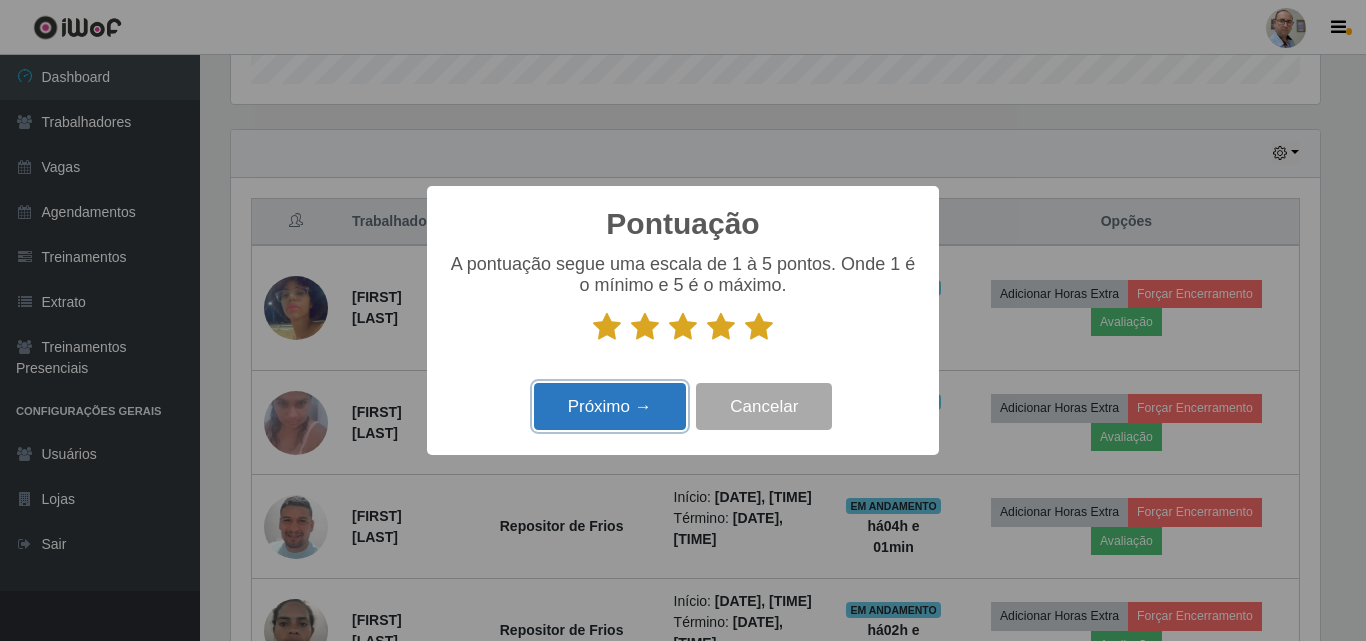 click on "Próximo →" at bounding box center [610, 406] 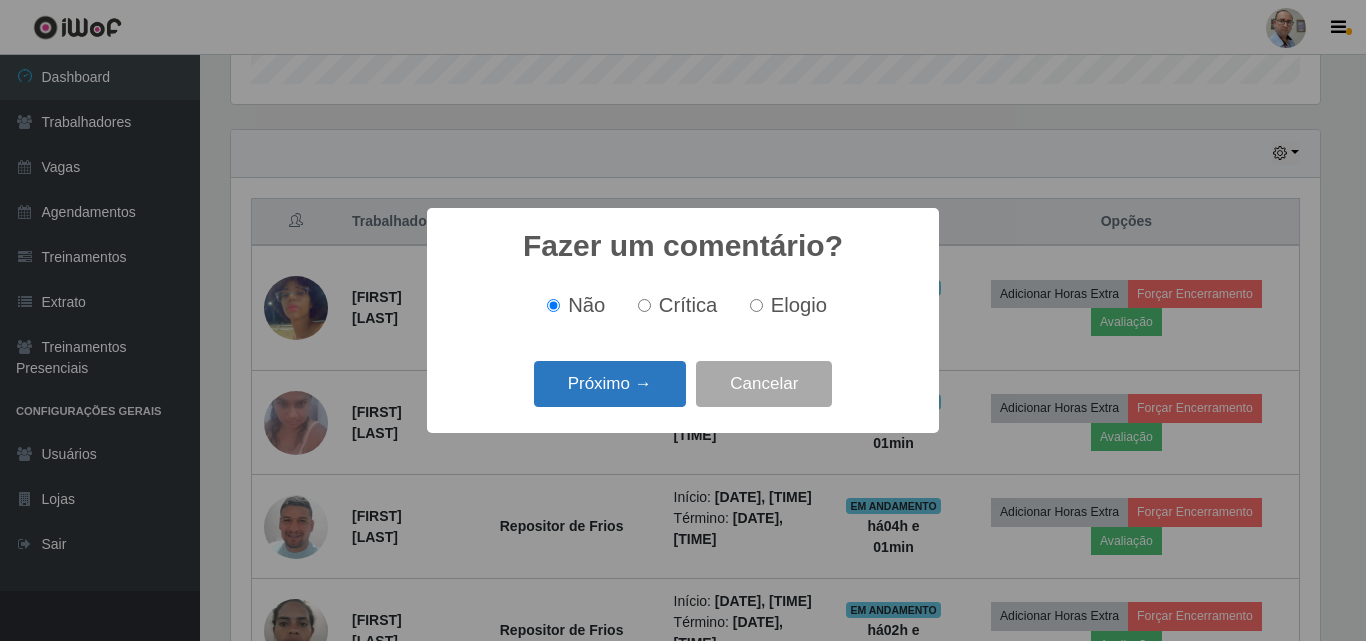 click on "Próximo →" at bounding box center [610, 384] 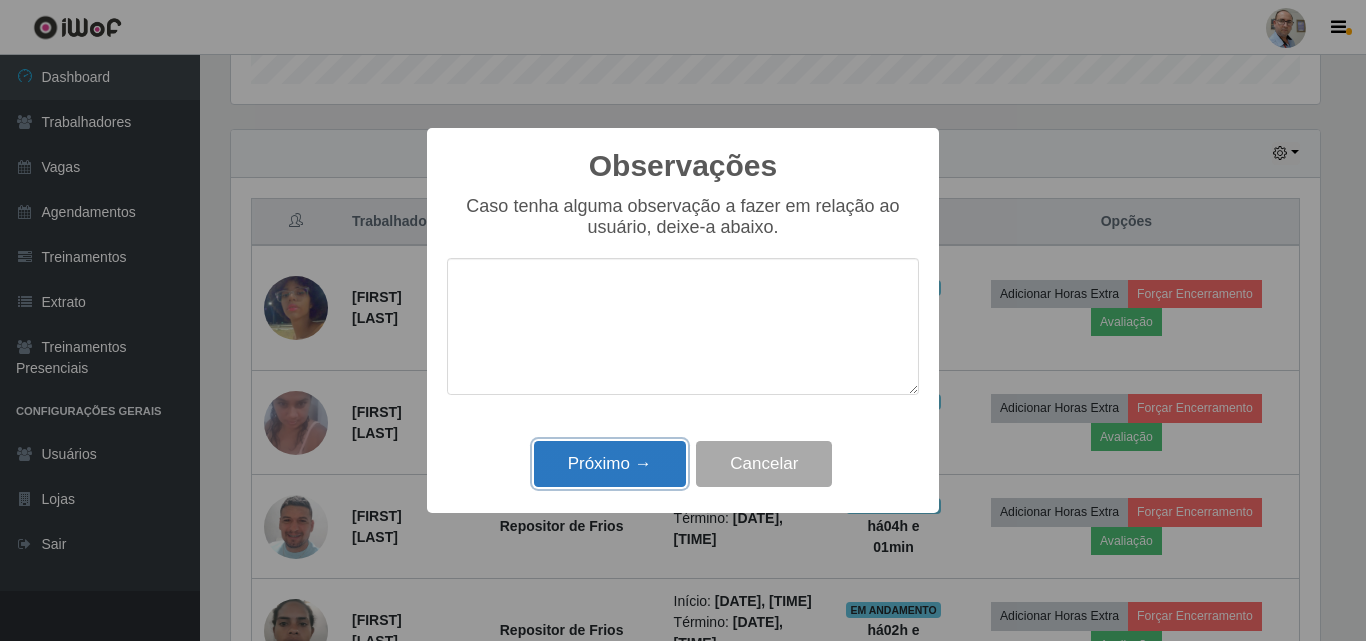 click on "Próximo →" at bounding box center (610, 464) 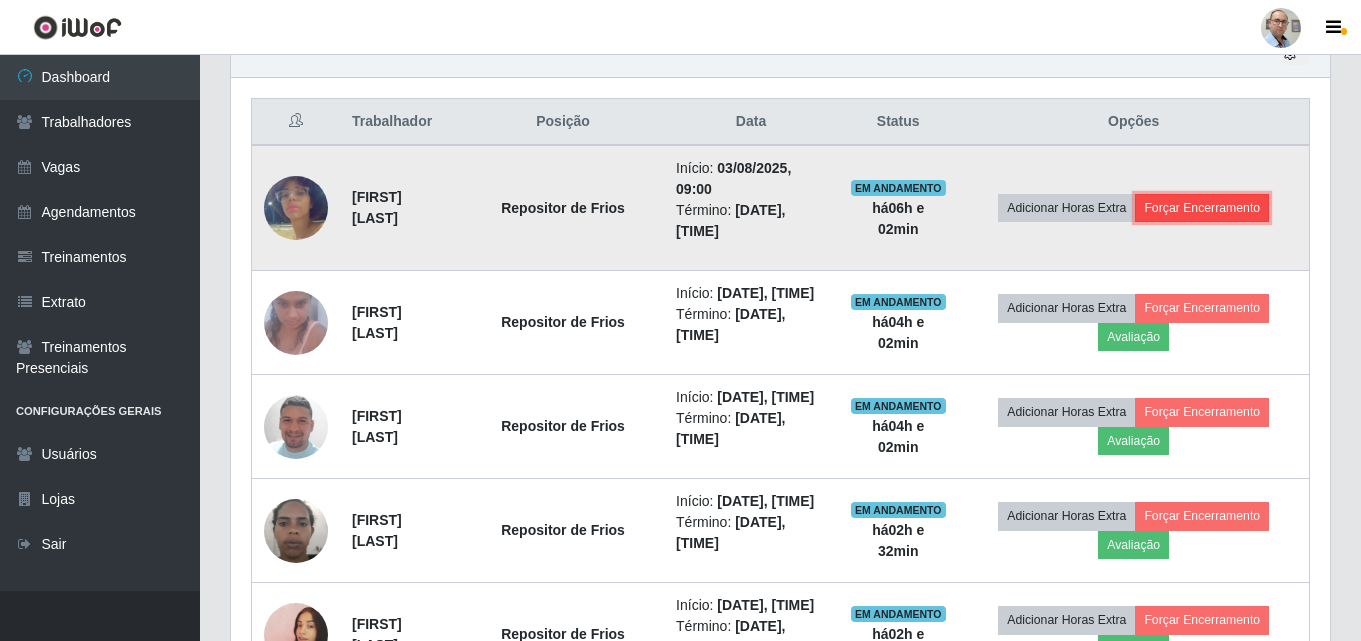click on "Forçar Encerramento" at bounding box center [1202, 208] 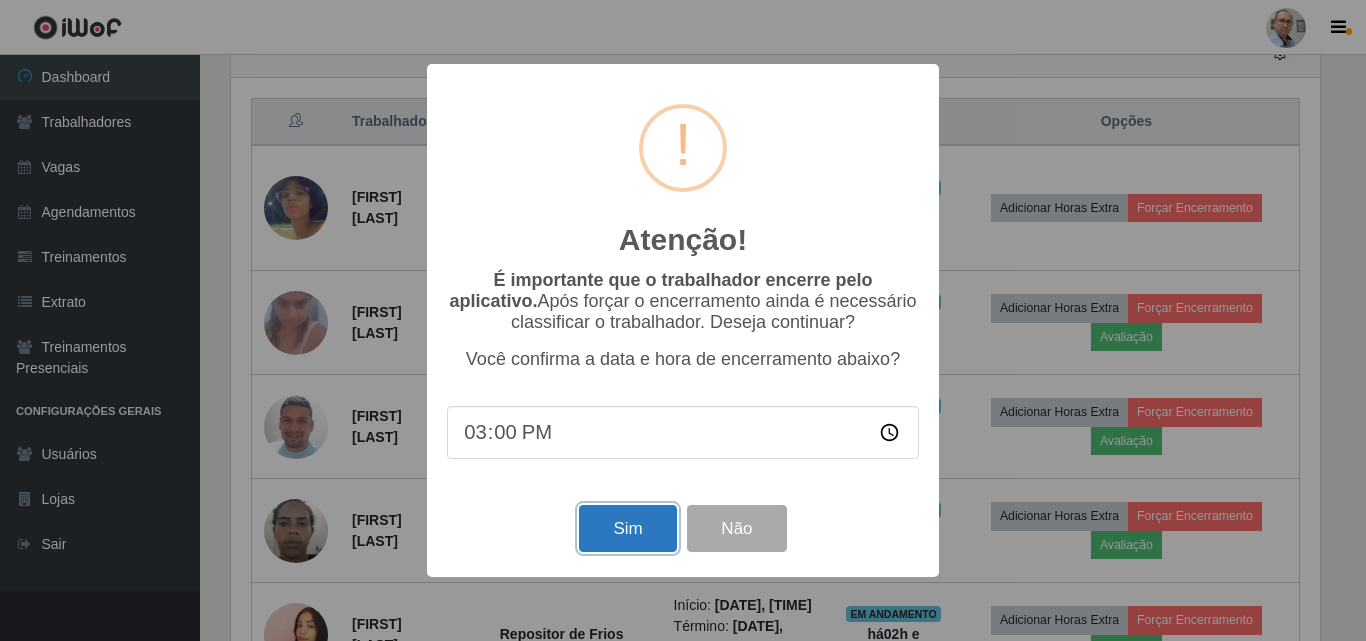 click on "Sim" at bounding box center [627, 528] 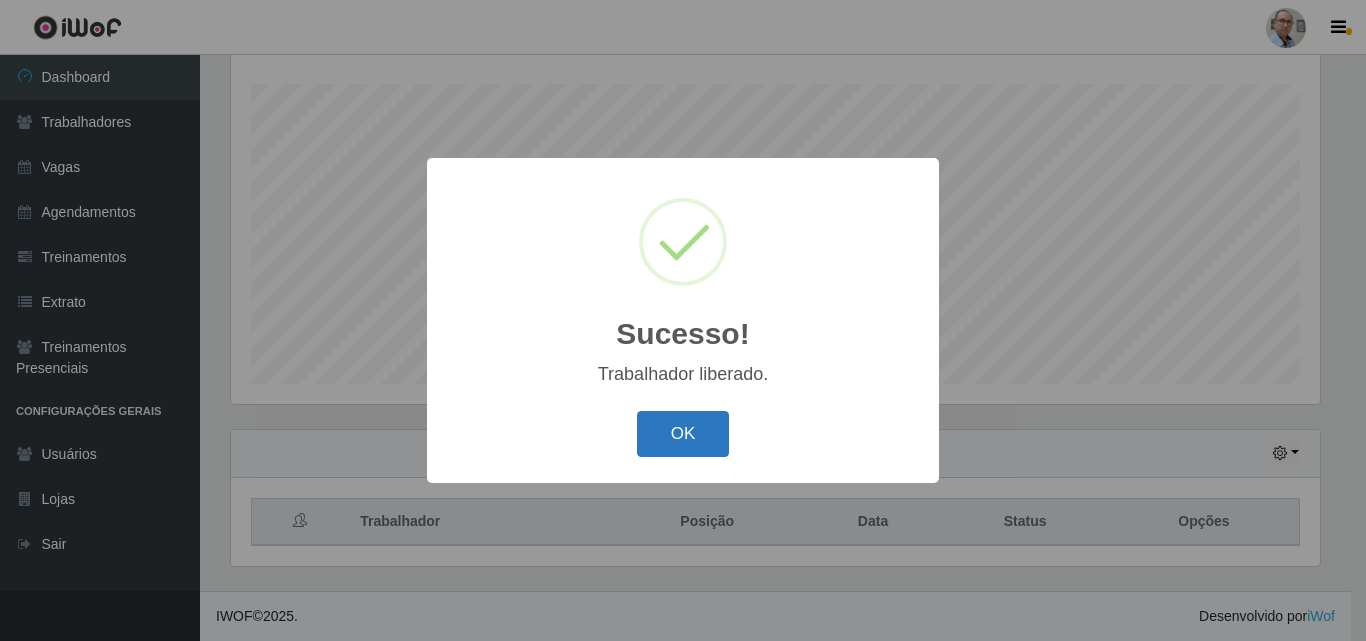 click on "OK" at bounding box center (683, 434) 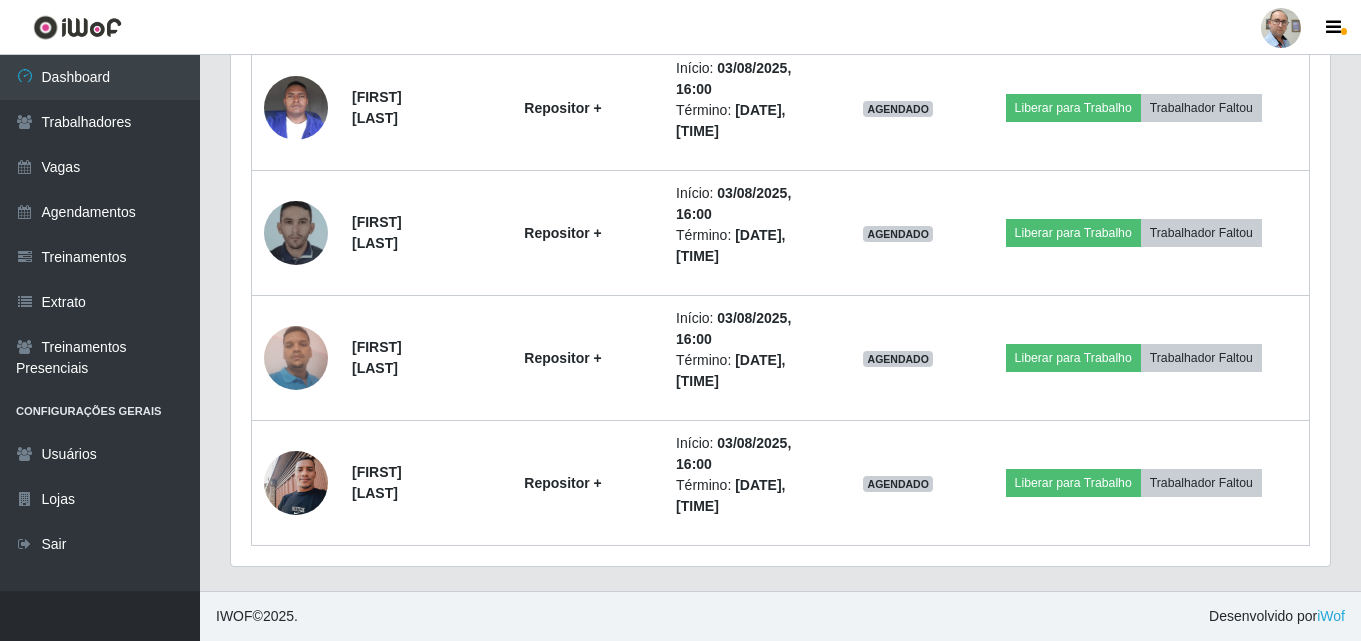 scroll, scrollTop: 3081, scrollLeft: 0, axis: vertical 